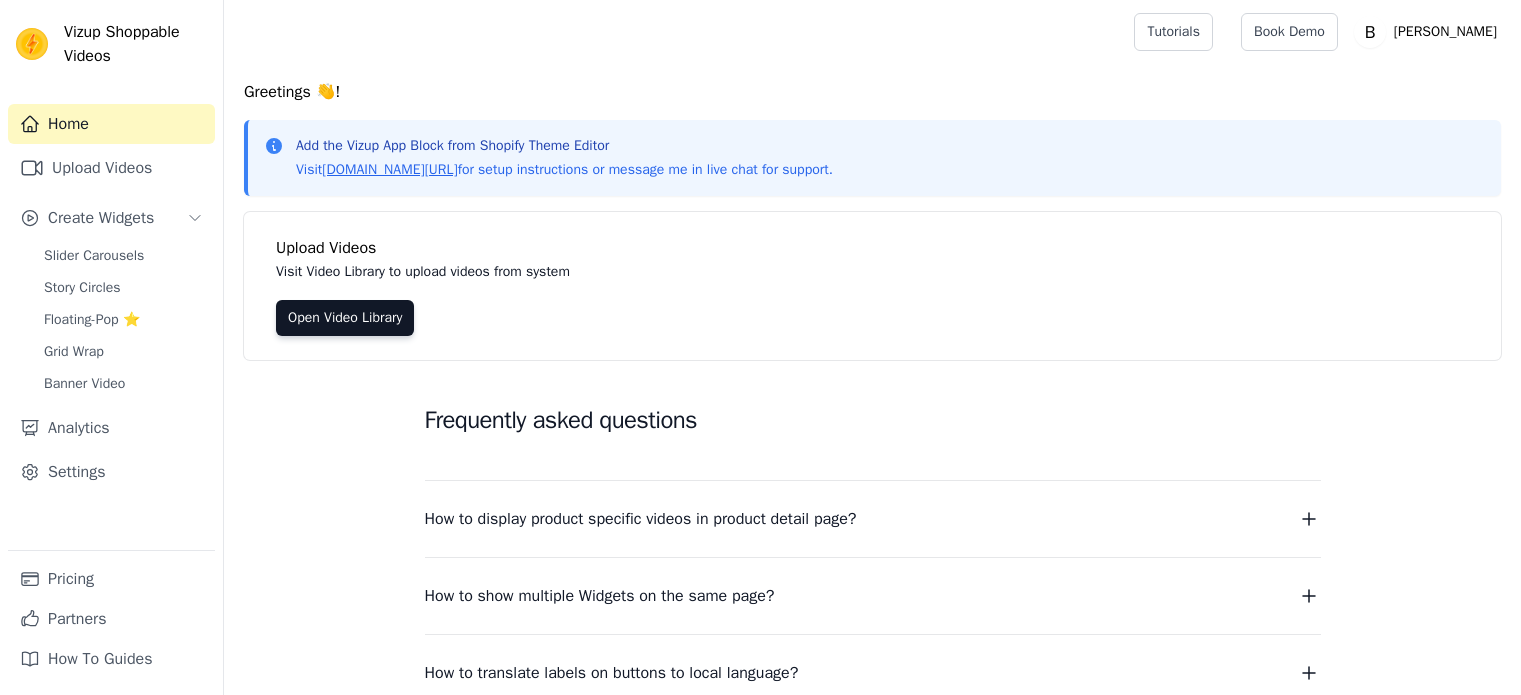 scroll, scrollTop: 0, scrollLeft: 0, axis: both 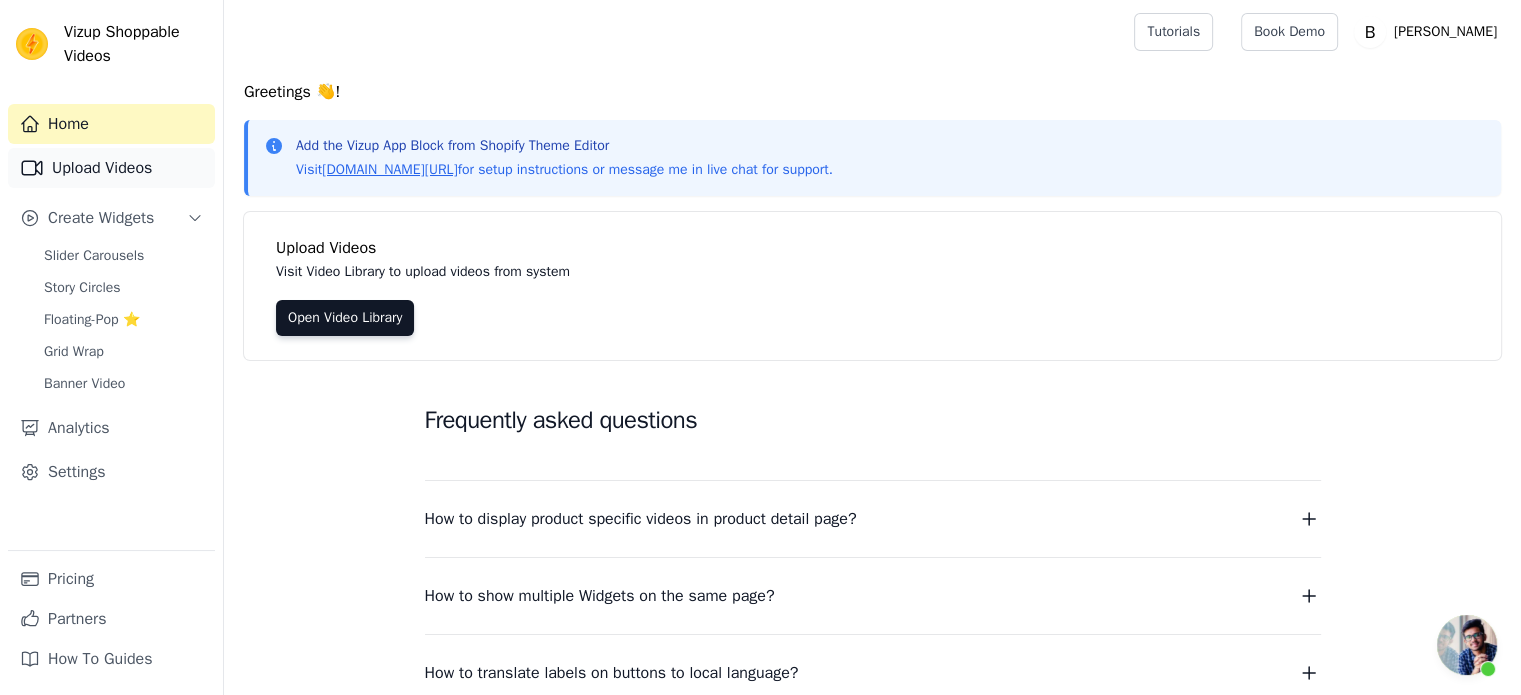 click on "Upload Videos" at bounding box center [111, 168] 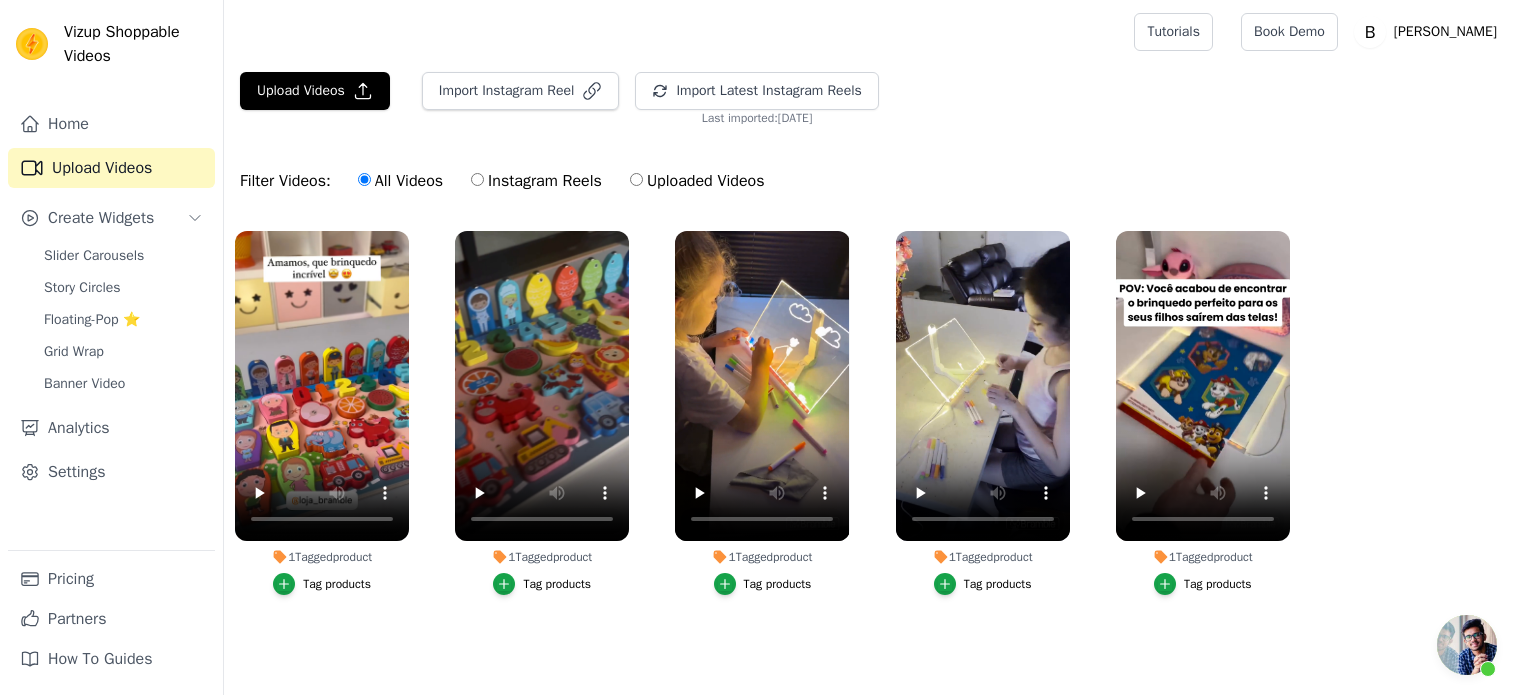 scroll, scrollTop: 0, scrollLeft: 0, axis: both 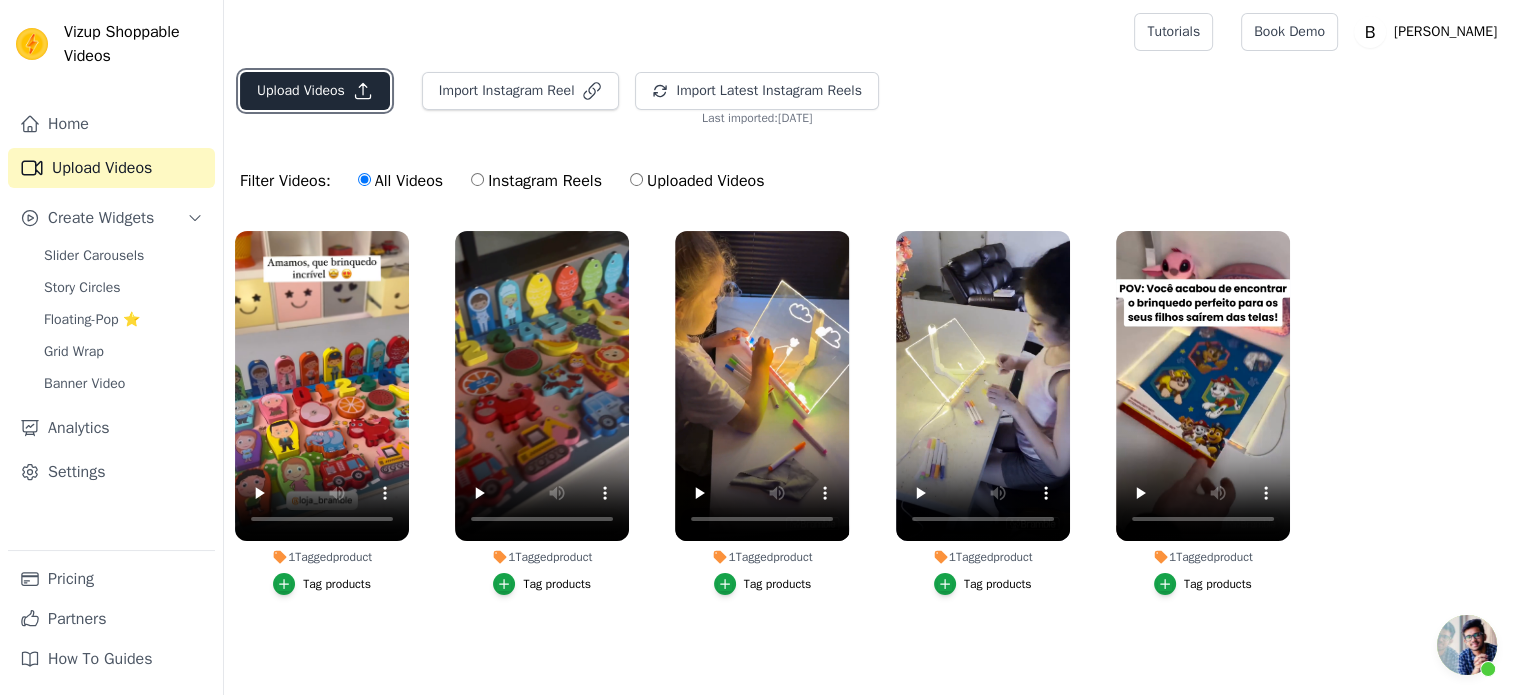 click on "Upload Videos" at bounding box center [315, 91] 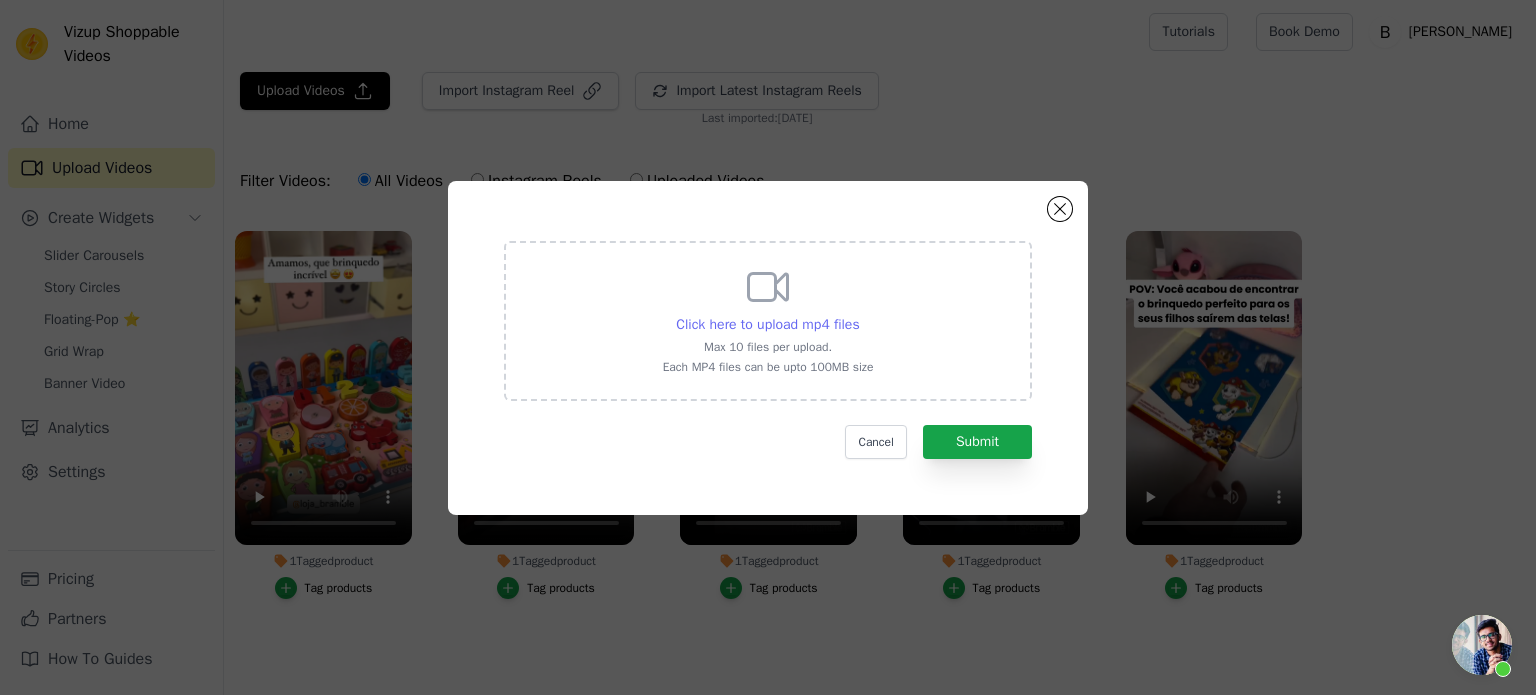 click on "Click here to upload mp4 files" at bounding box center [767, 324] 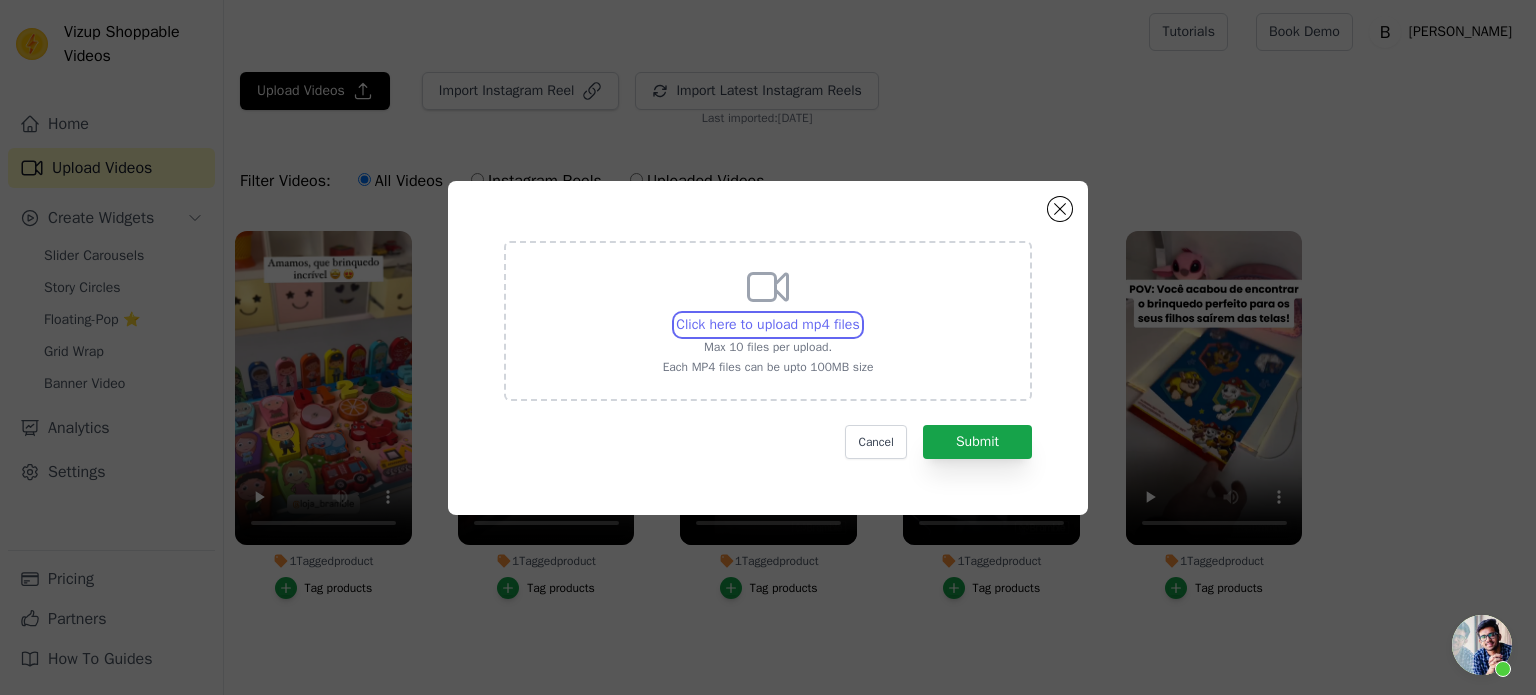 click on "Click here to upload mp4 files     Max 10 files per upload.   Each MP4 files can be upto 100MB size" at bounding box center [859, 314] 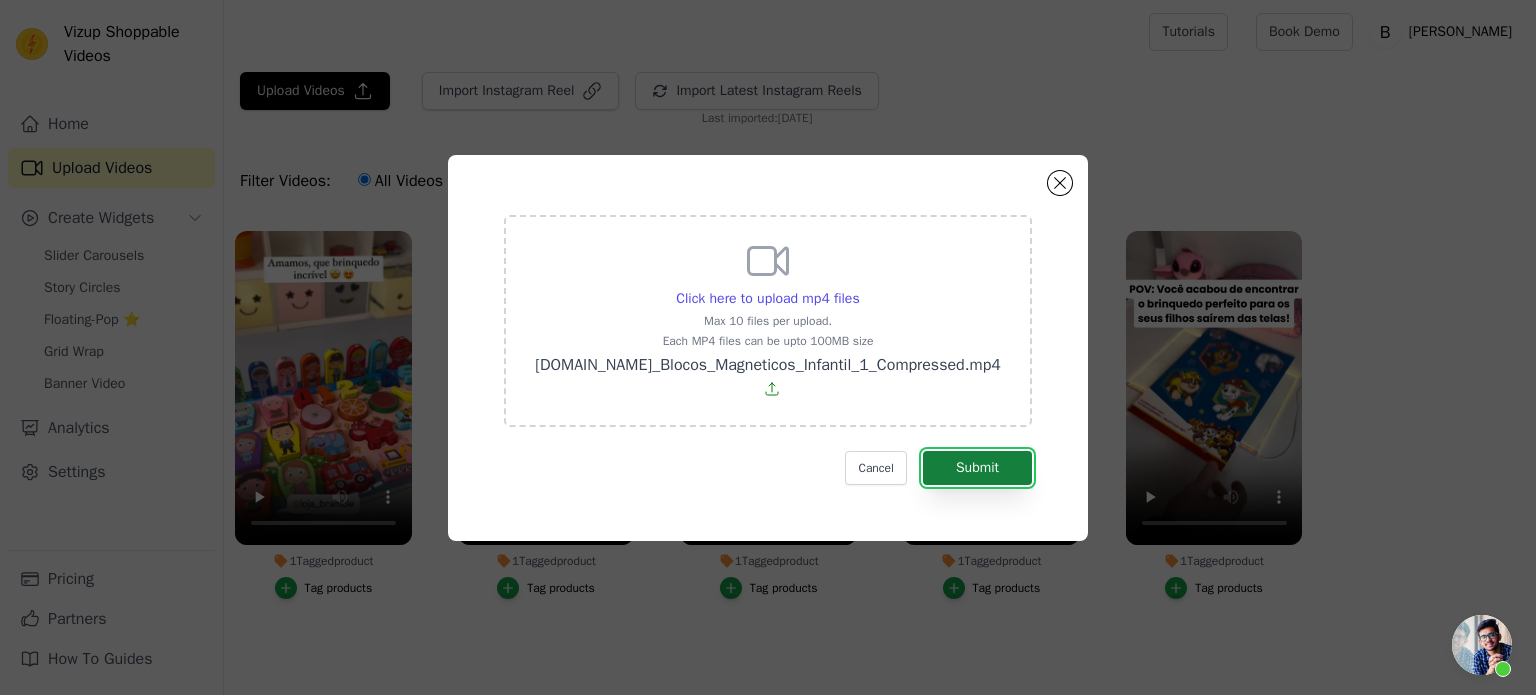 click on "Submit" at bounding box center [977, 468] 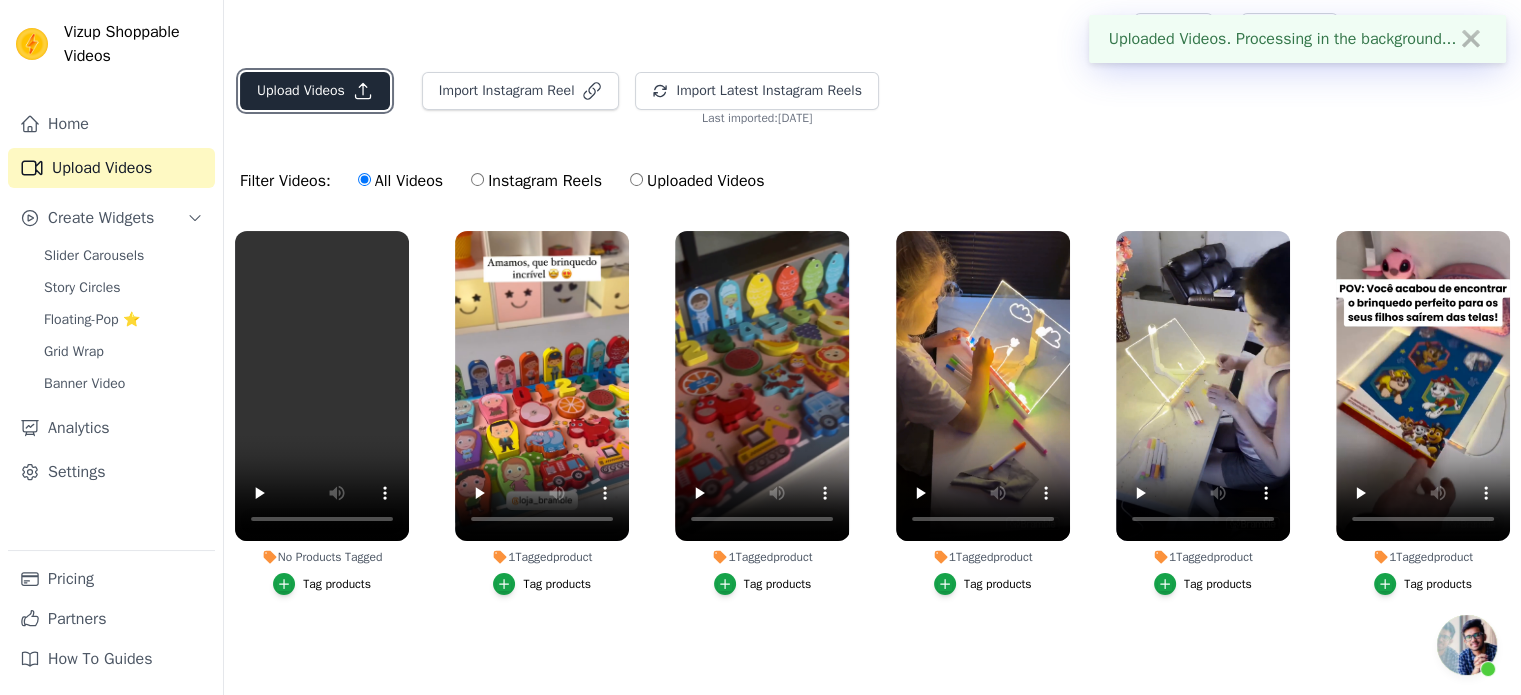 click on "Upload Videos" at bounding box center (315, 91) 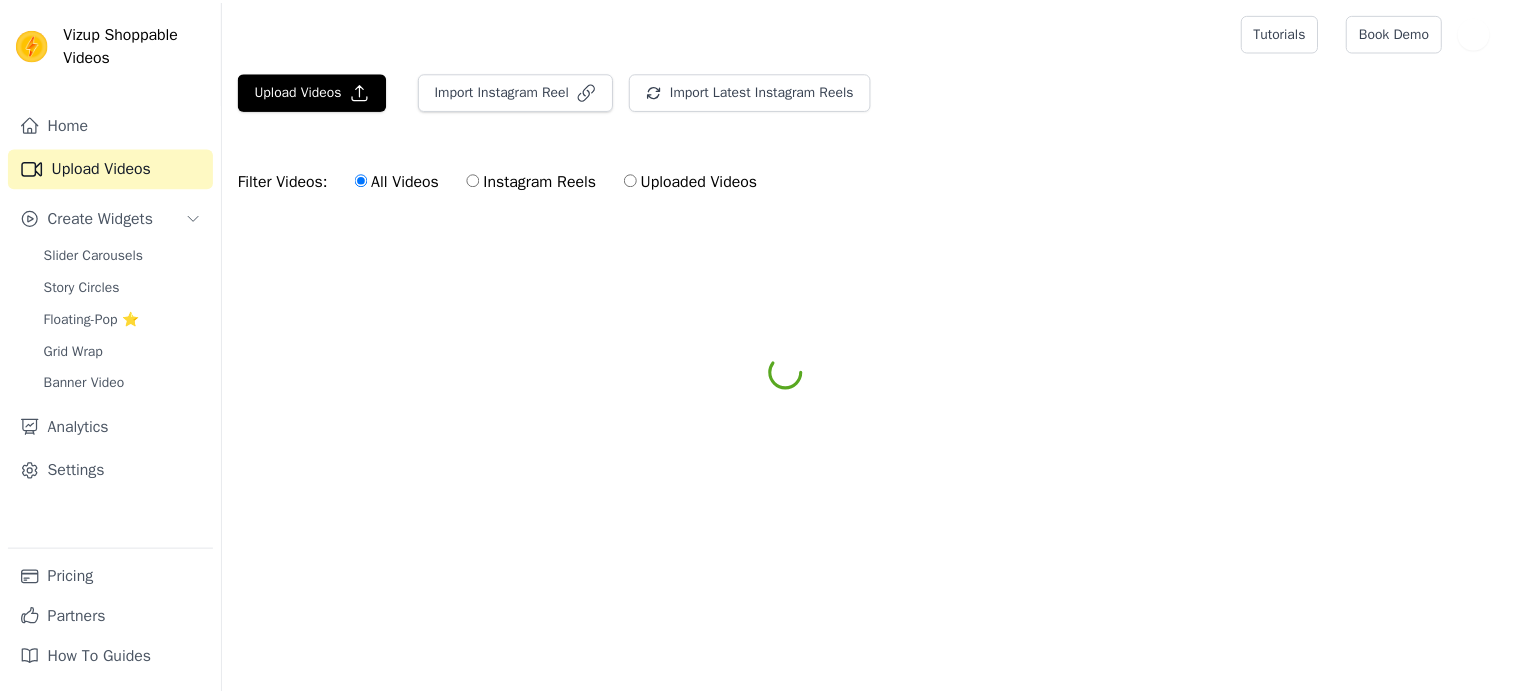 scroll, scrollTop: 0, scrollLeft: 0, axis: both 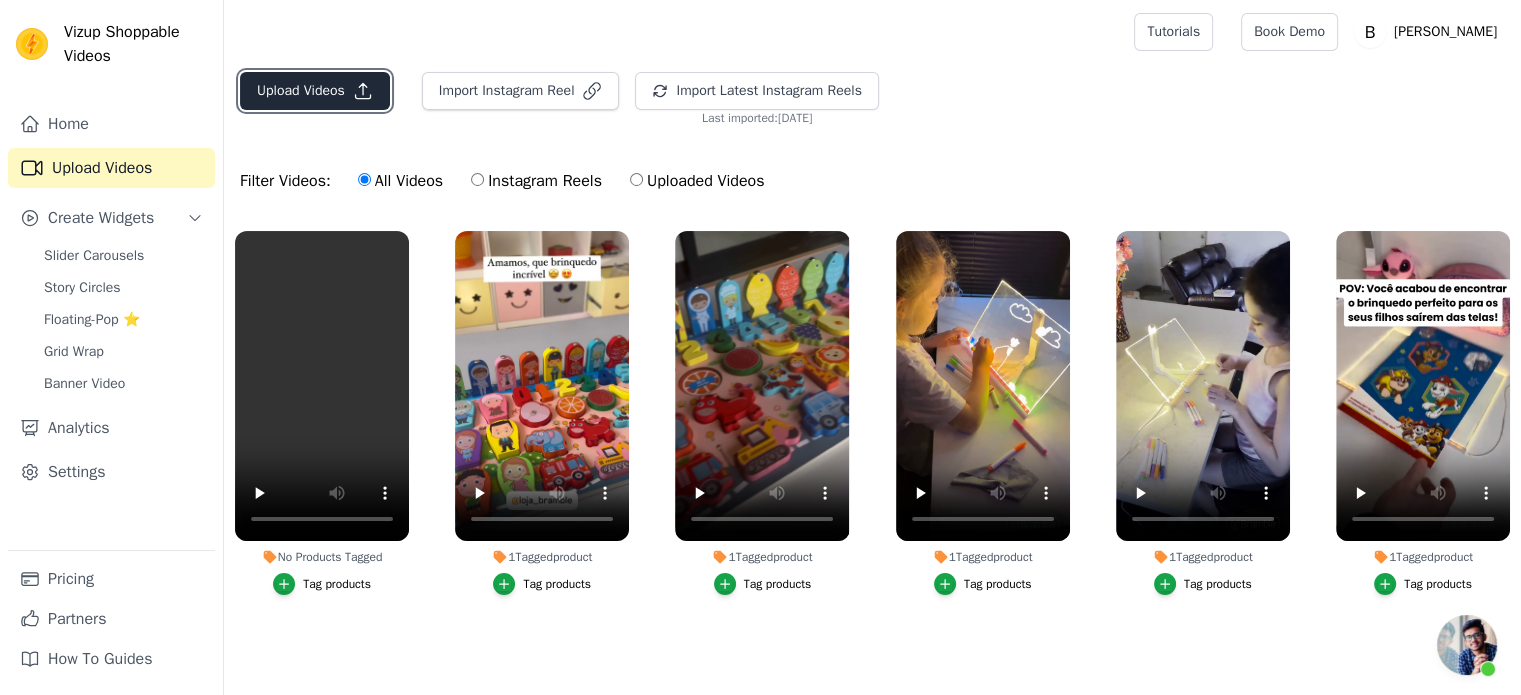 click on "Upload Videos" at bounding box center [315, 91] 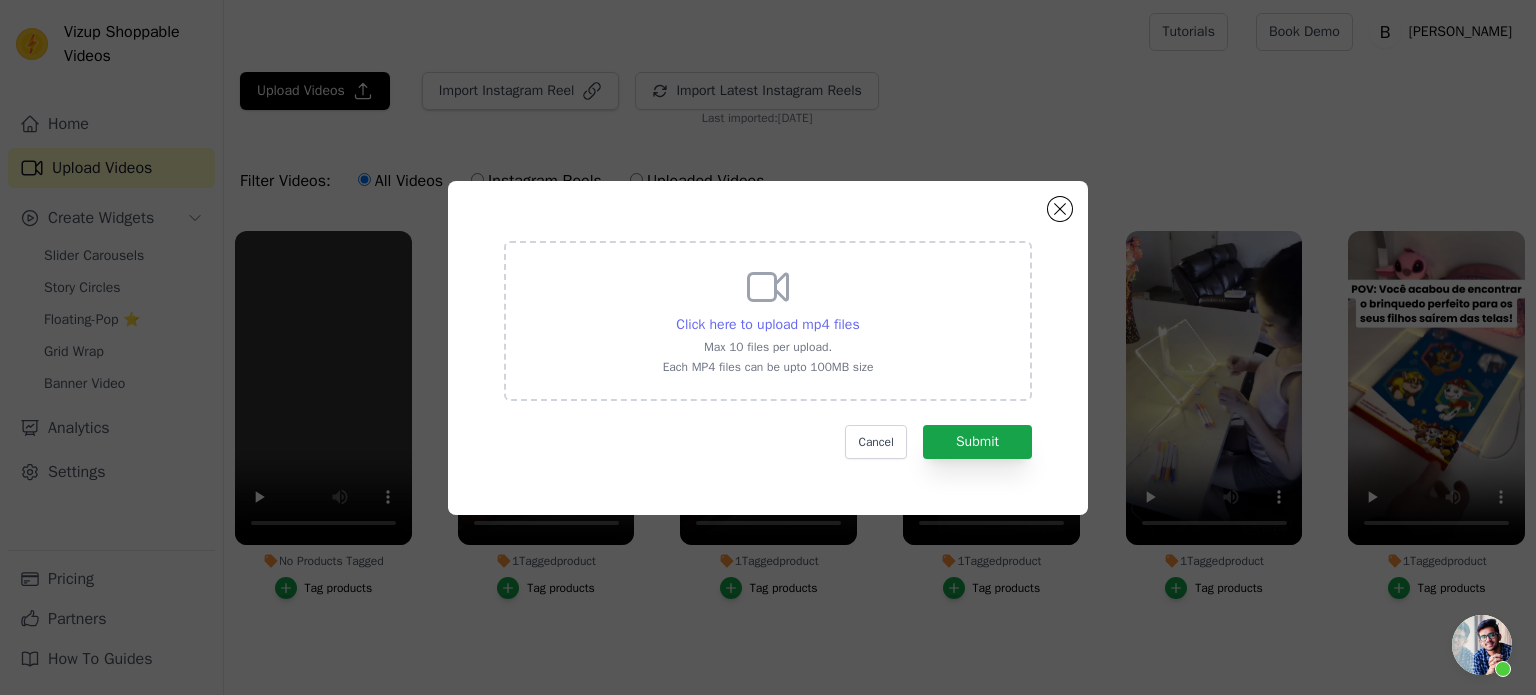 click on "Click here to upload mp4 files" at bounding box center [767, 324] 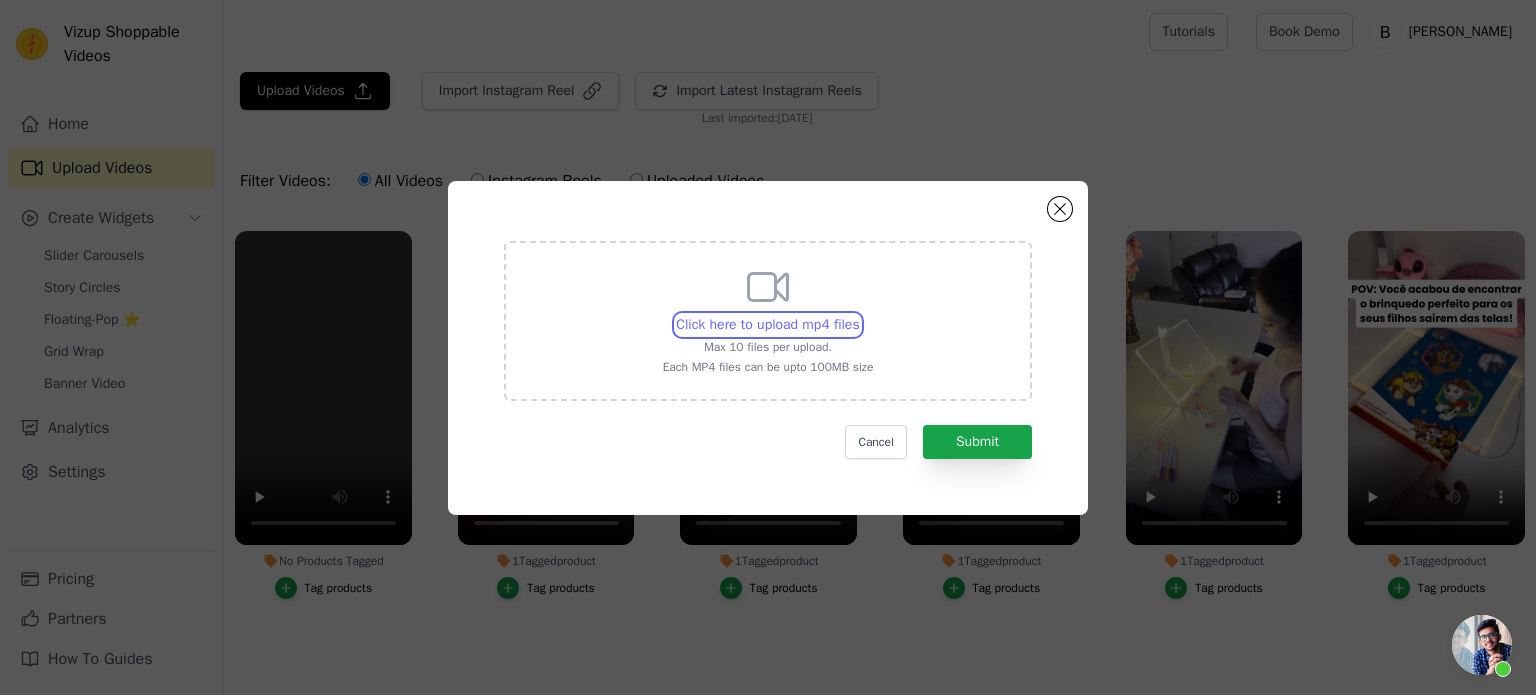 click on "Click here to upload mp4 files     Max 10 files per upload.   Each MP4 files can be upto 100MB size" at bounding box center (859, 314) 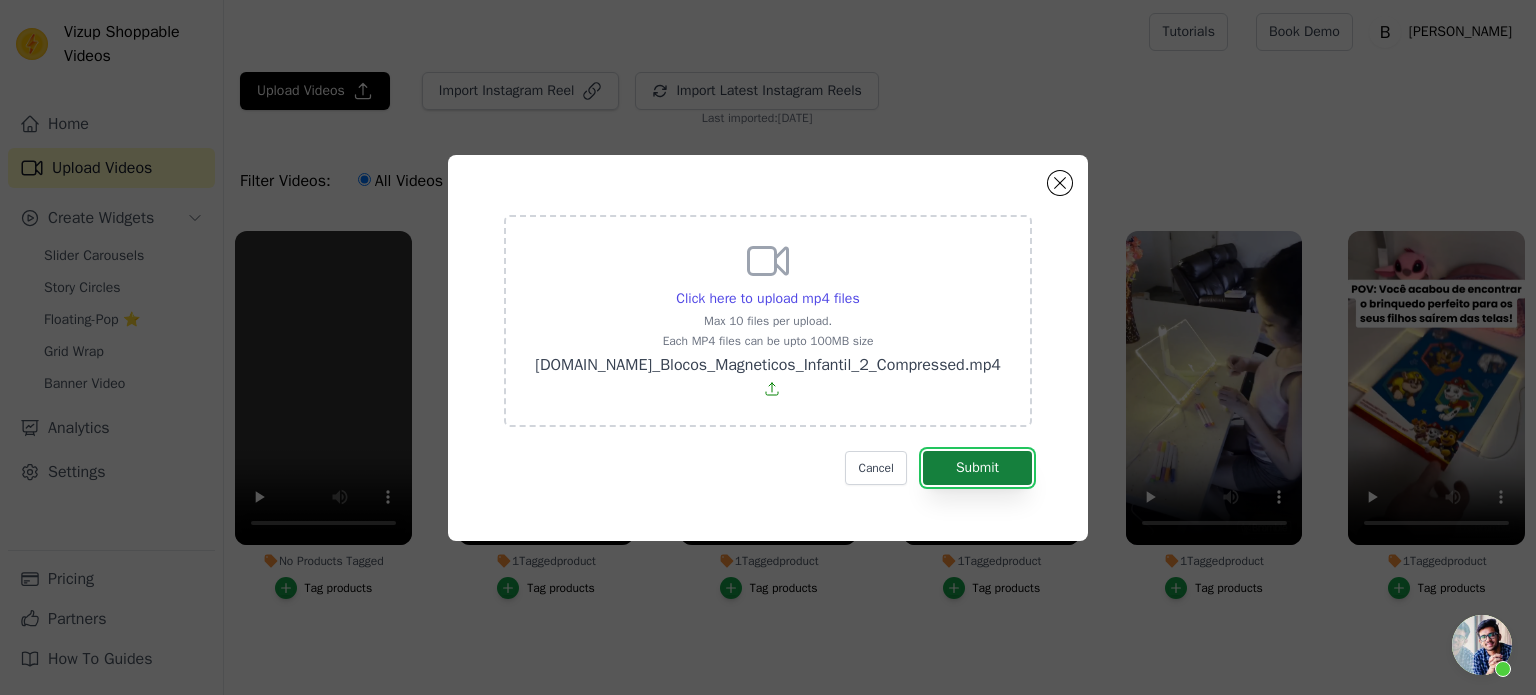 click on "Submit" at bounding box center (977, 468) 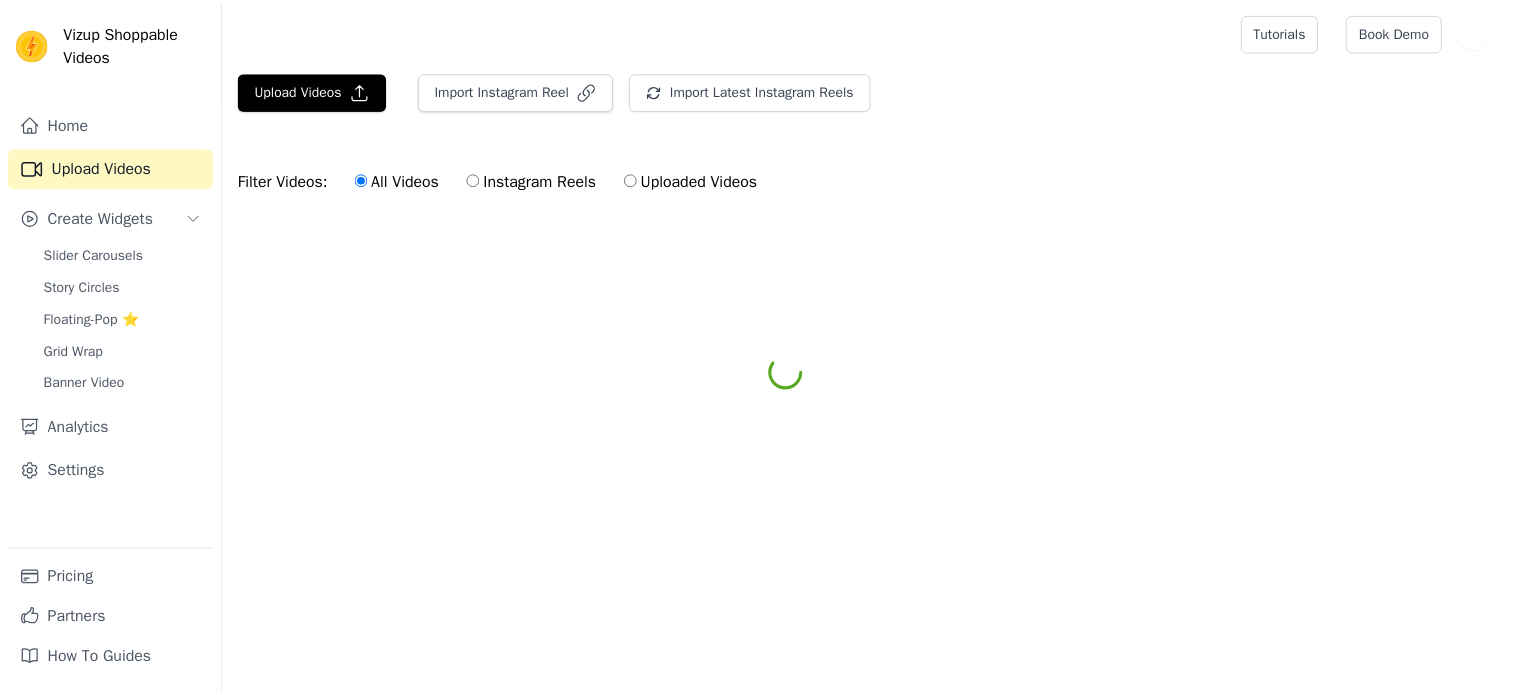 scroll, scrollTop: 0, scrollLeft: 0, axis: both 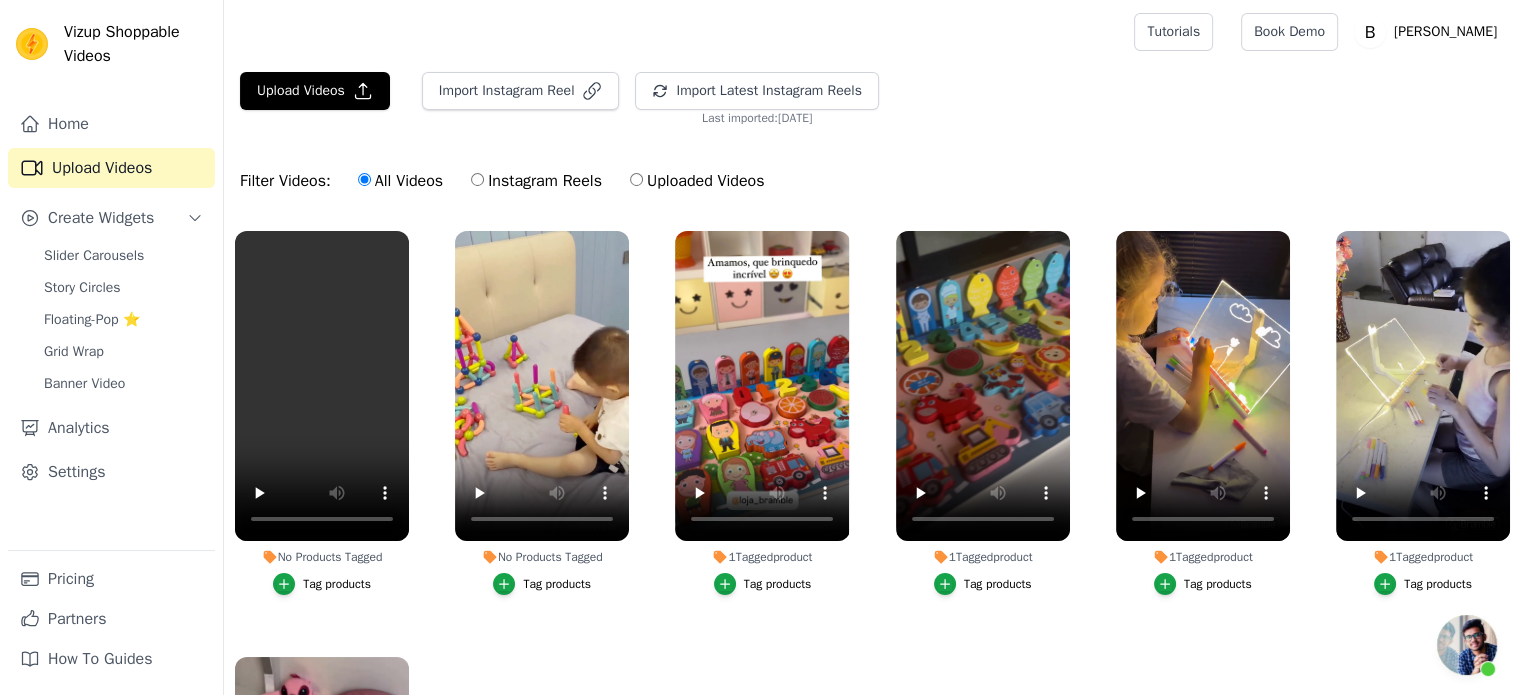 click on "Tag products" at bounding box center [557, 584] 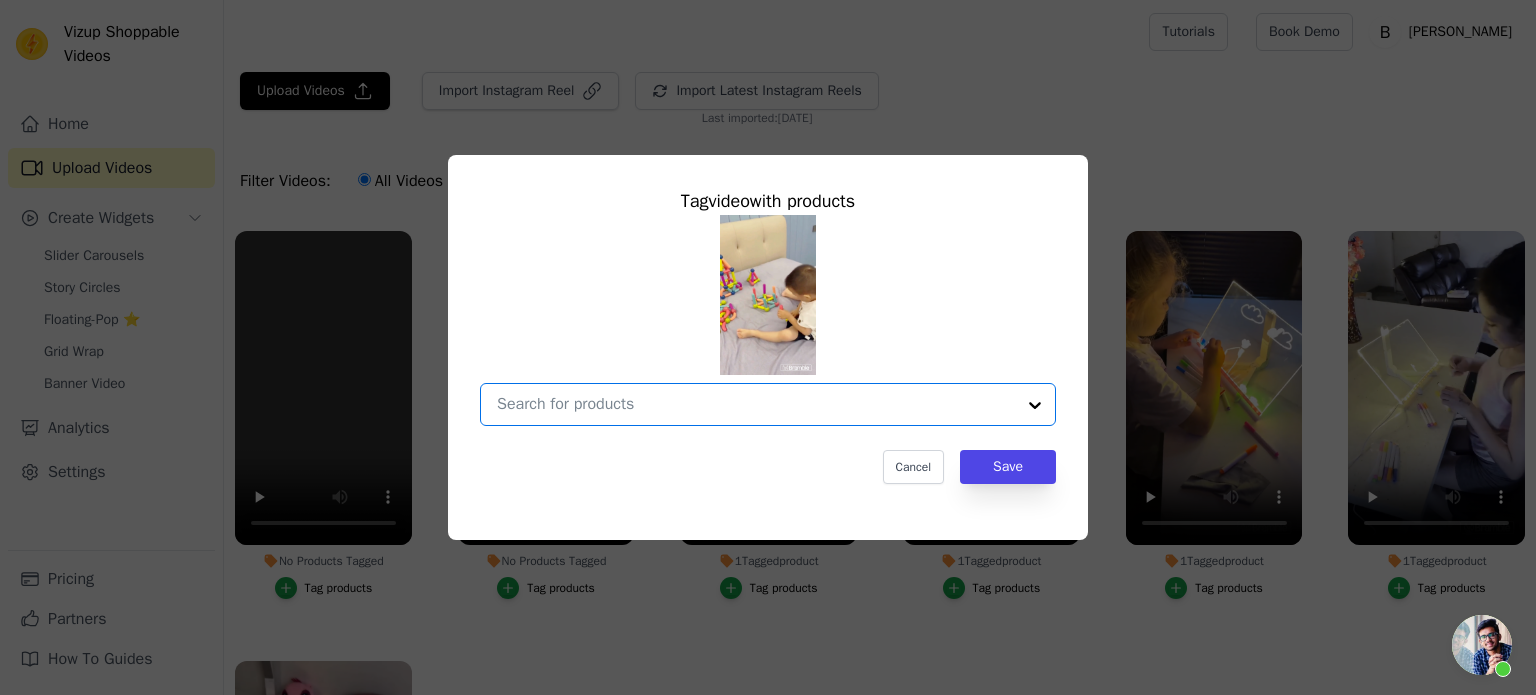 click on "No Products Tagged     Tag  video  with products       Option undefined, selected.   Select is focused, type to refine list, press down to open the menu.                   Cancel   Save     Tag products" at bounding box center (756, 404) 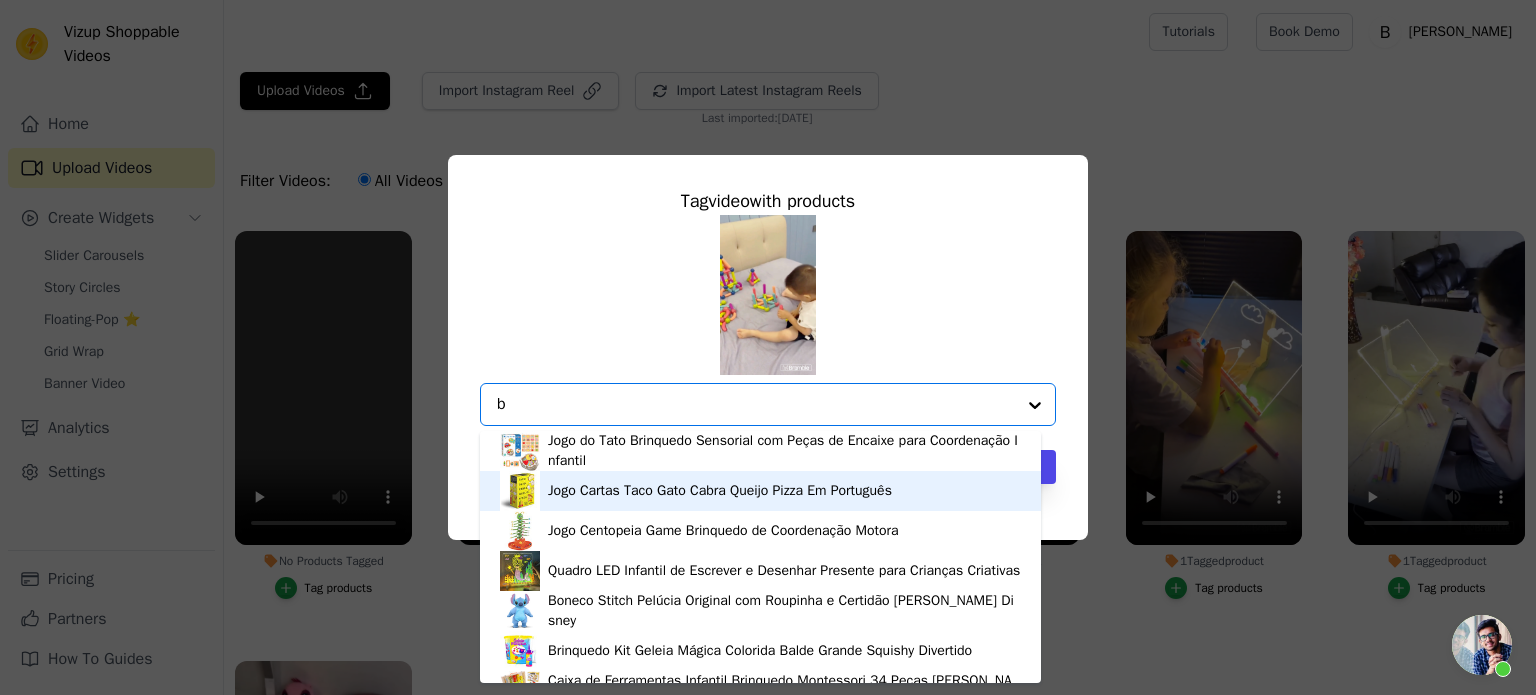 scroll, scrollTop: 0, scrollLeft: 0, axis: both 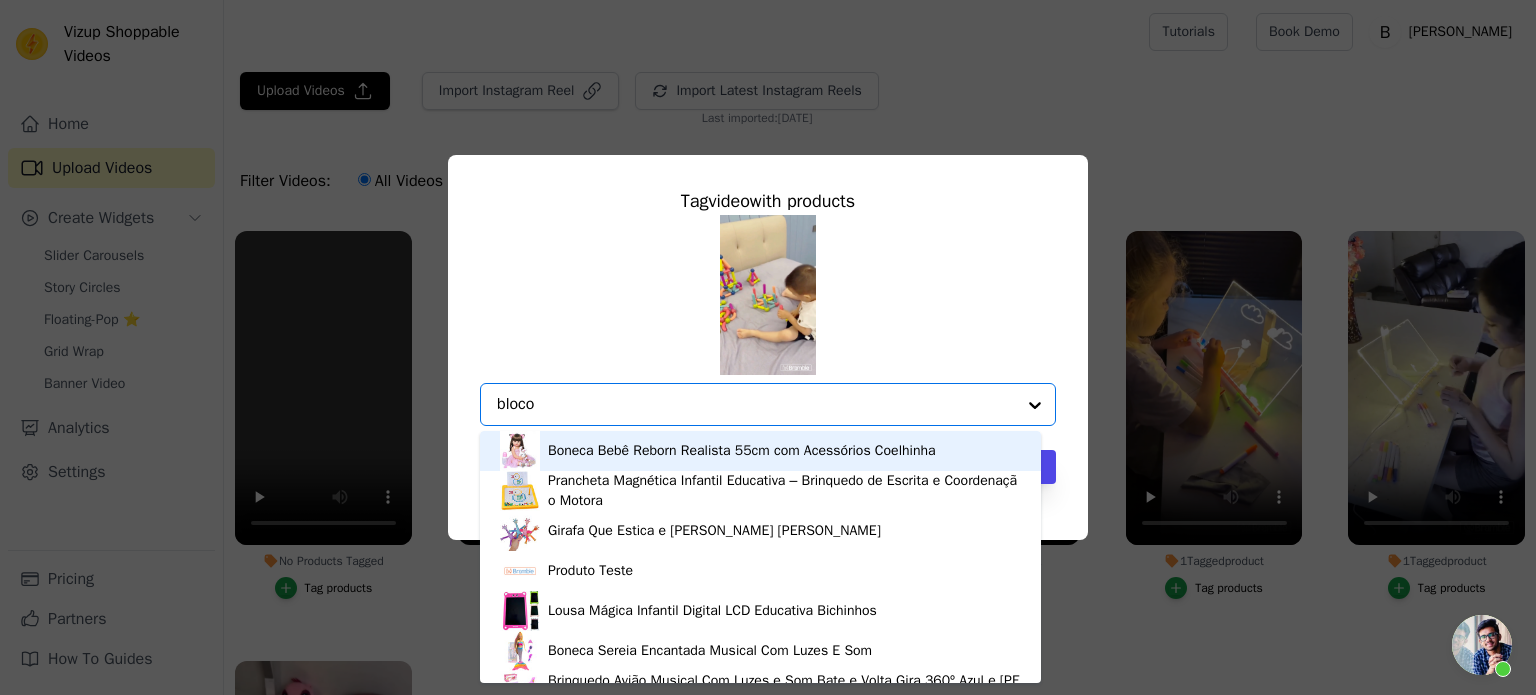 type on "blocos" 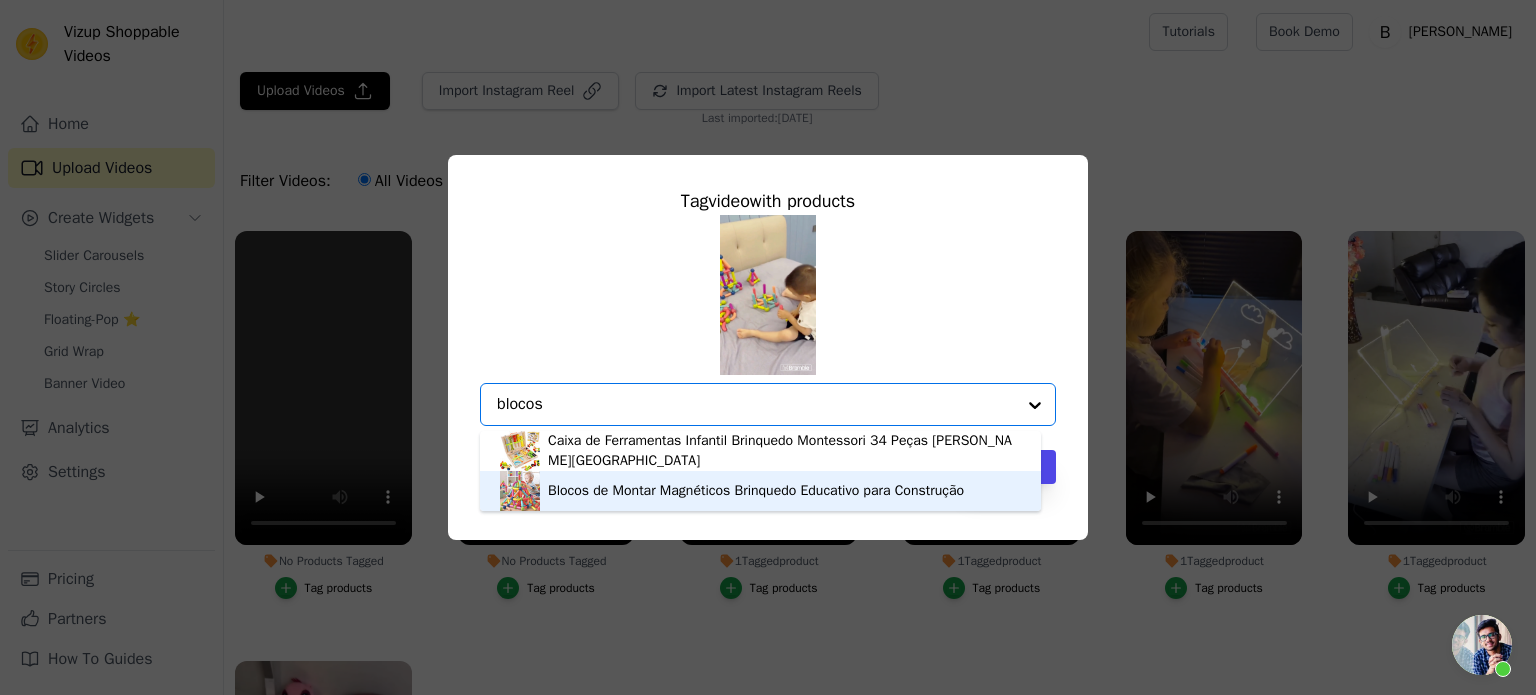 click on "Blocos de Montar Magnéticos Brinquedo Educativo para Construção" at bounding box center (756, 491) 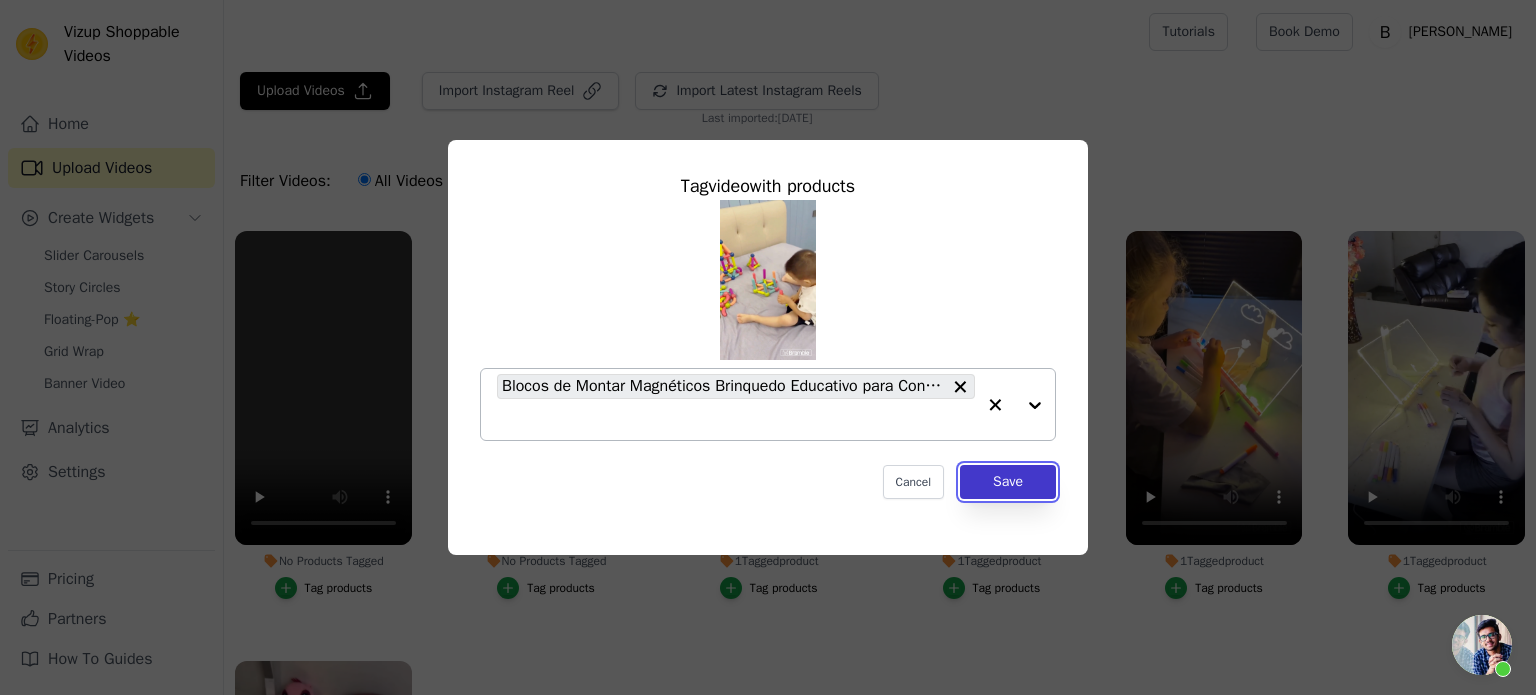 click on "Save" at bounding box center [1008, 482] 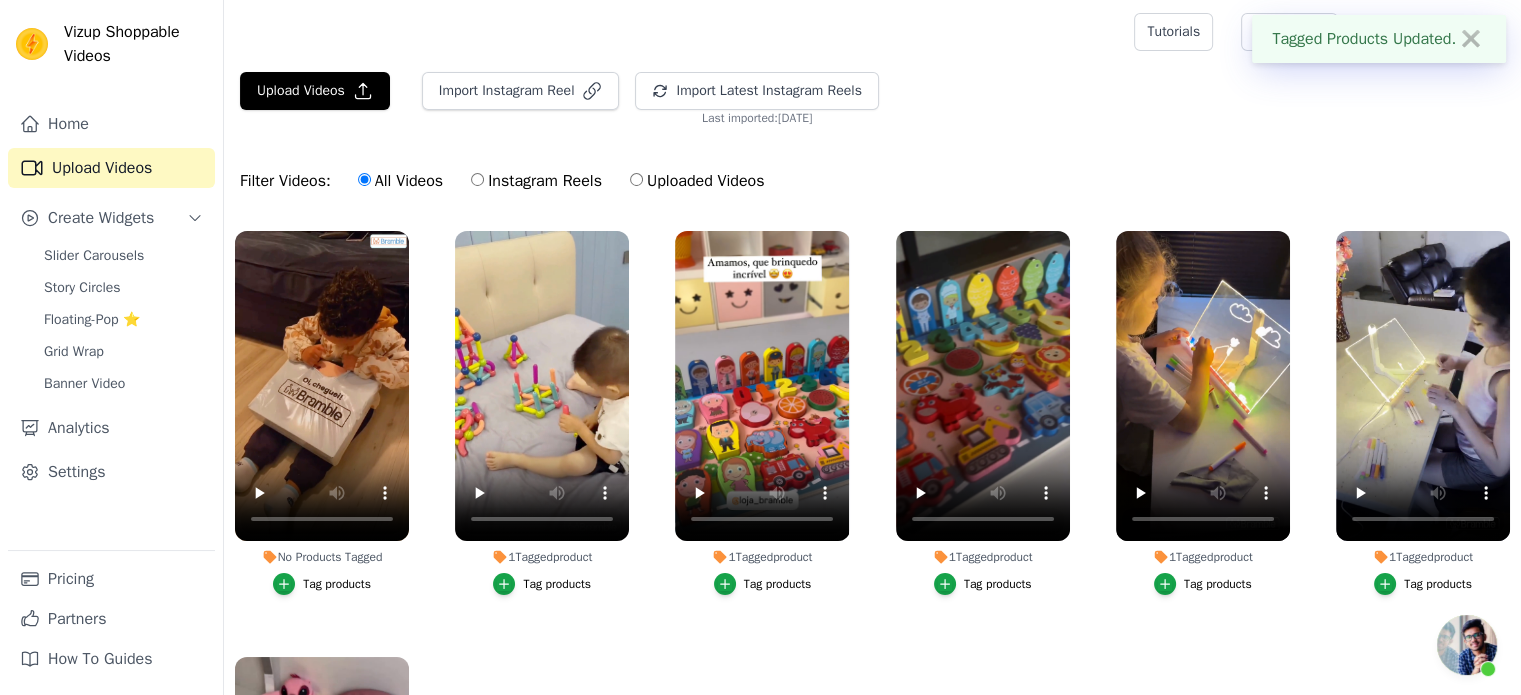 click on "Tag products" at bounding box center [322, 584] 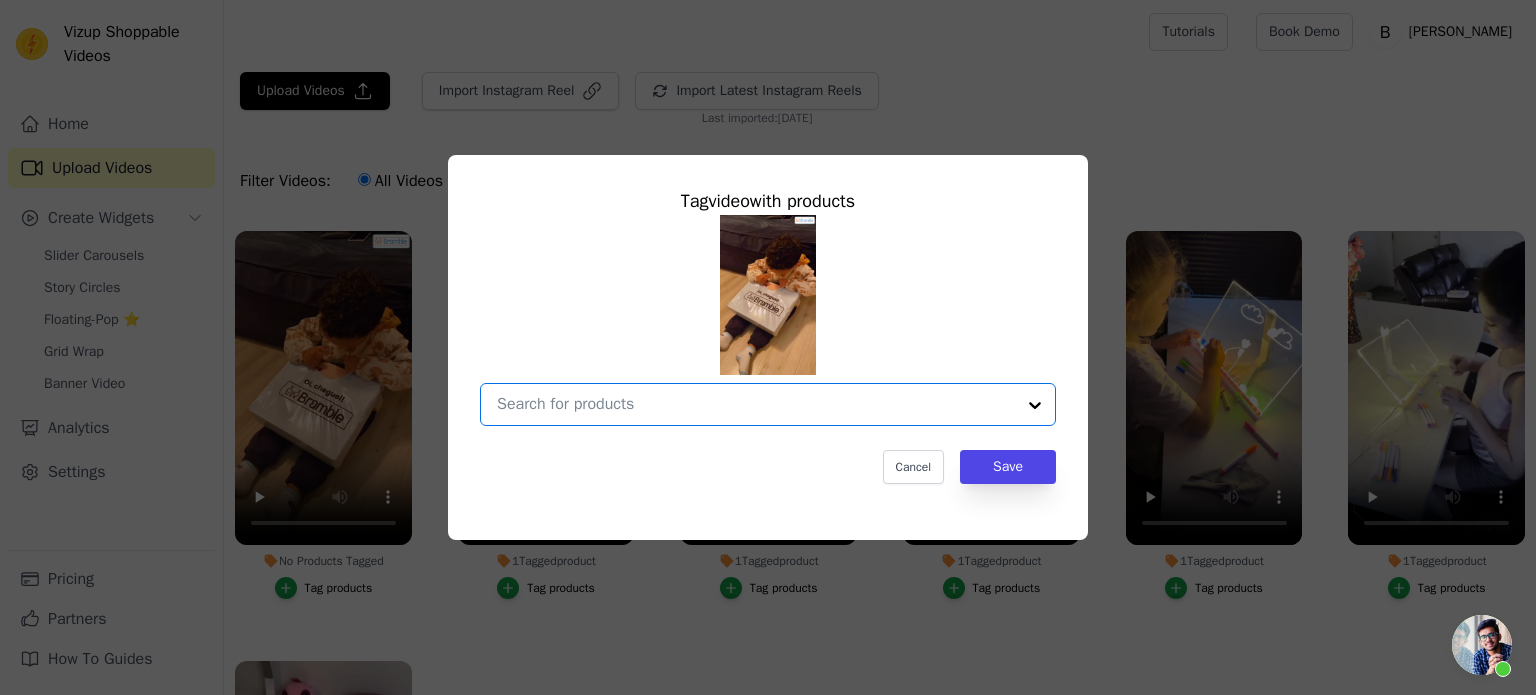 click on "No Products Tagged     Tag  video  with products       Option undefined, selected.   Select is focused, type to refine list, press down to open the menu.                   Cancel   Save     Tag products" at bounding box center (756, 404) 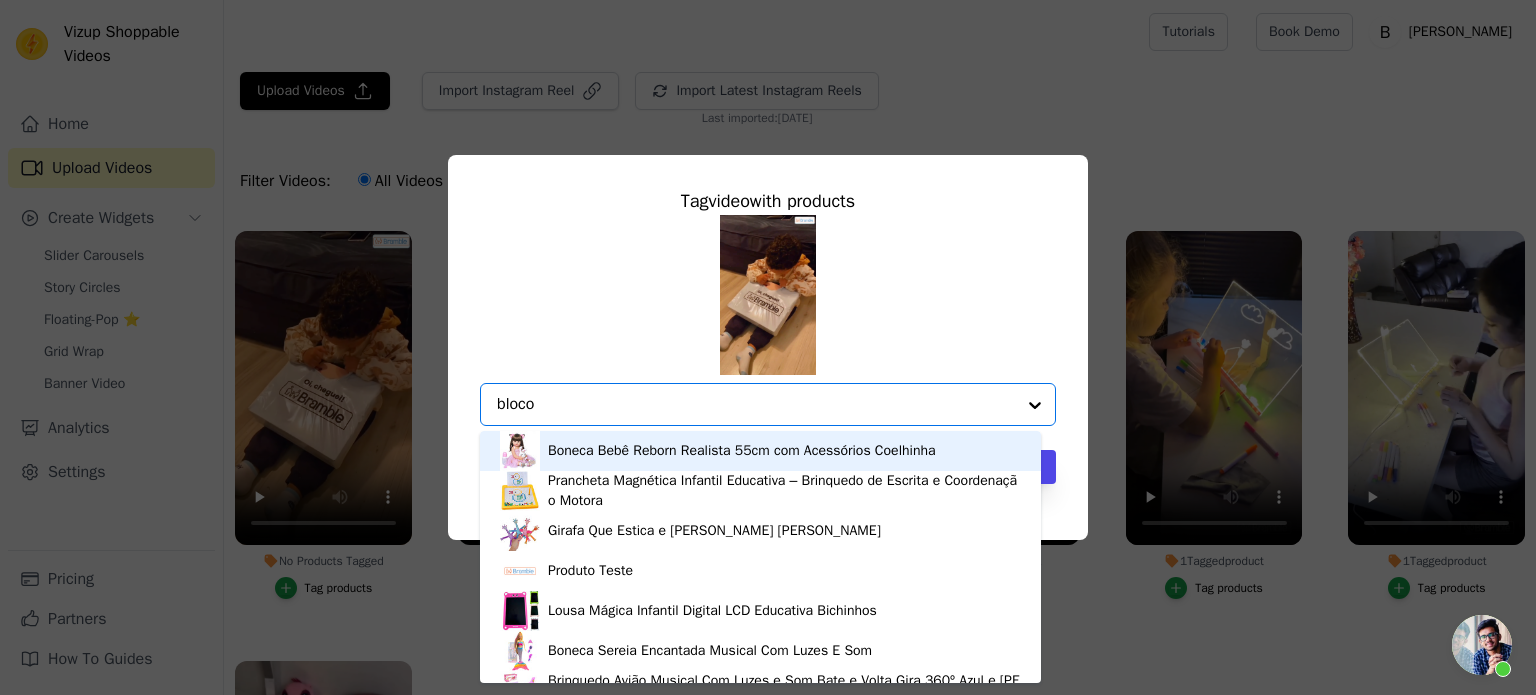 type on "blocos" 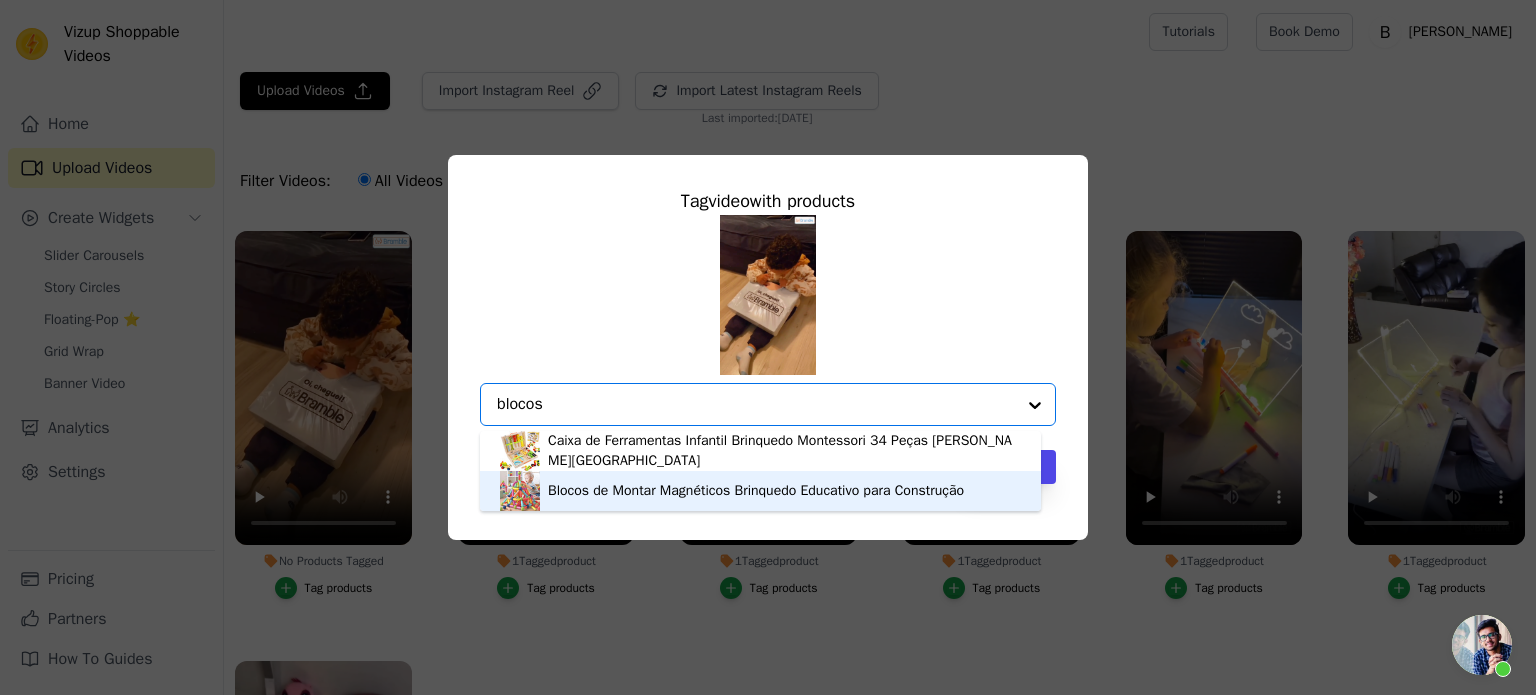 click on "Blocos de Montar Magnéticos Brinquedo Educativo para Construção" at bounding box center (756, 491) 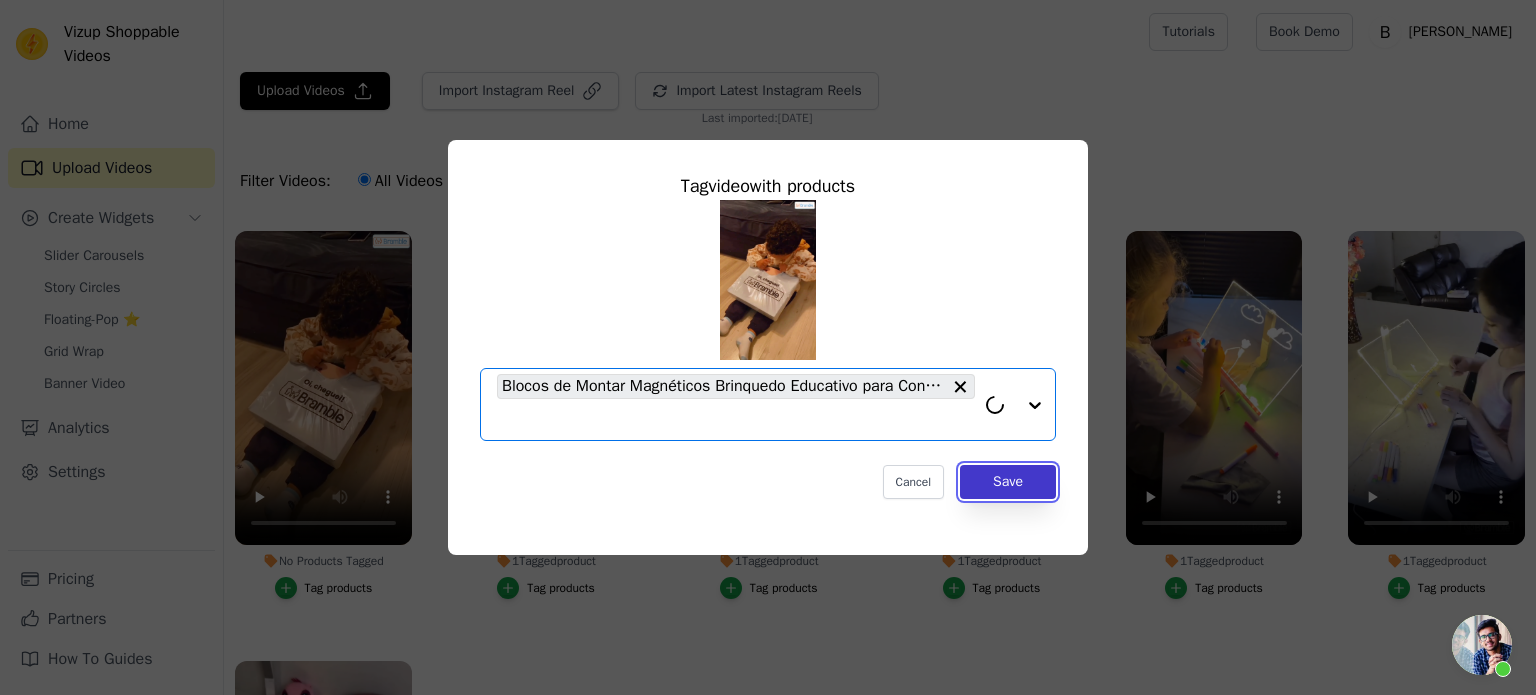 click on "Save" at bounding box center [1008, 482] 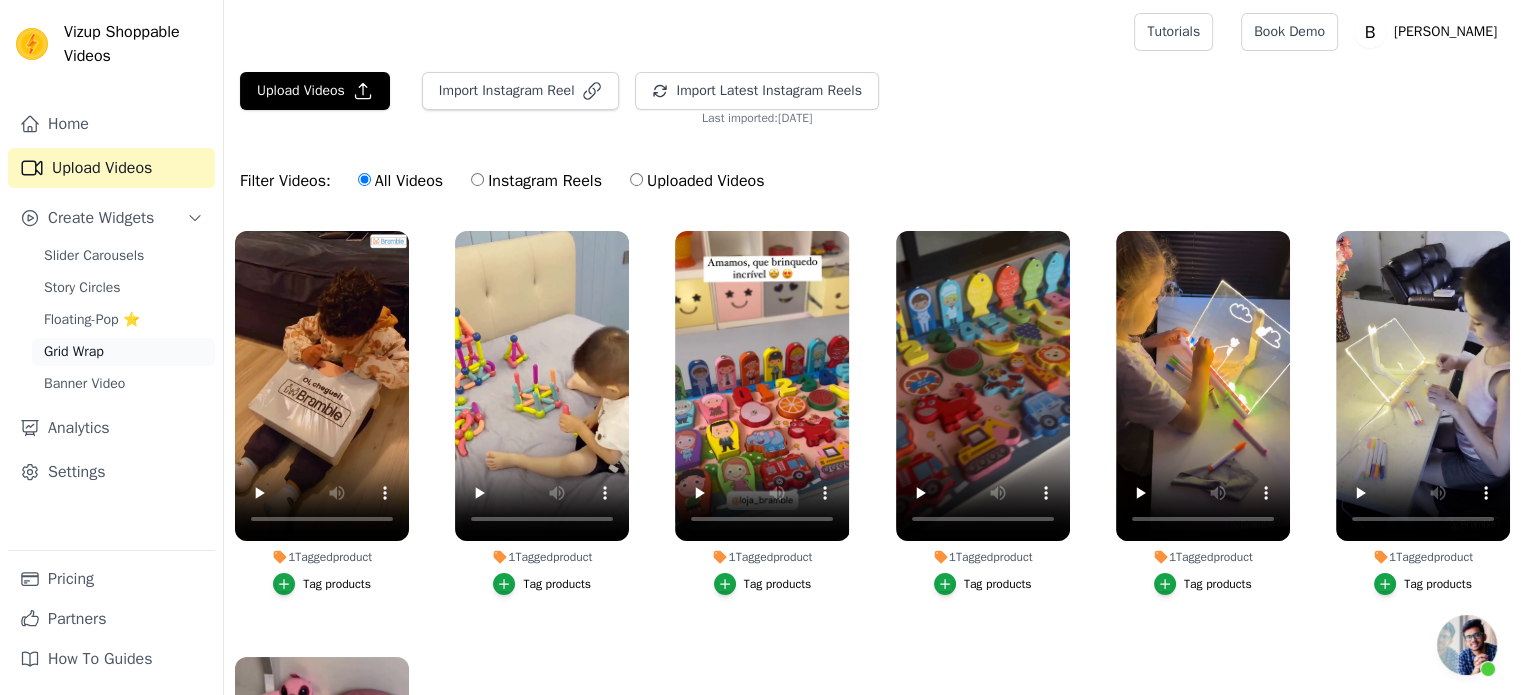 click on "Grid Wrap" at bounding box center [74, 352] 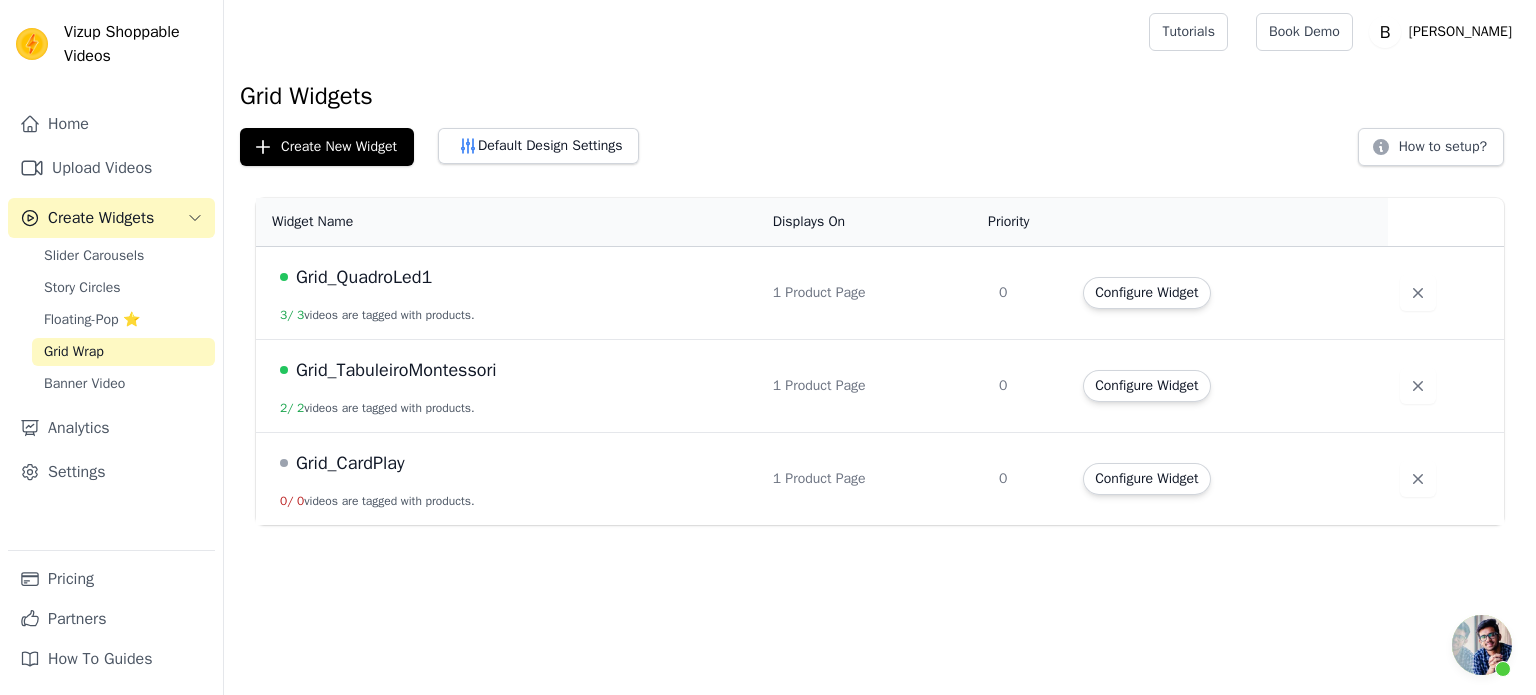 click on "Grid_QuadroLed1" at bounding box center (364, 277) 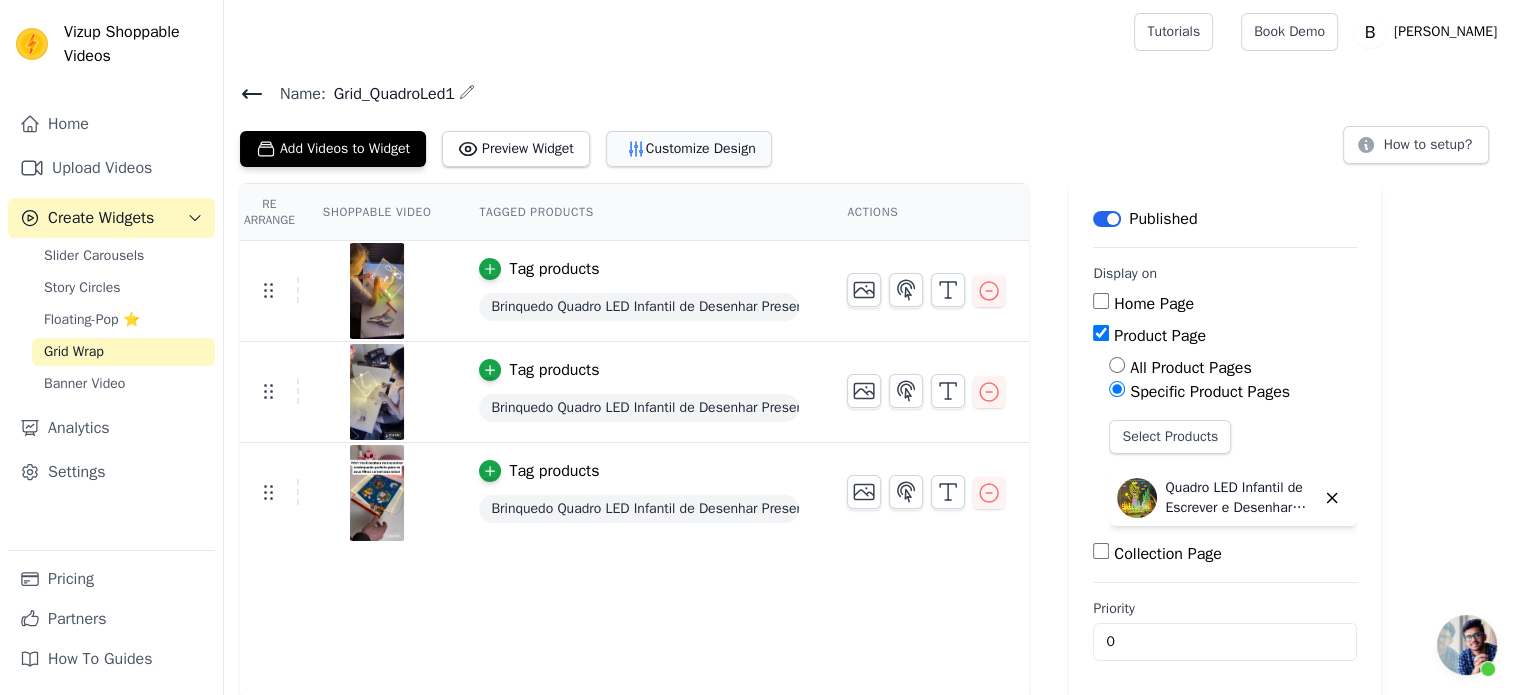 click on "Customize Design" at bounding box center (689, 149) 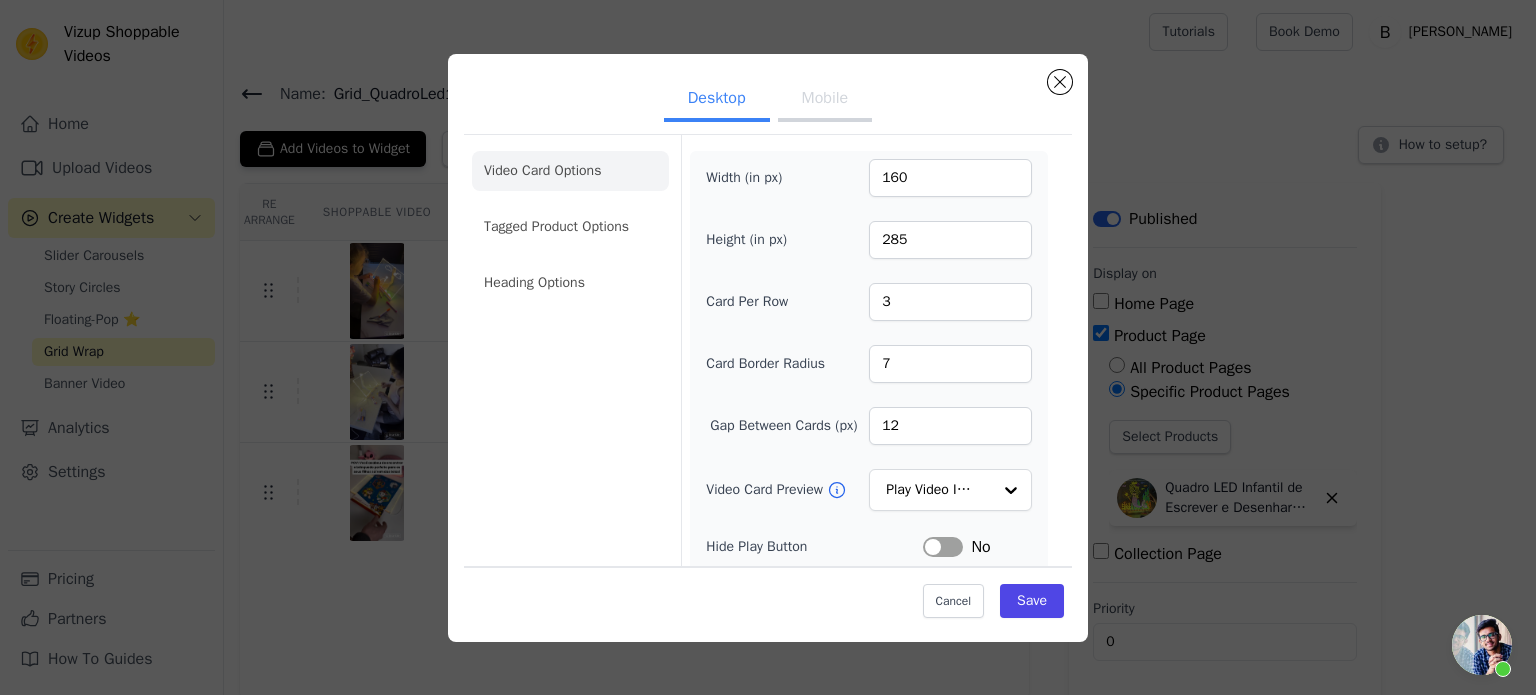 click on "Mobile" at bounding box center [825, 100] 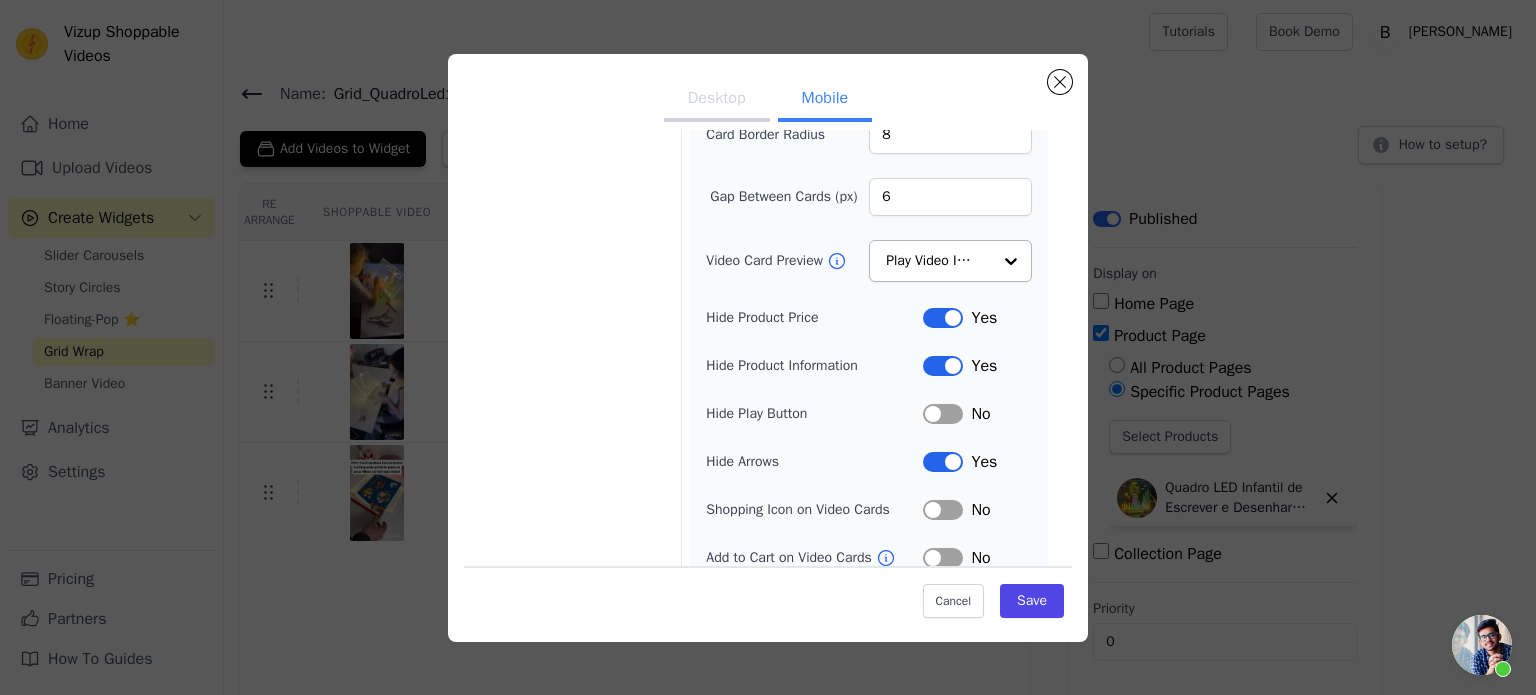 scroll, scrollTop: 245, scrollLeft: 0, axis: vertical 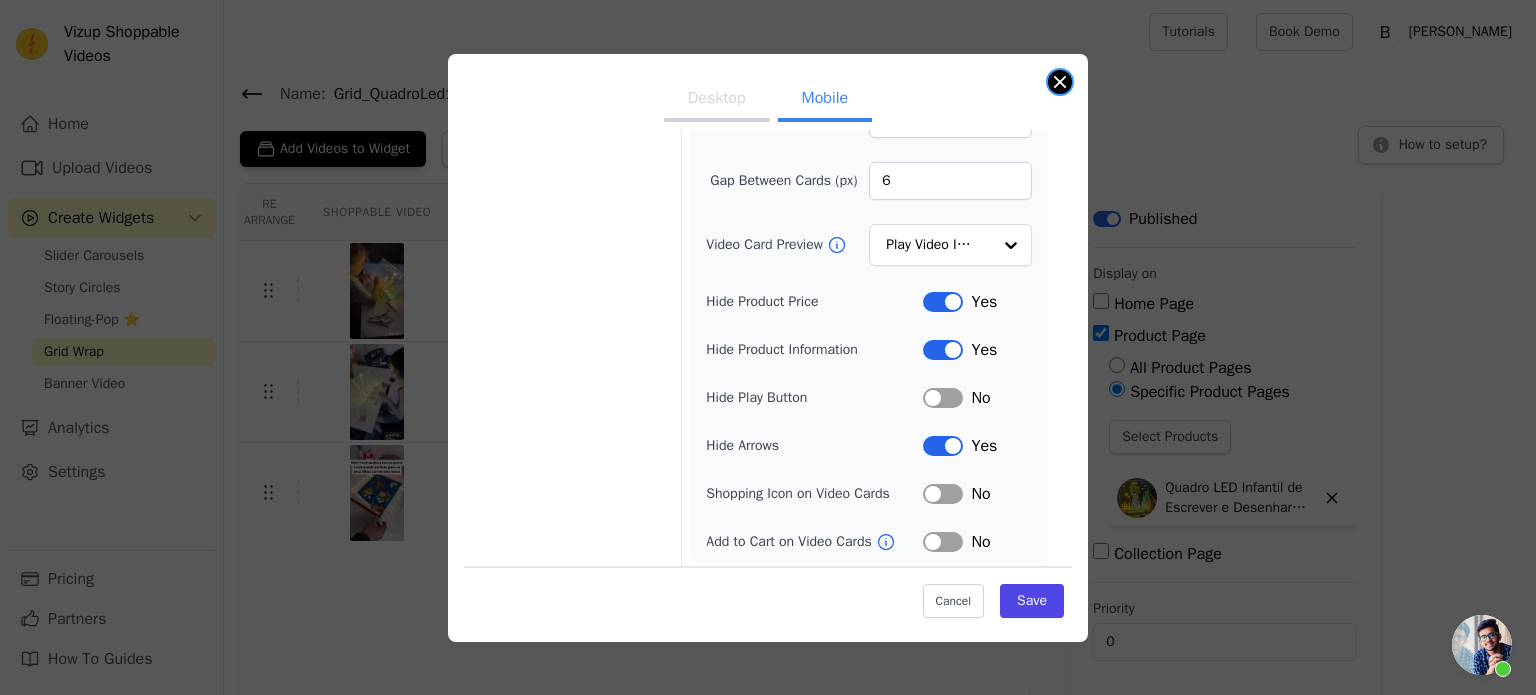 click at bounding box center [1060, 82] 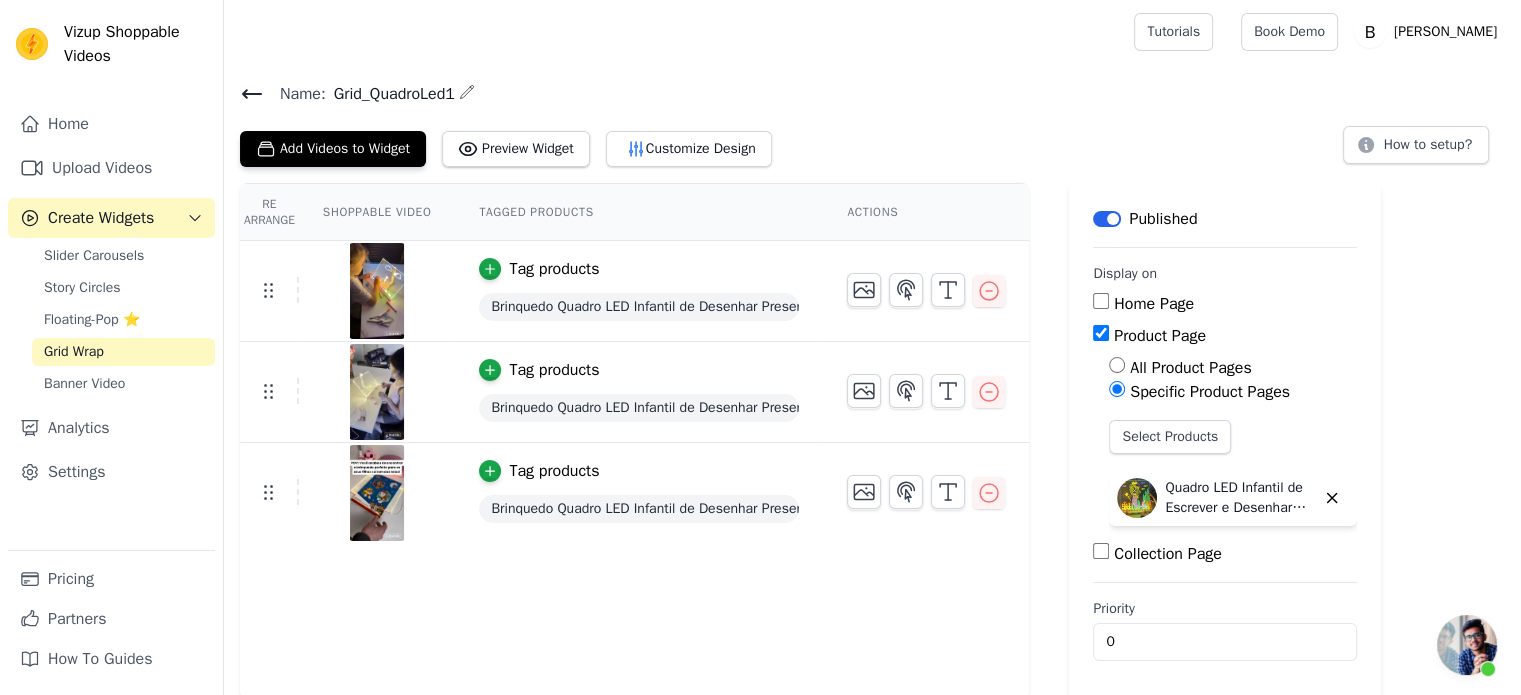 click 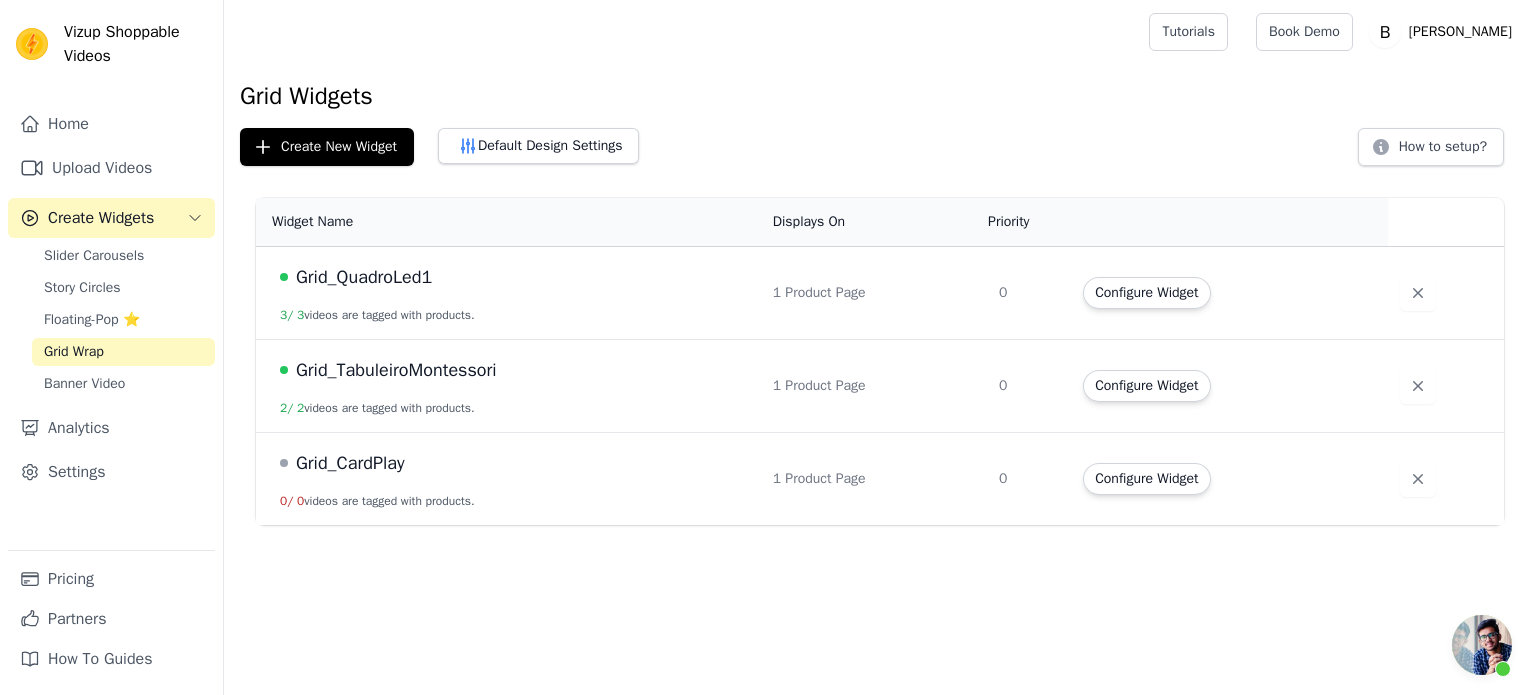 click on "Grid_TabuleiroMontessori" at bounding box center [396, 370] 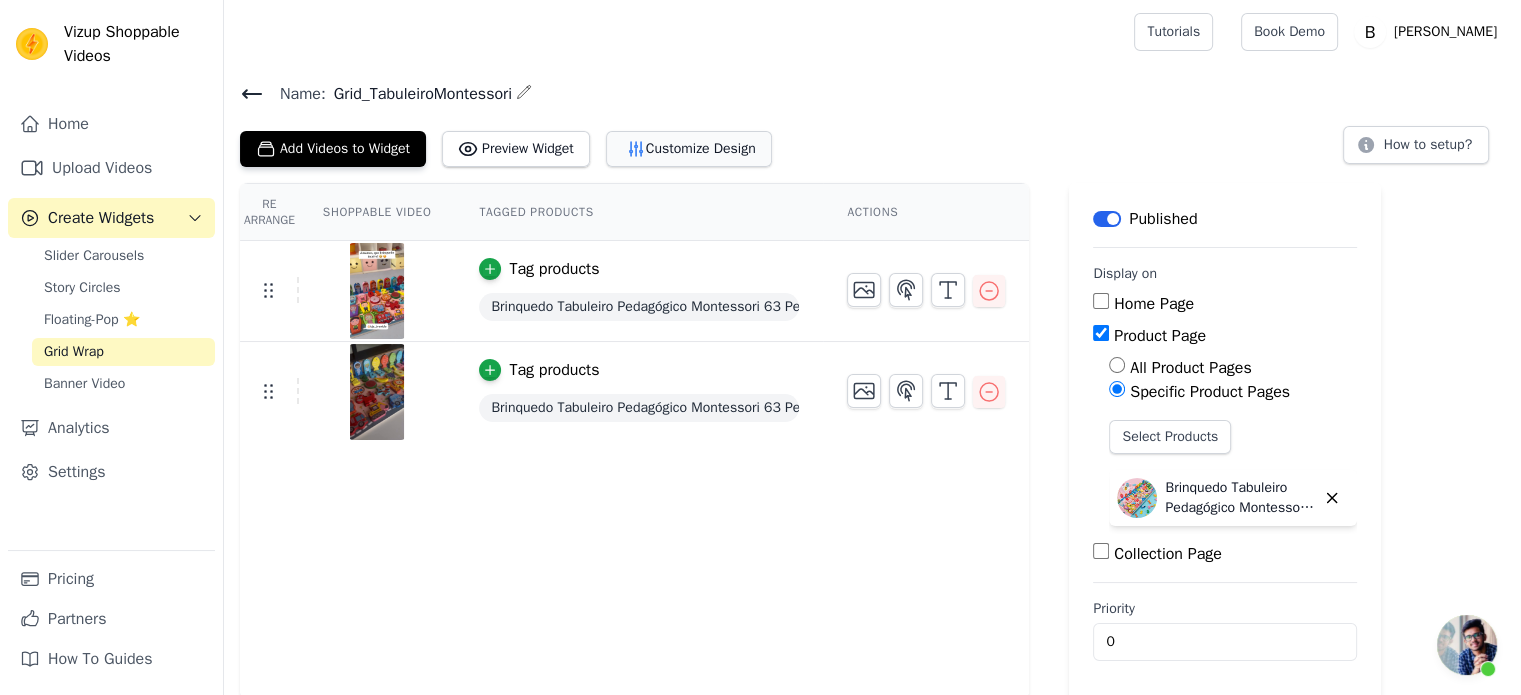 click on "Customize Design" at bounding box center (689, 149) 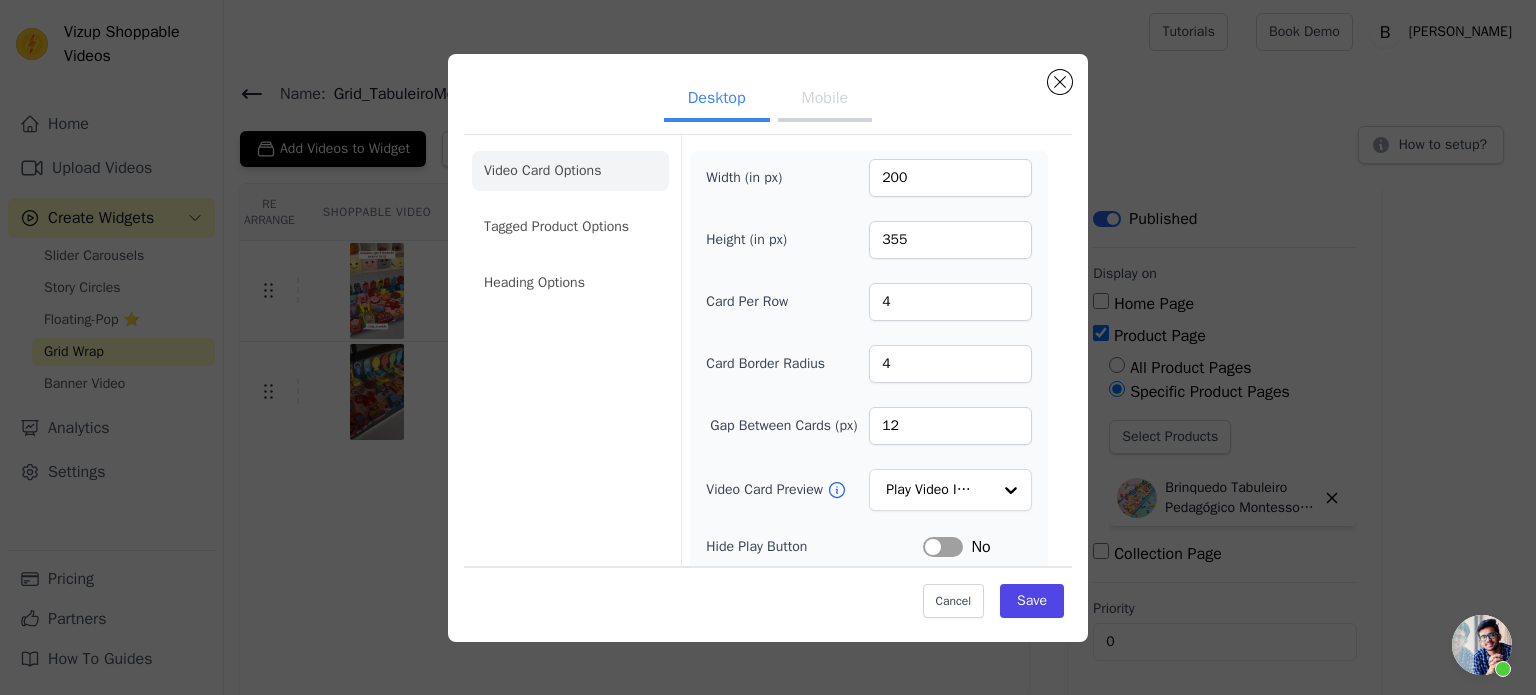 click on "Mobile" at bounding box center (825, 100) 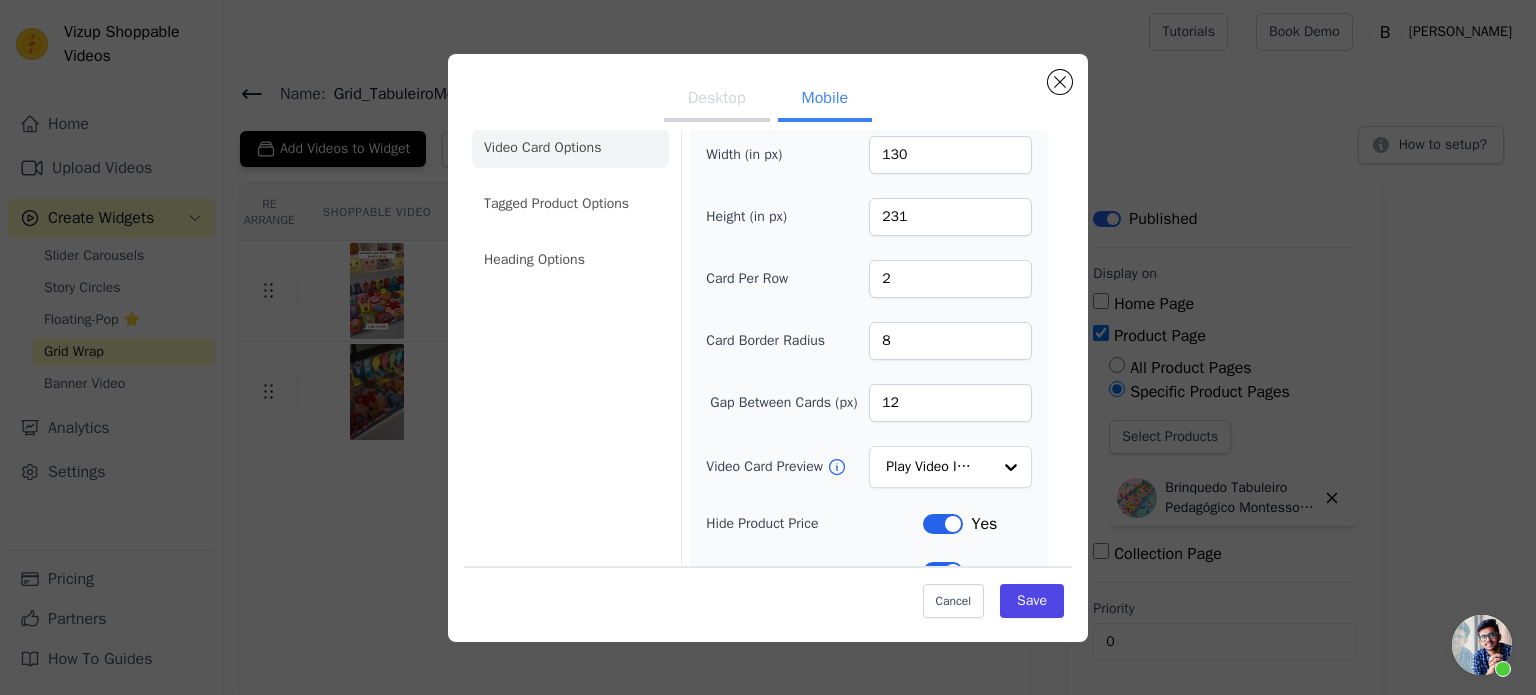 scroll, scrollTop: 0, scrollLeft: 0, axis: both 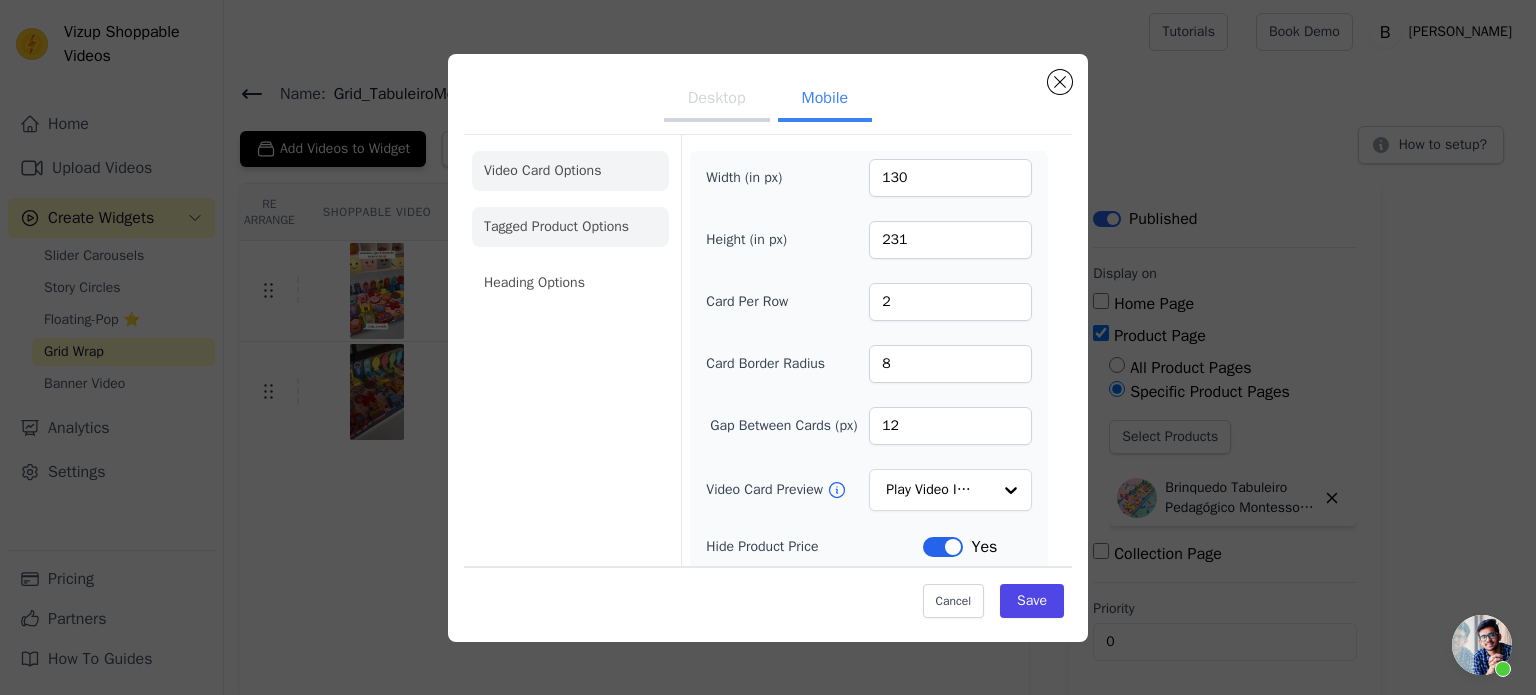 click on "Tagged Product Options" 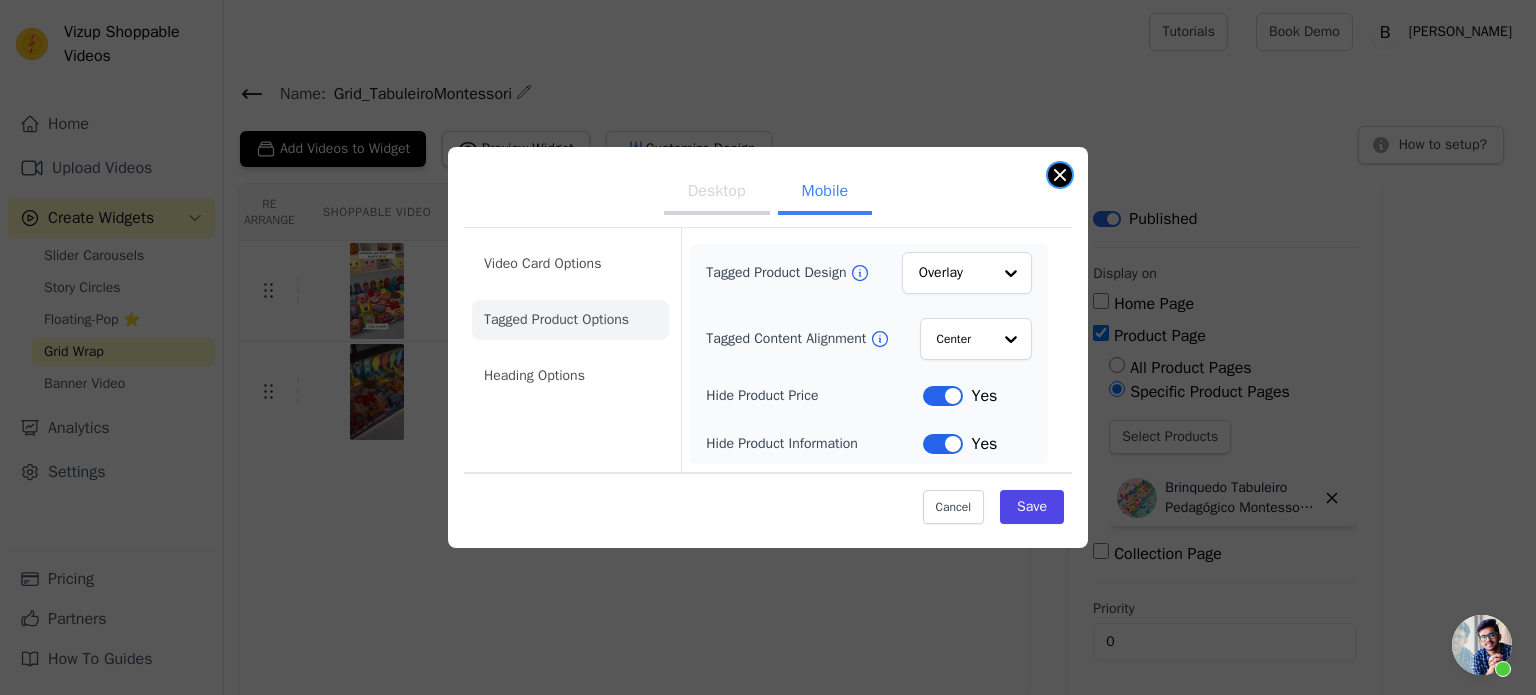 click at bounding box center (1060, 175) 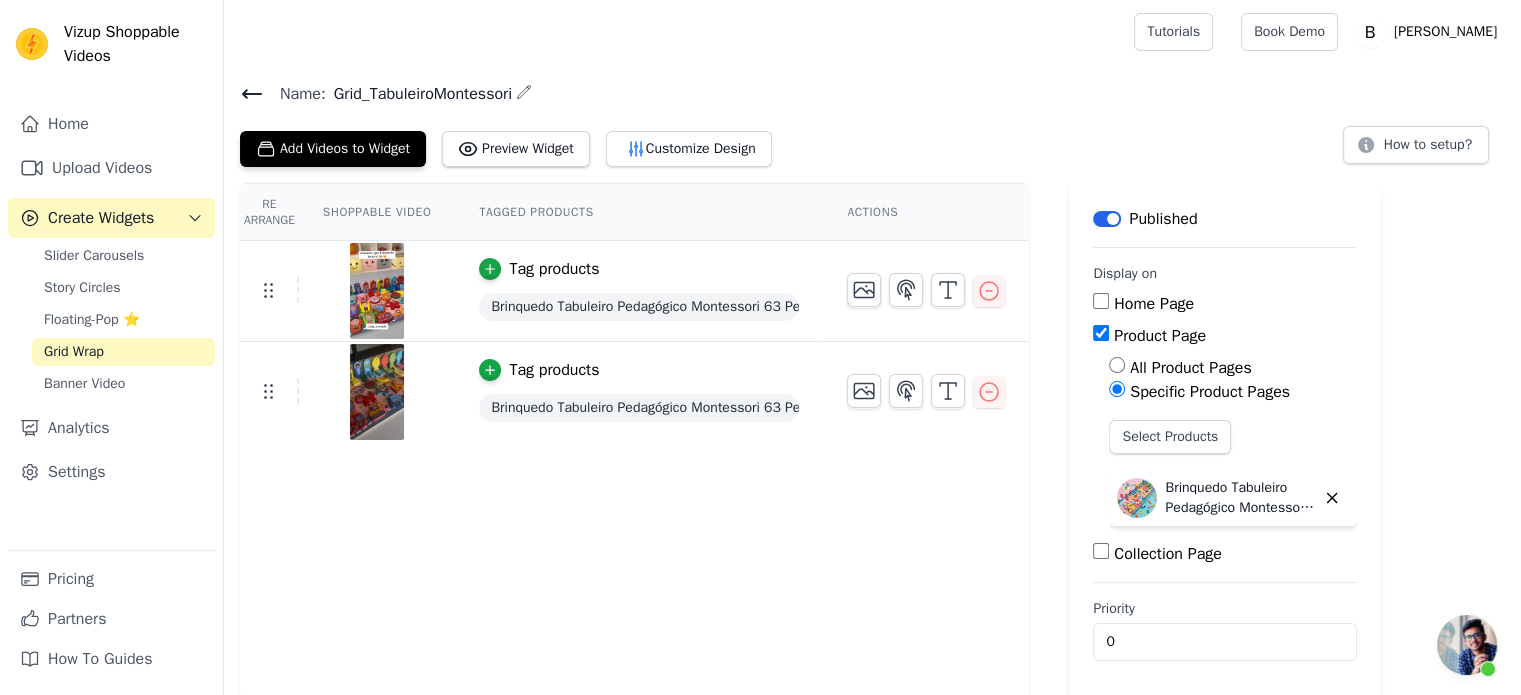 click 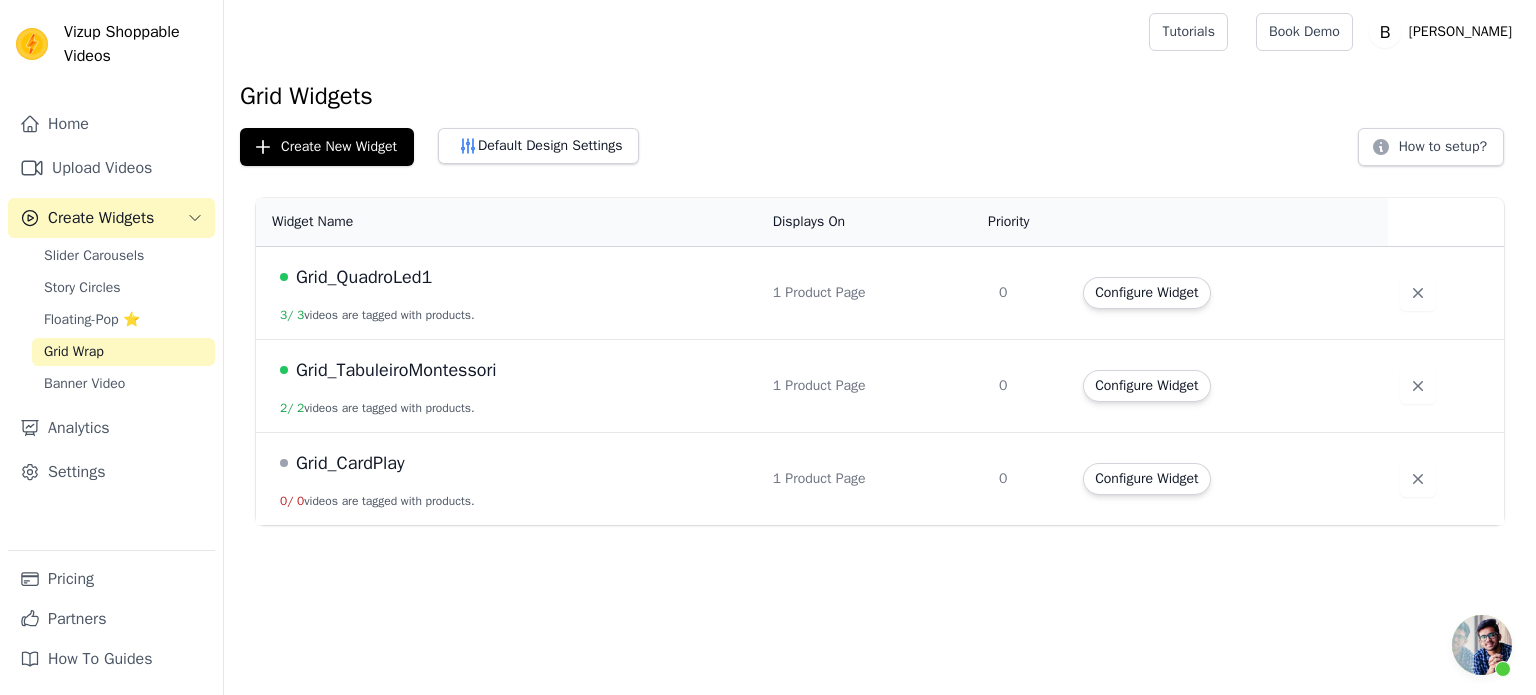 click on "Grid_QuadroLed1" at bounding box center (364, 277) 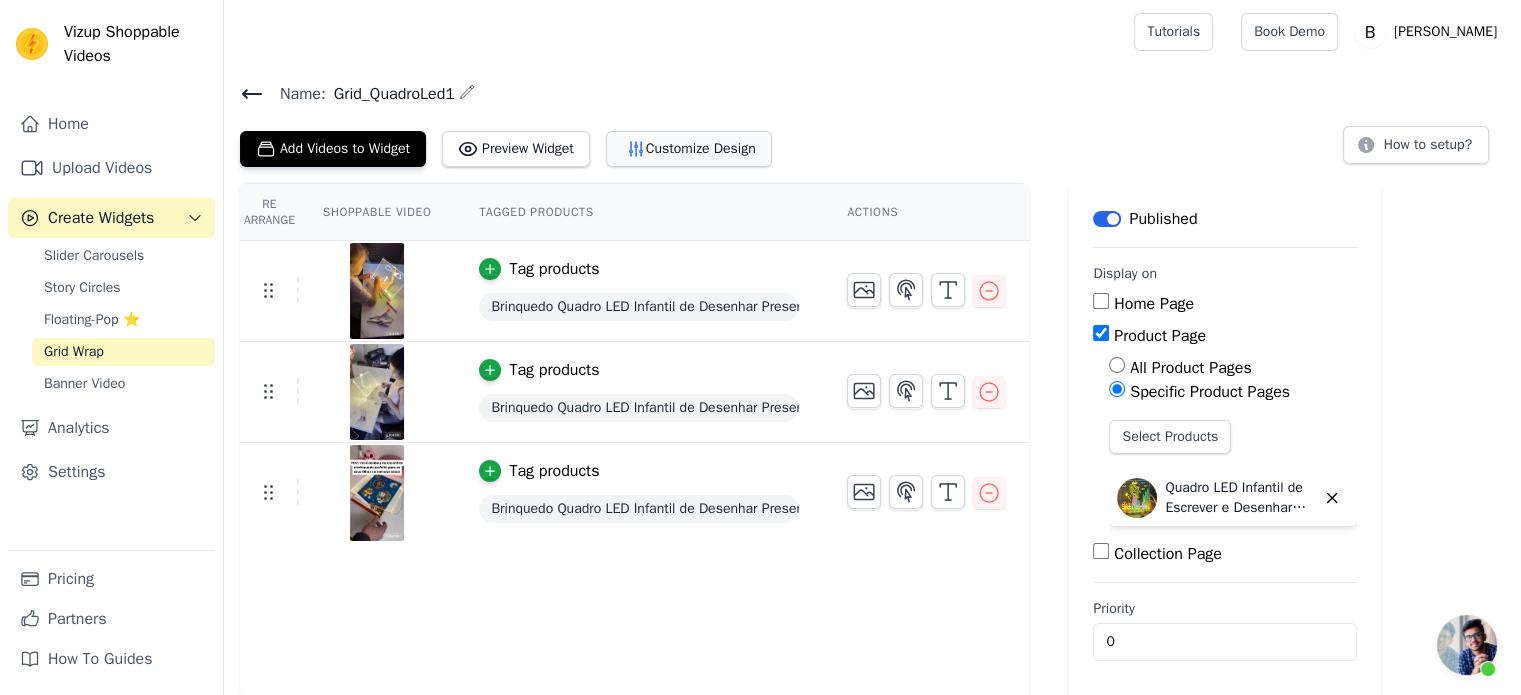click on "Customize Design" at bounding box center [689, 149] 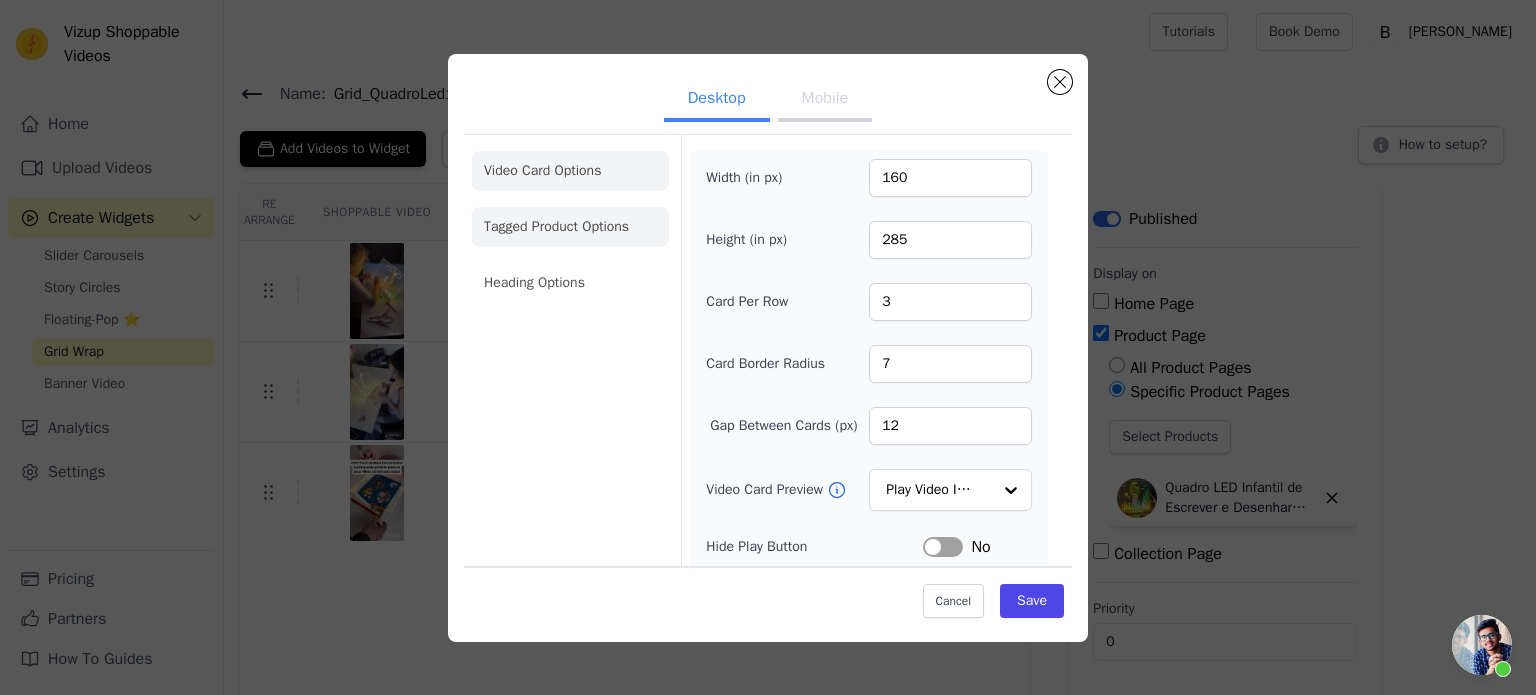 click on "Tagged Product Options" 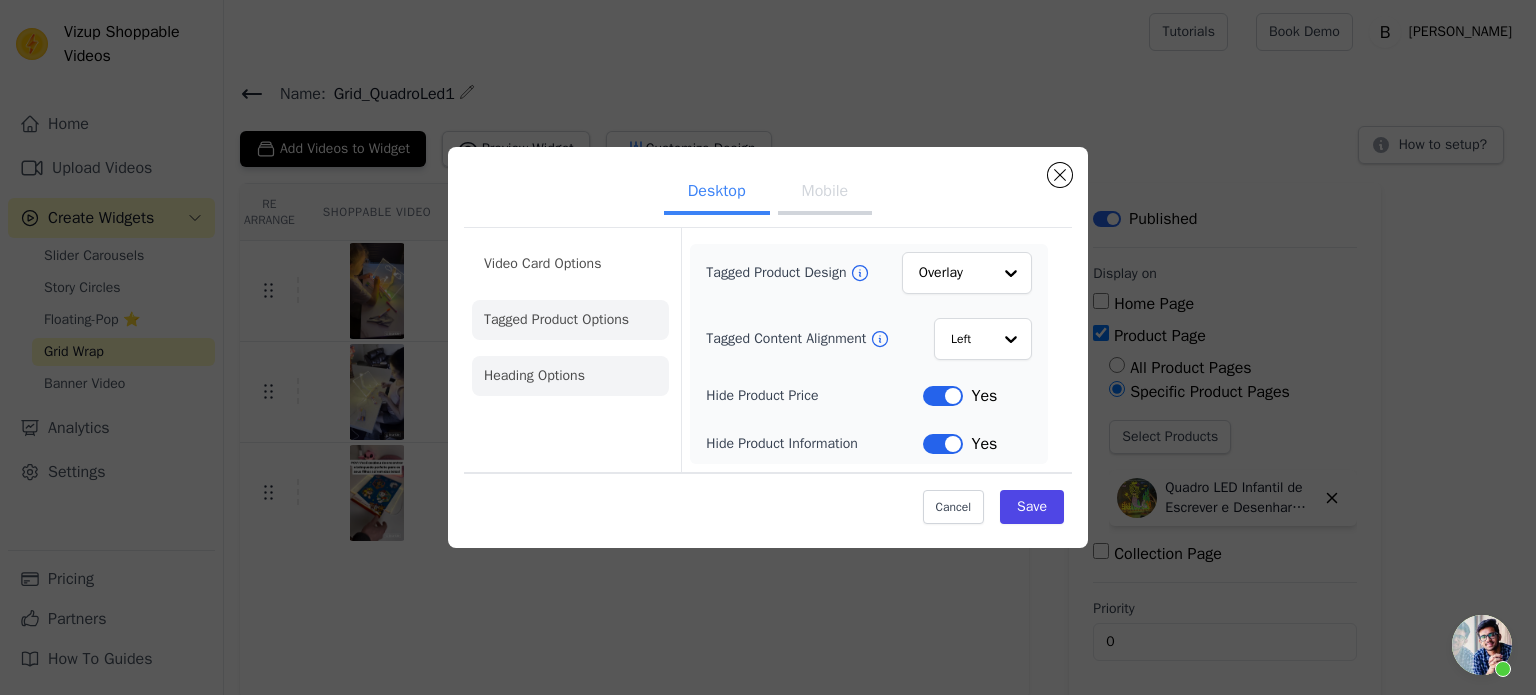 click on "Heading Options" 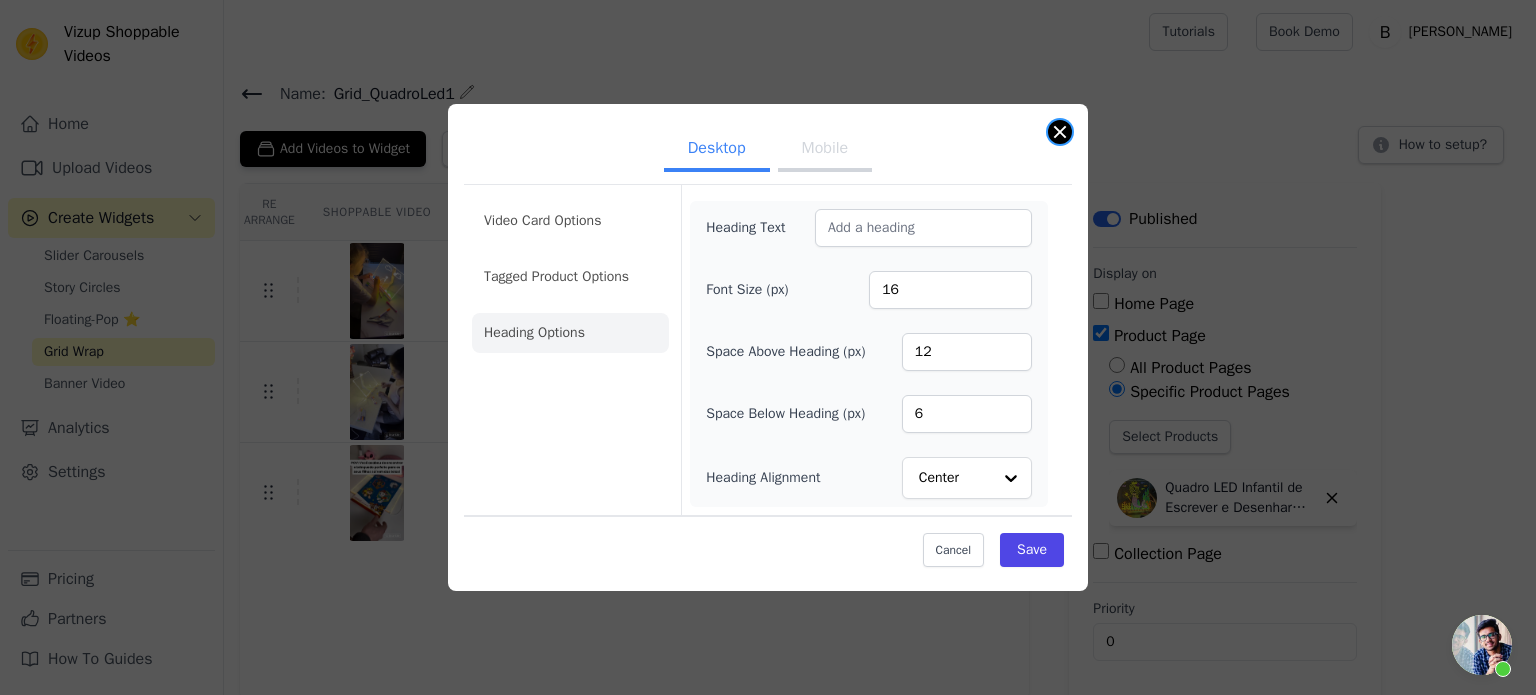 click at bounding box center (1060, 132) 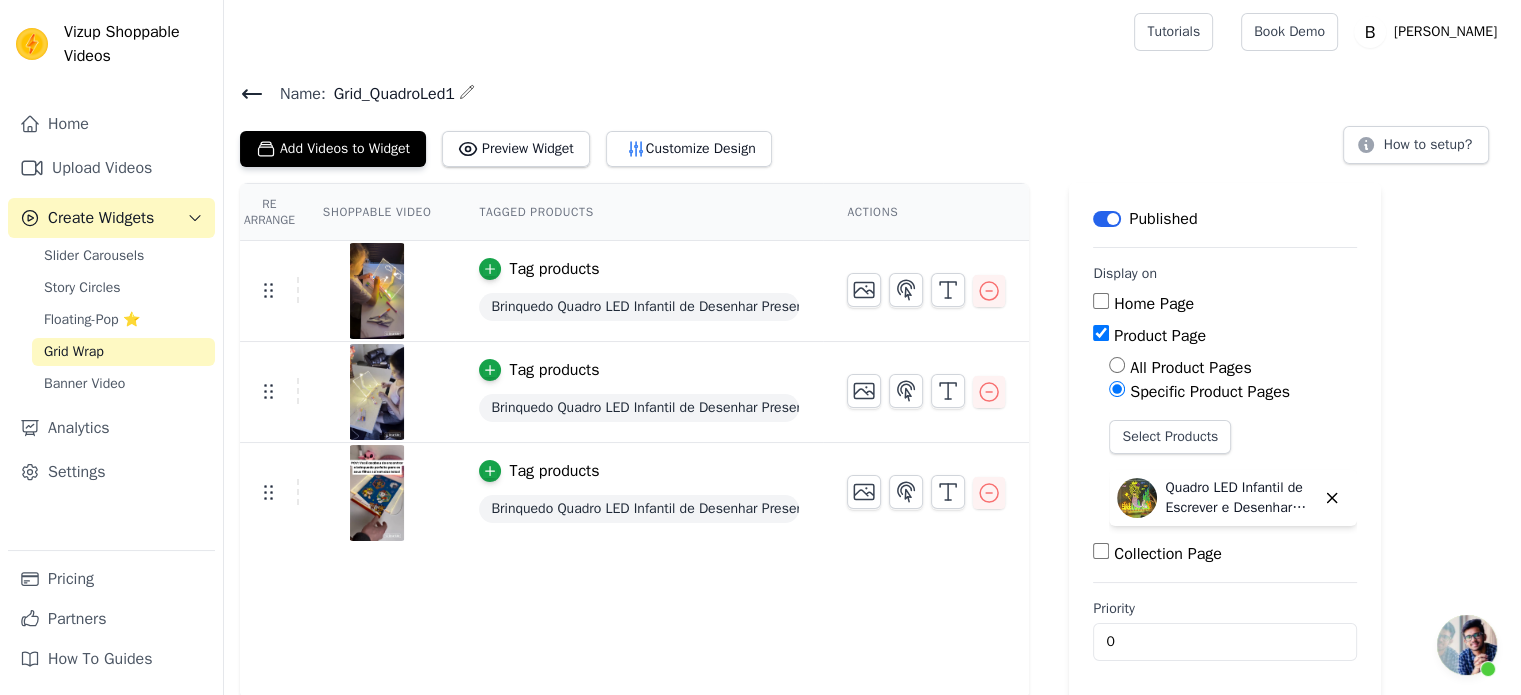 click 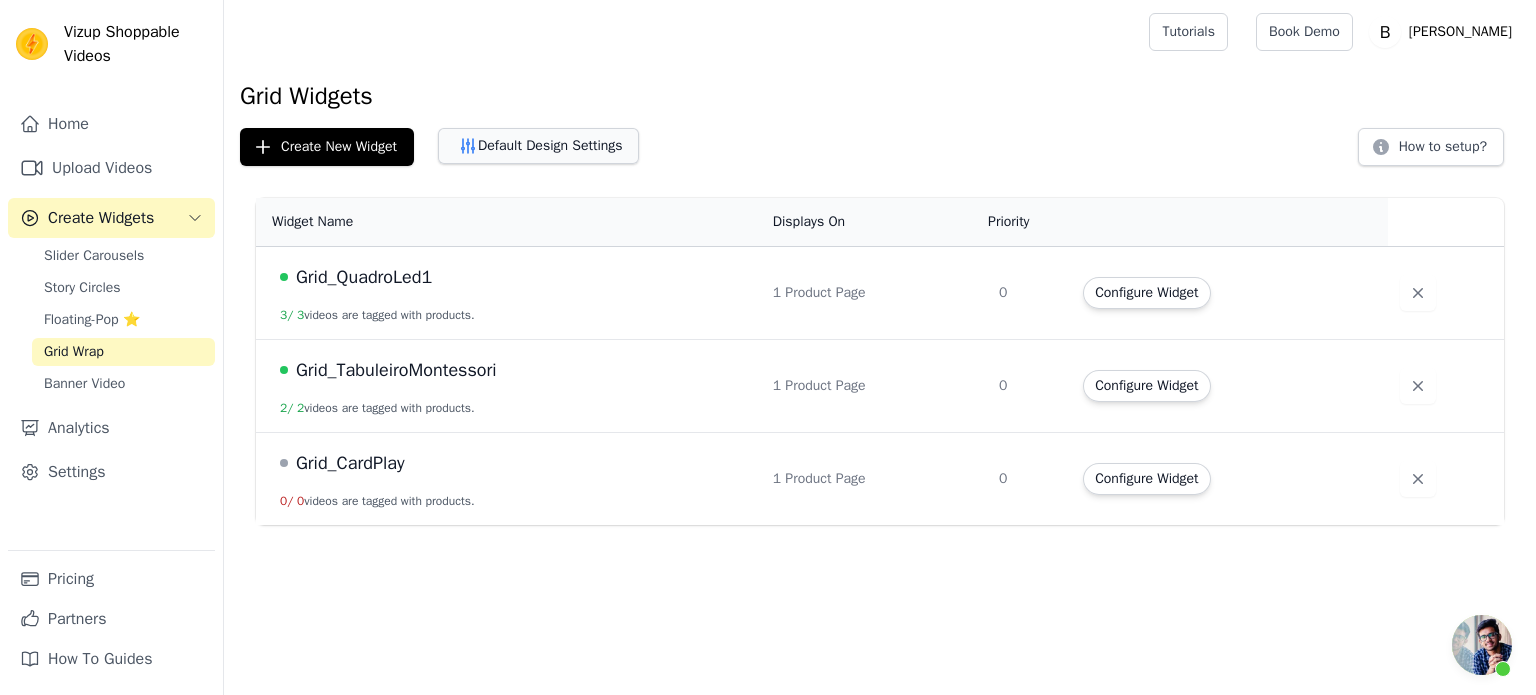 click on "Default Design Settings" at bounding box center [538, 146] 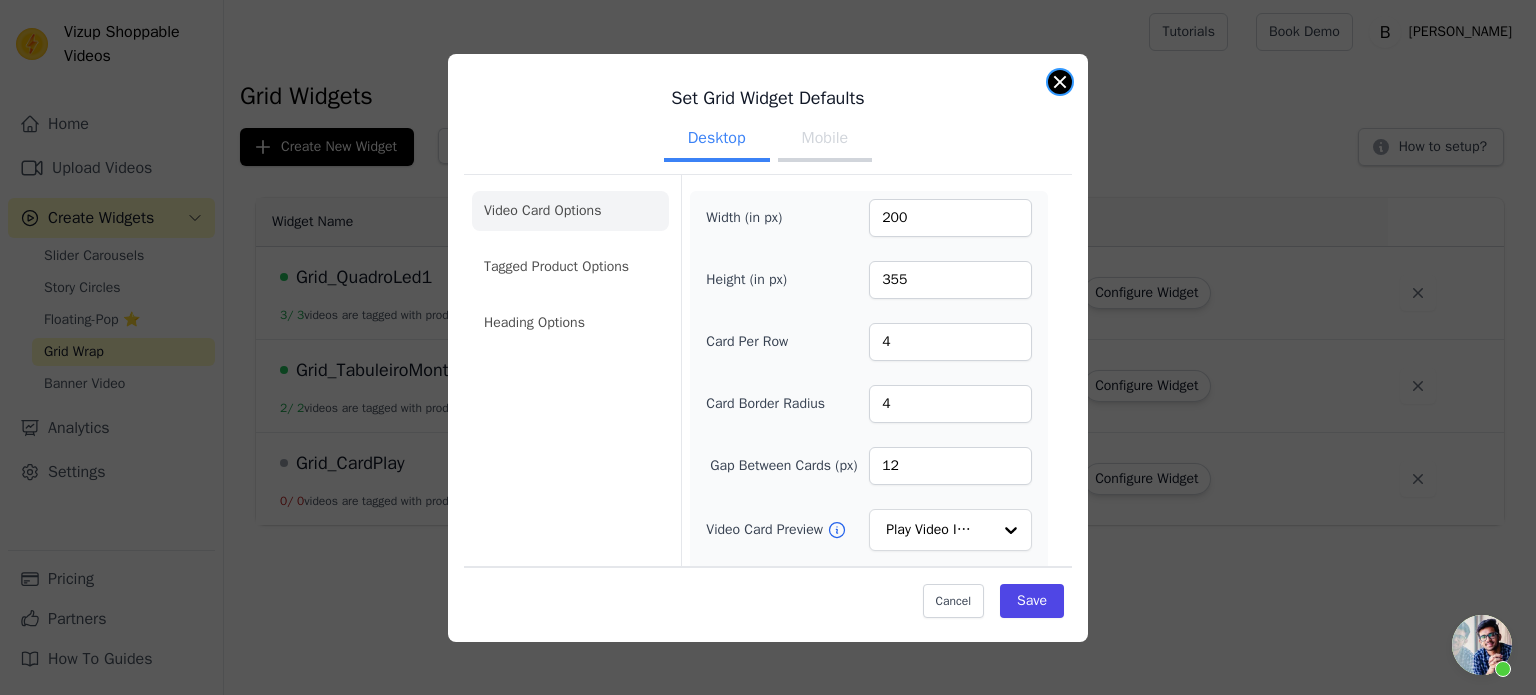 click at bounding box center (1060, 82) 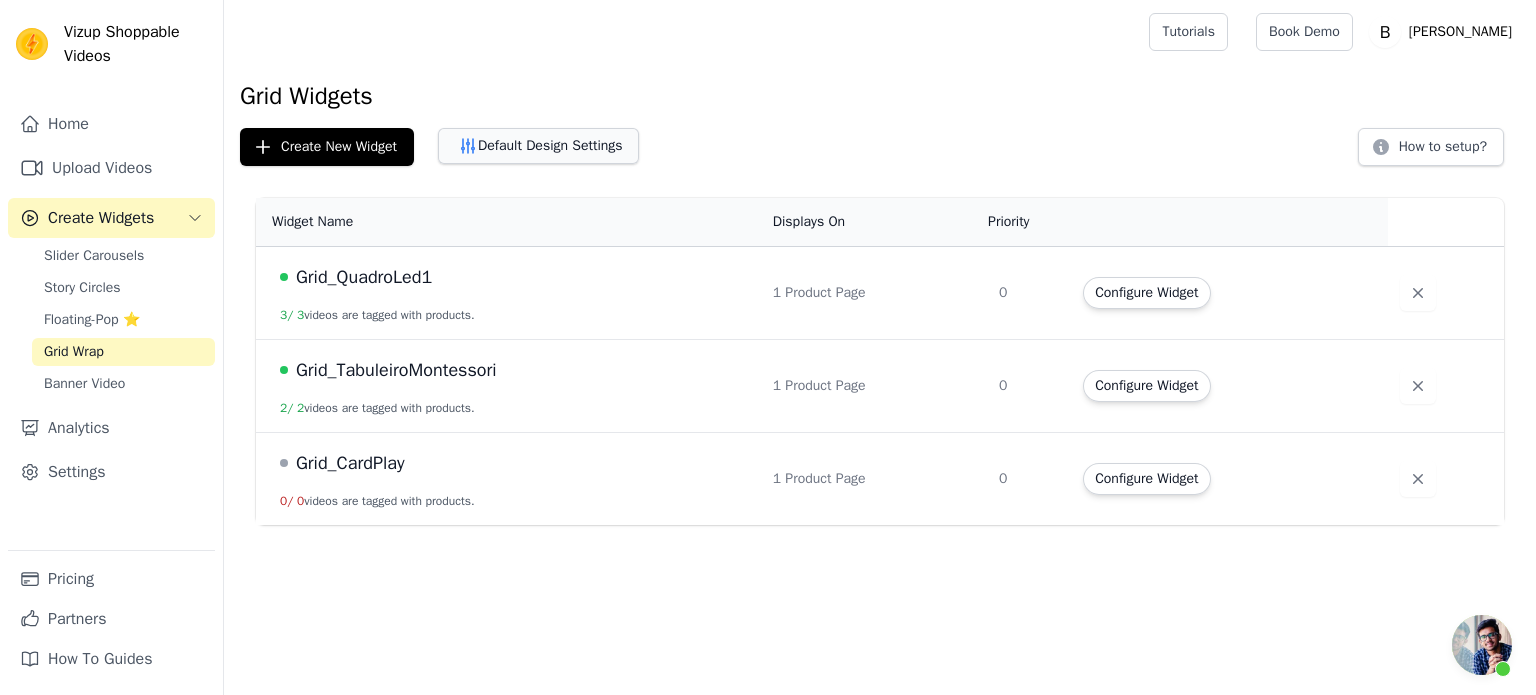 click on "Default Design Settings" at bounding box center [538, 146] 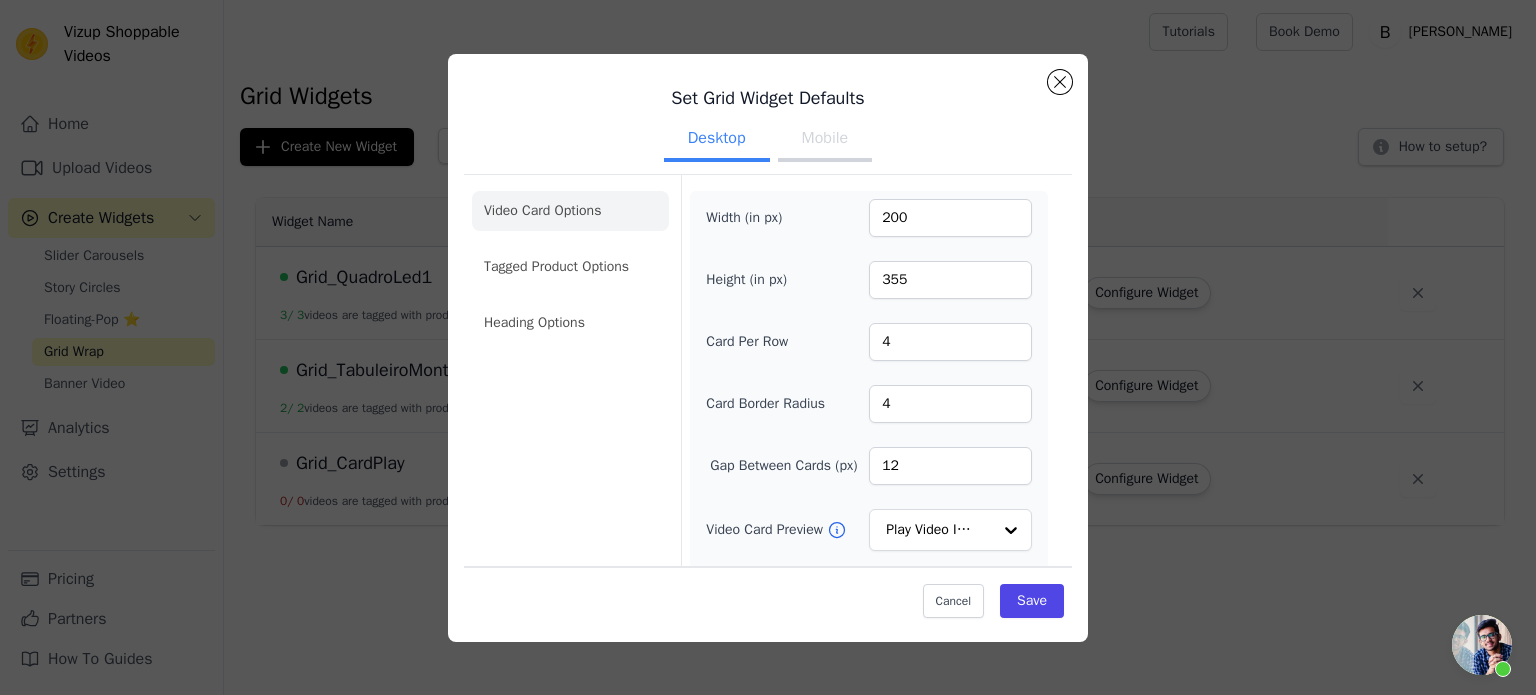 click on "Mobile" at bounding box center [825, 140] 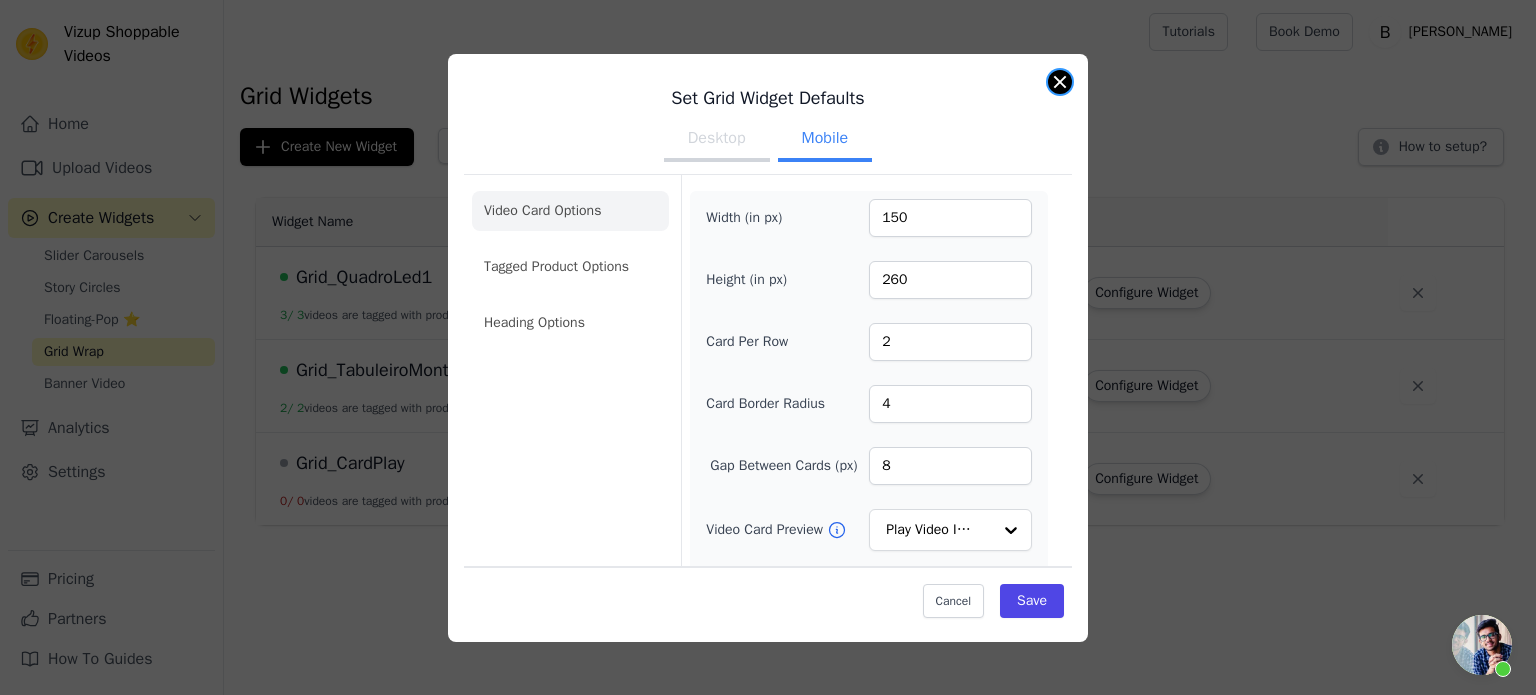 click at bounding box center [1060, 82] 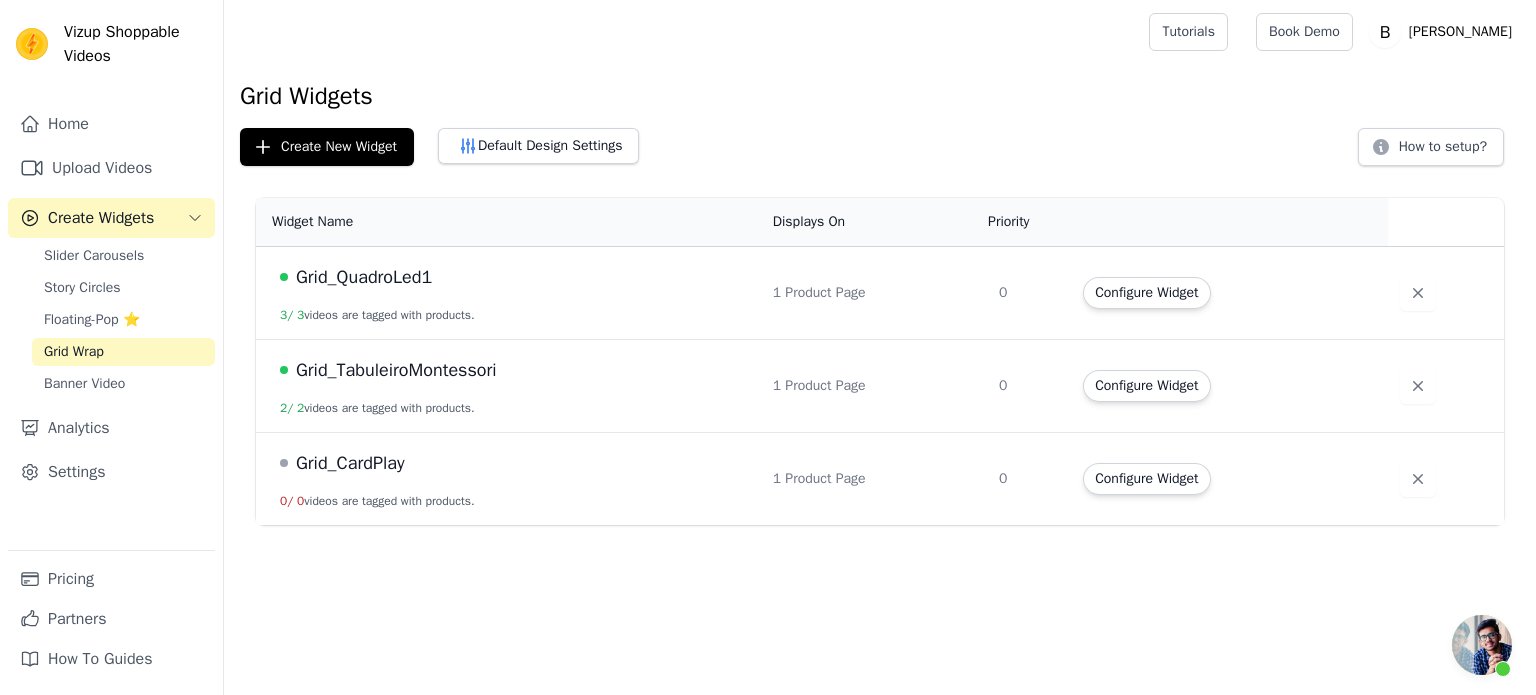 click on "Grid_TabuleiroMontessori" at bounding box center [396, 370] 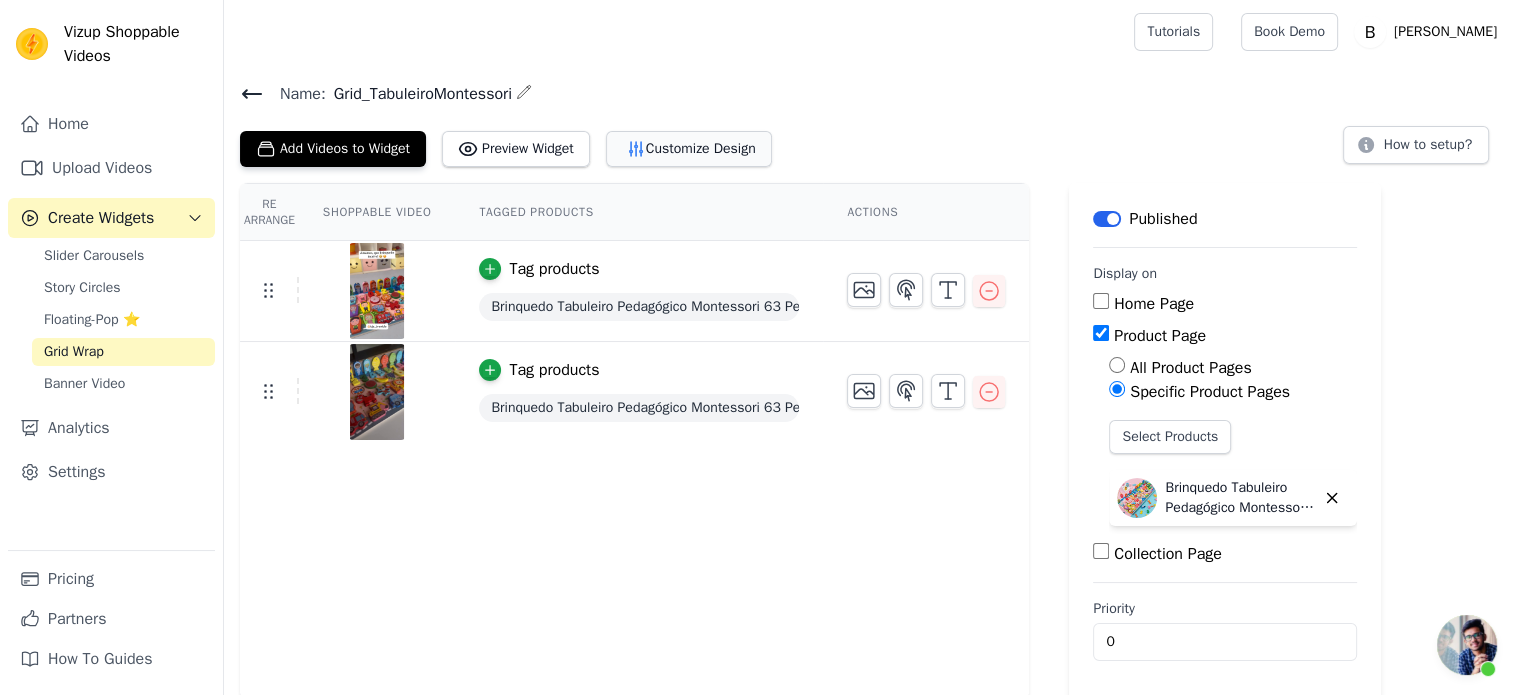 click on "Customize Design" at bounding box center (689, 149) 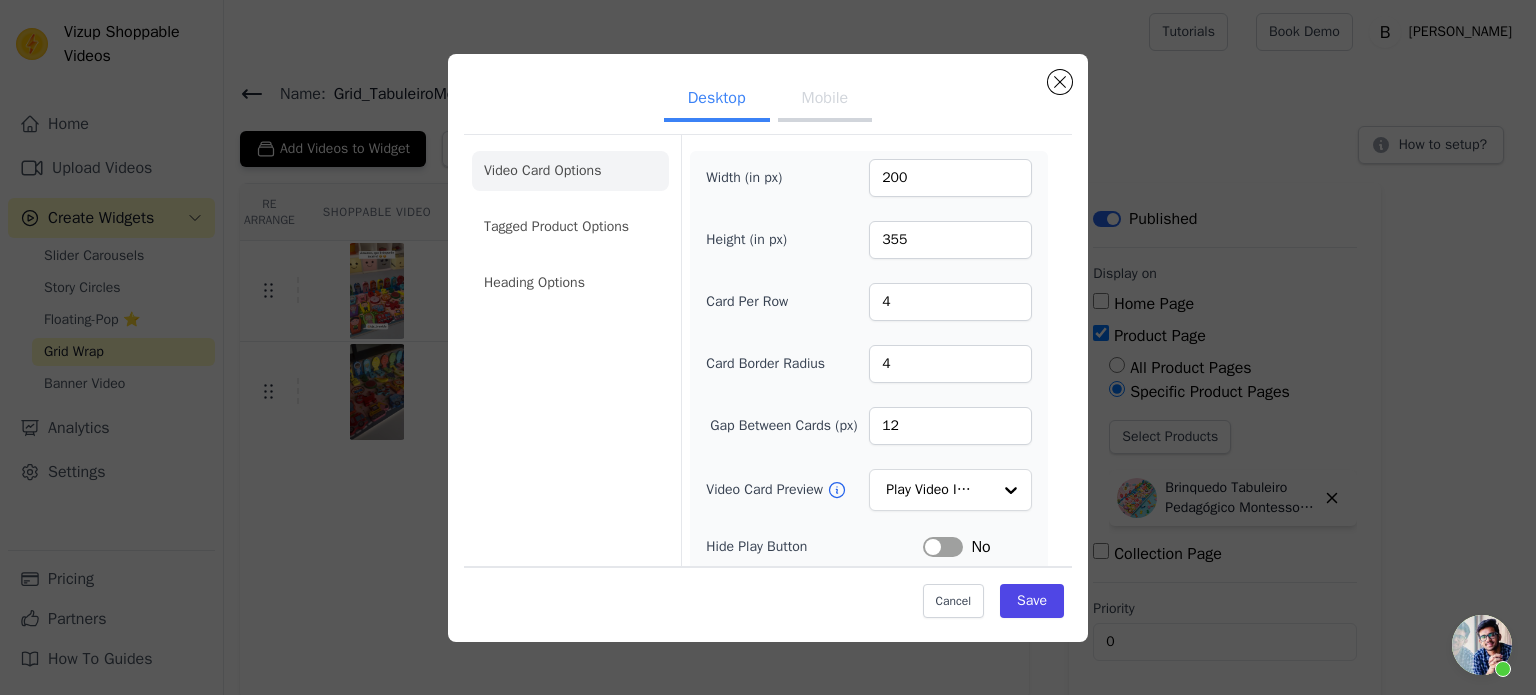 click on "Mobile" at bounding box center (825, 100) 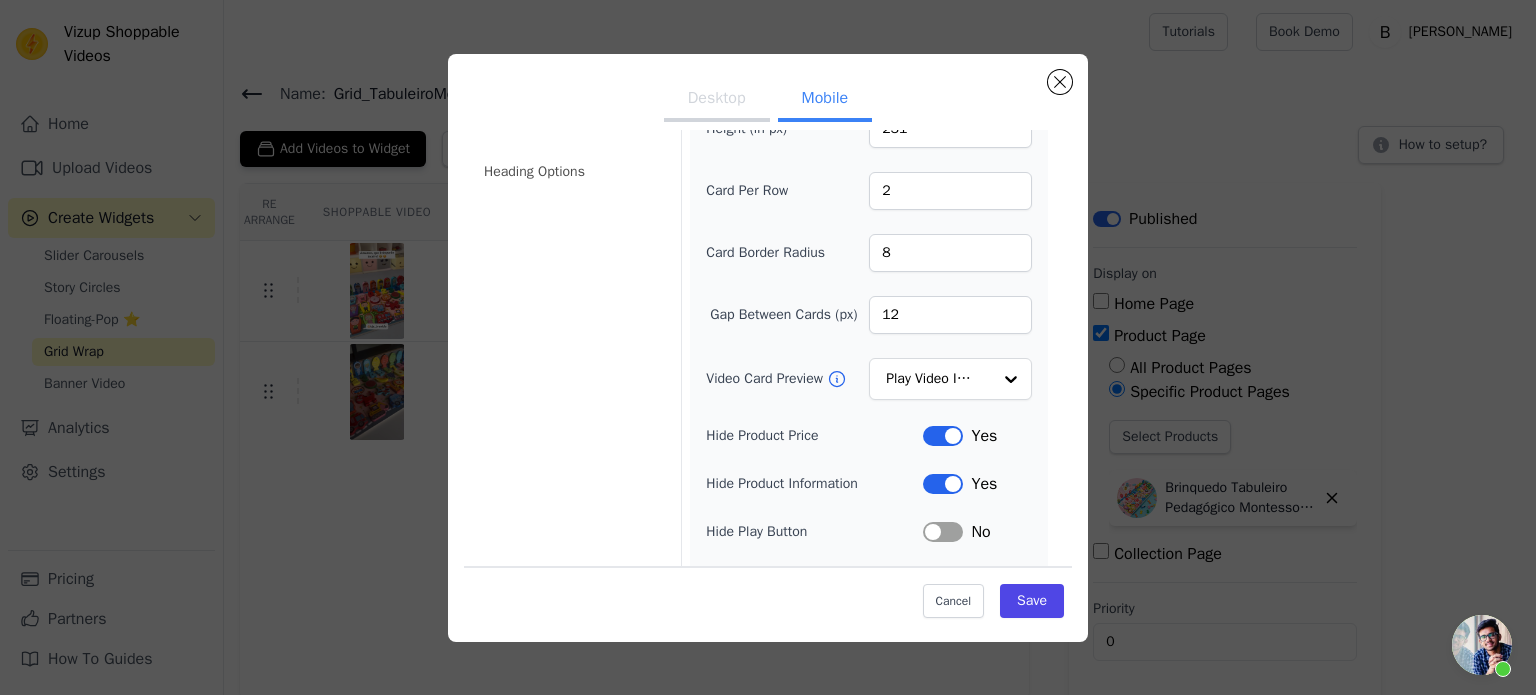 scroll, scrollTop: 245, scrollLeft: 0, axis: vertical 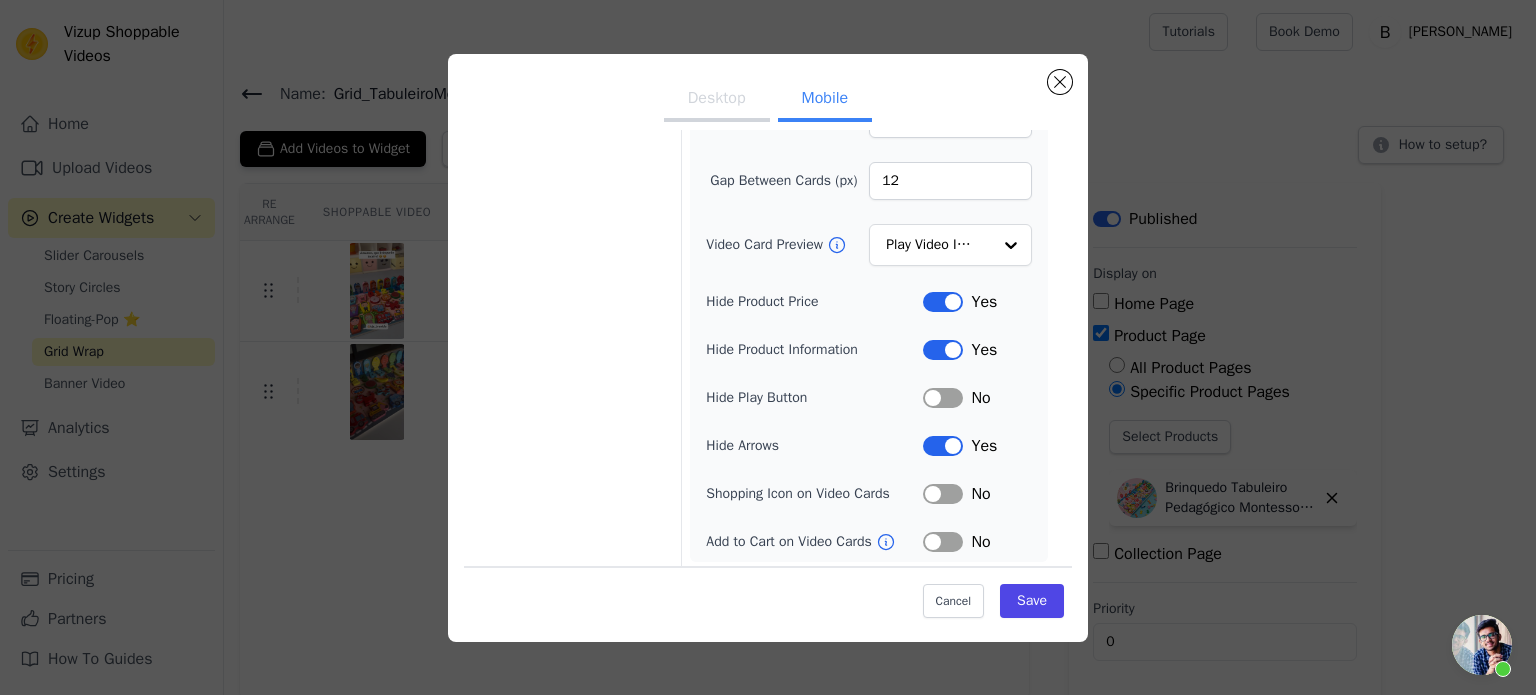 click on "Desktop Mobile   Video Card Options Tagged Product Options Heading Options   Width (in px)   130   Height (in px)   231   Card Per Row   2   Card Border Radius   8   Gap Between Cards (px)   12   Video Card Preview           Play Video In Loop               Hide Product Price   Label     Yes   Hide Product Information   Label     Yes   Hide Play Button   Label     No   Hide Arrows   Label     Yes   Shopping Icon on Video Cards   Label     No   Add to Cart on Video Cards     Label     No   Cancel   Save" 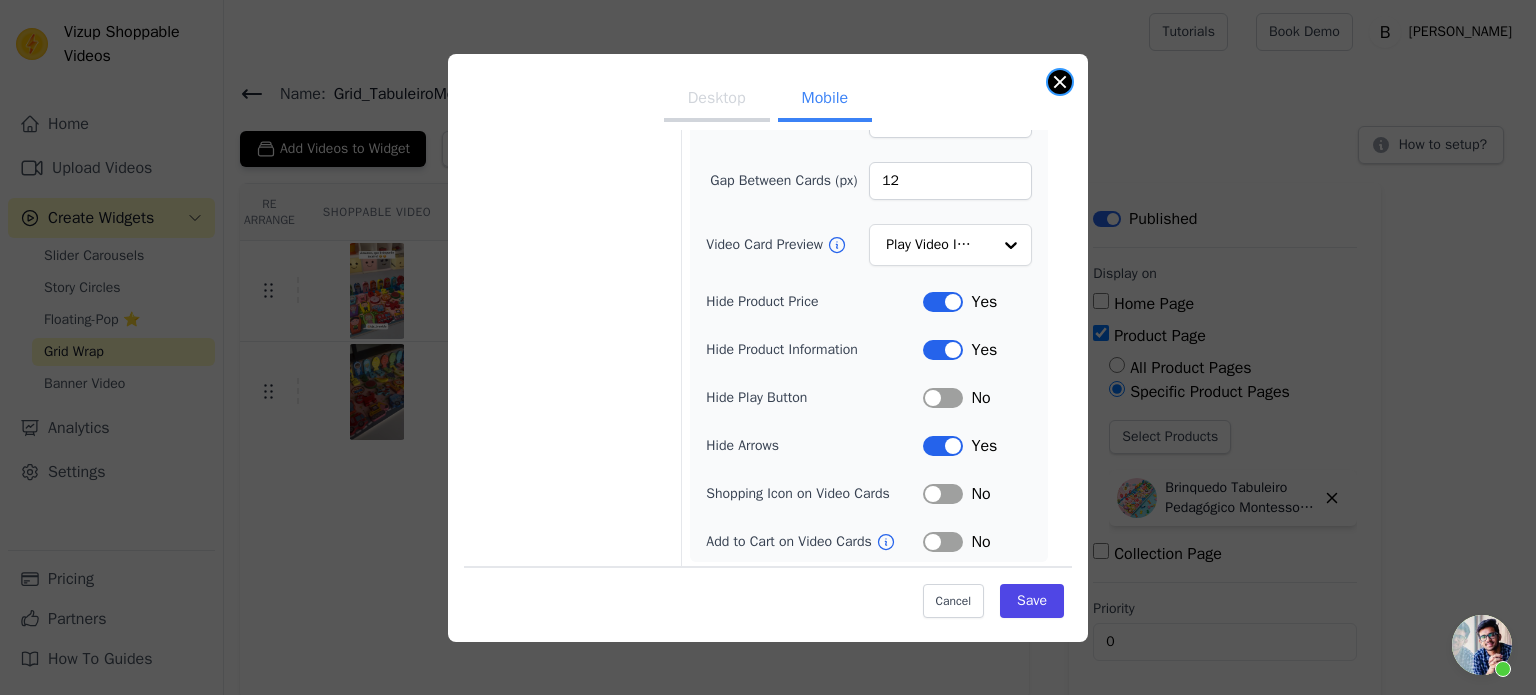 click at bounding box center [1060, 82] 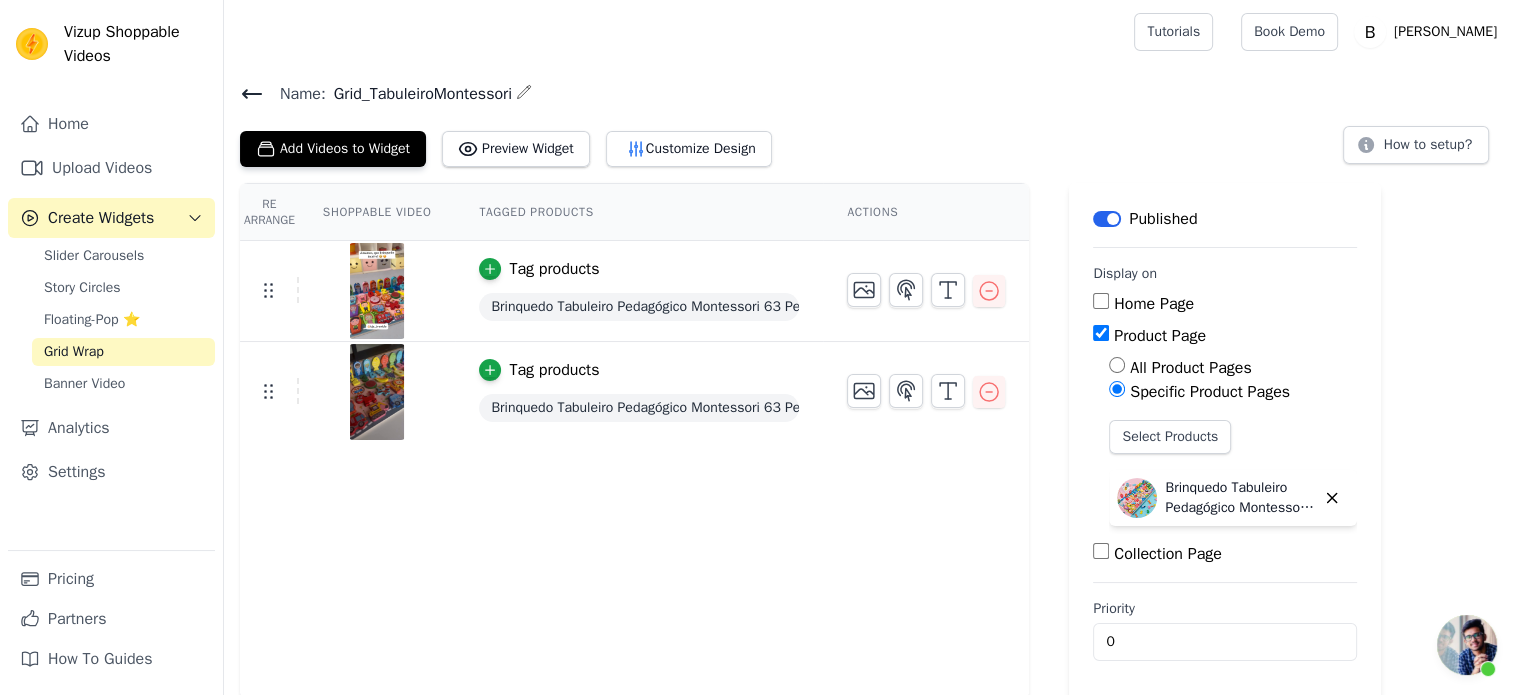click 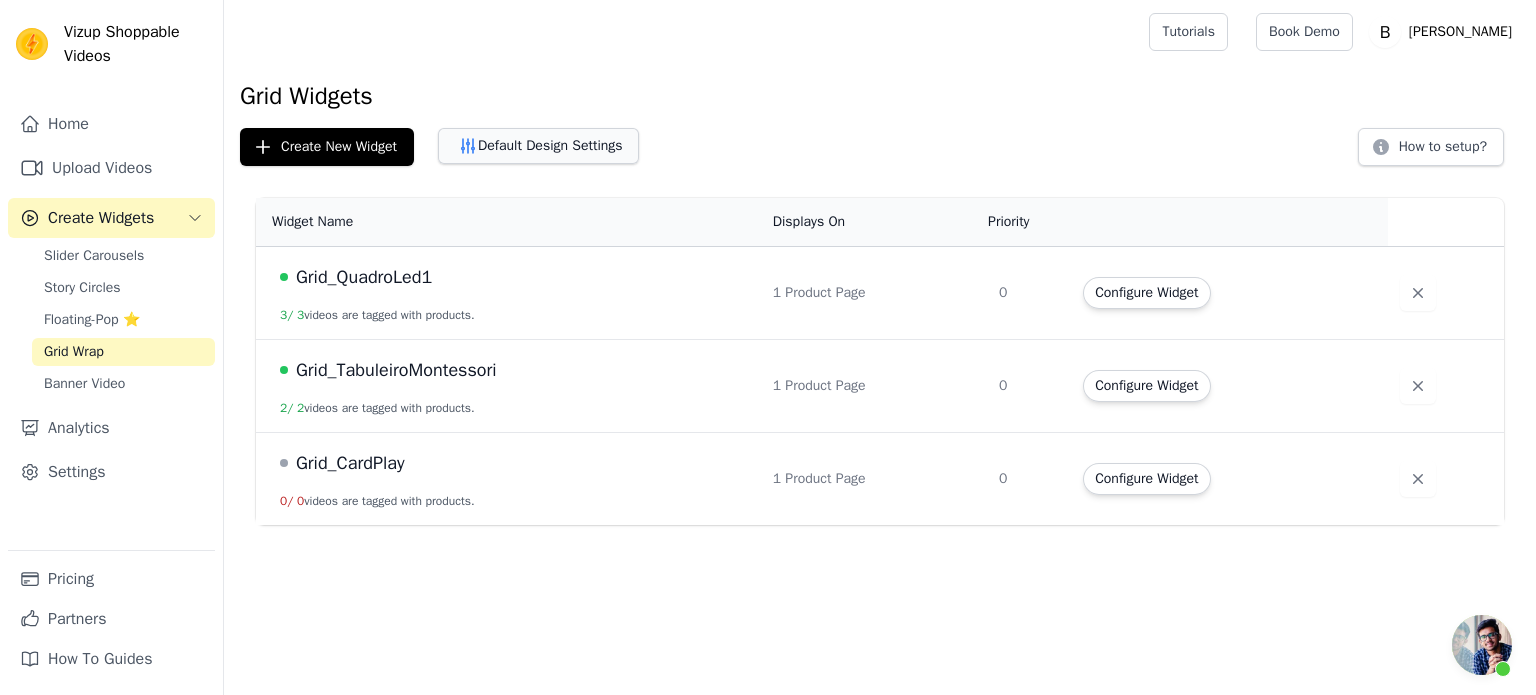click on "Default Design Settings" at bounding box center [538, 146] 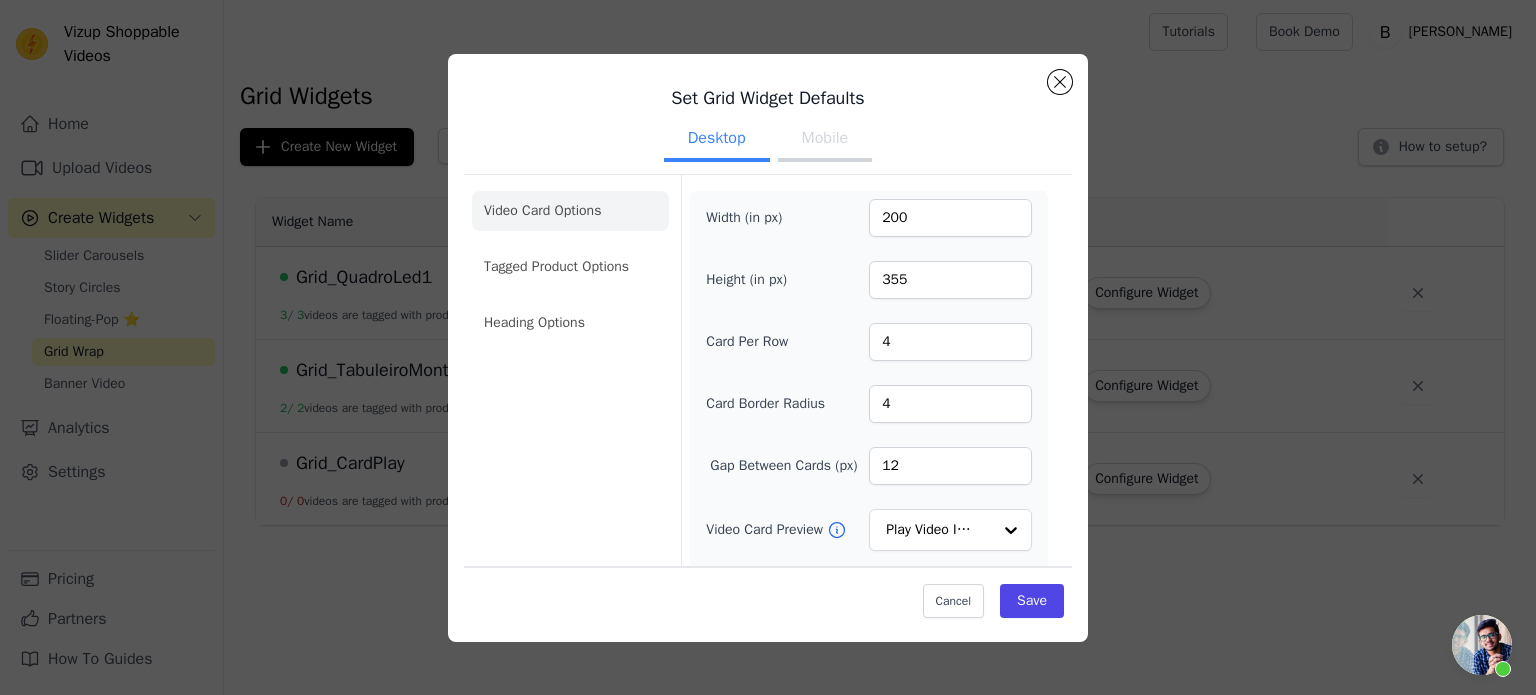 click on "Mobile" at bounding box center (825, 140) 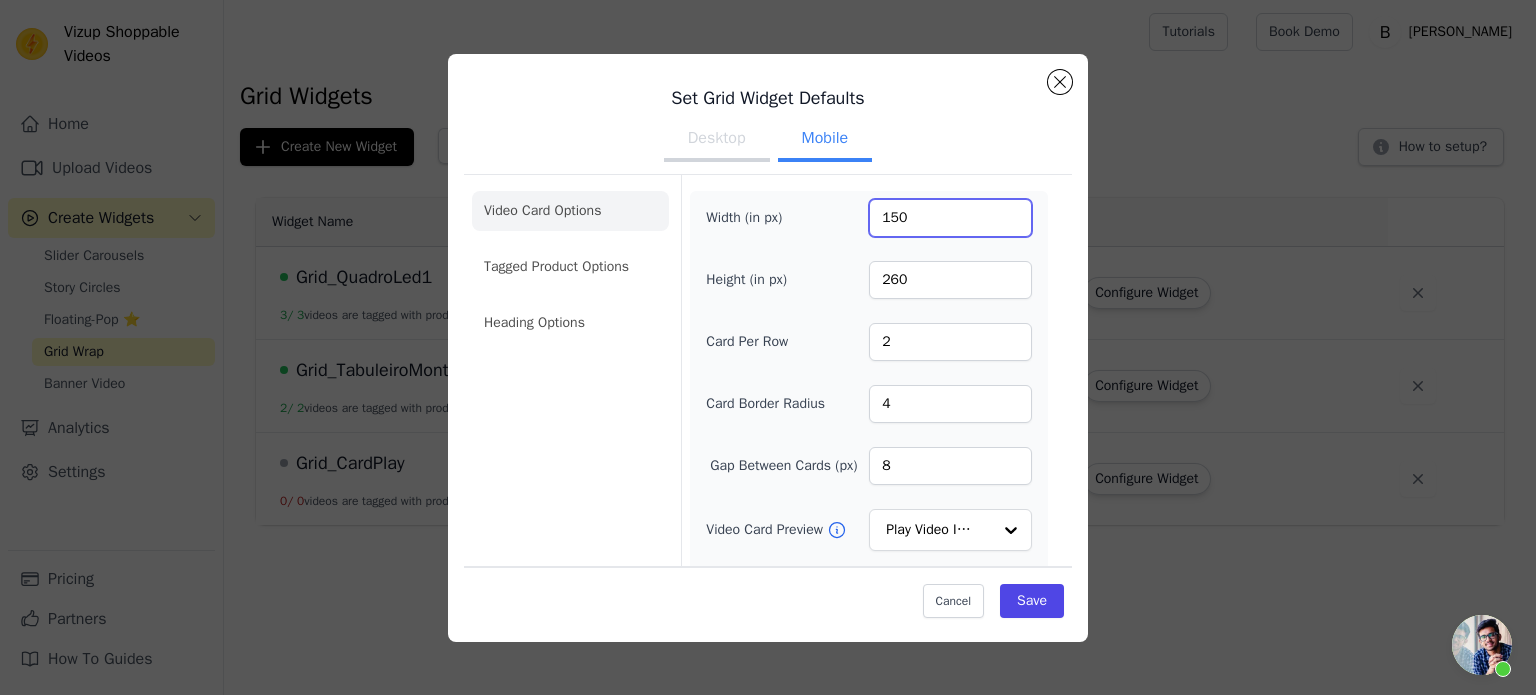 click on "150" at bounding box center [950, 218] 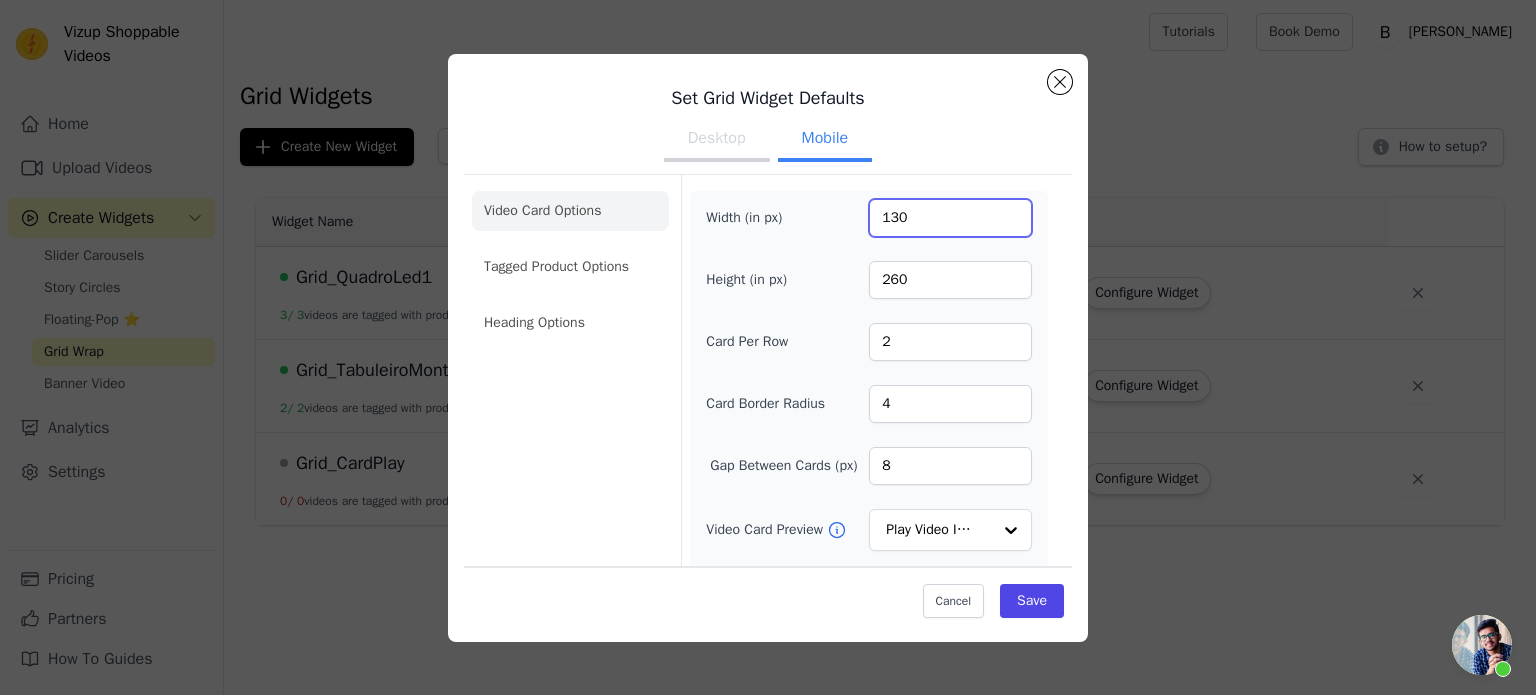 type on "130" 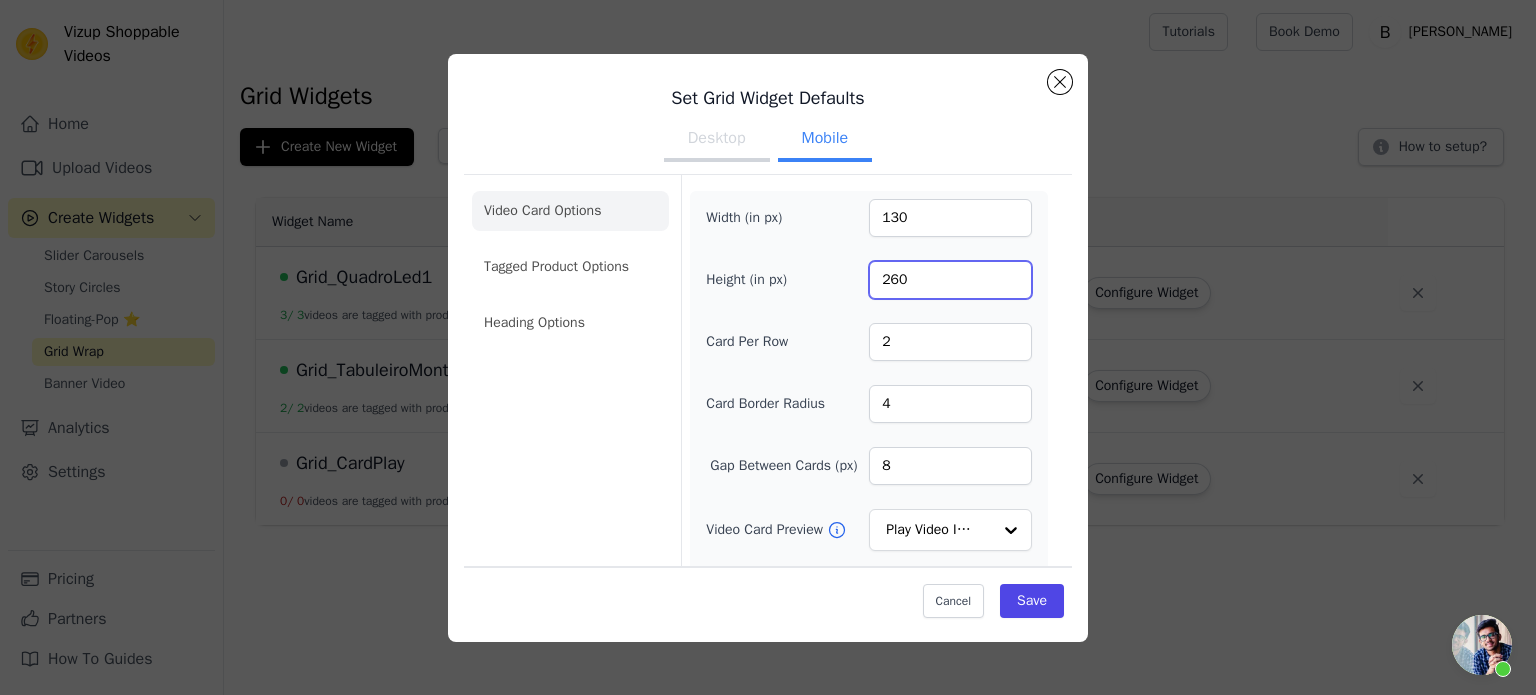 click on "260" at bounding box center (950, 280) 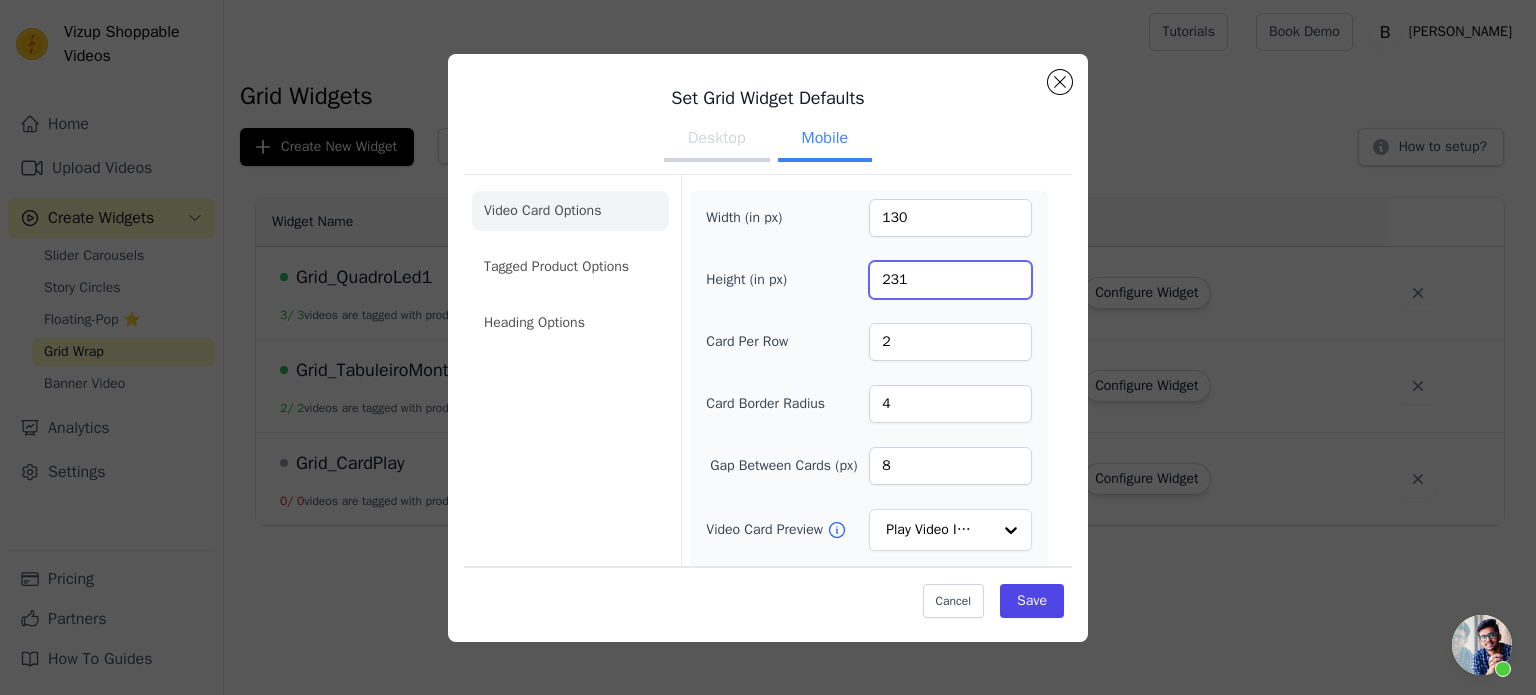 type on "231" 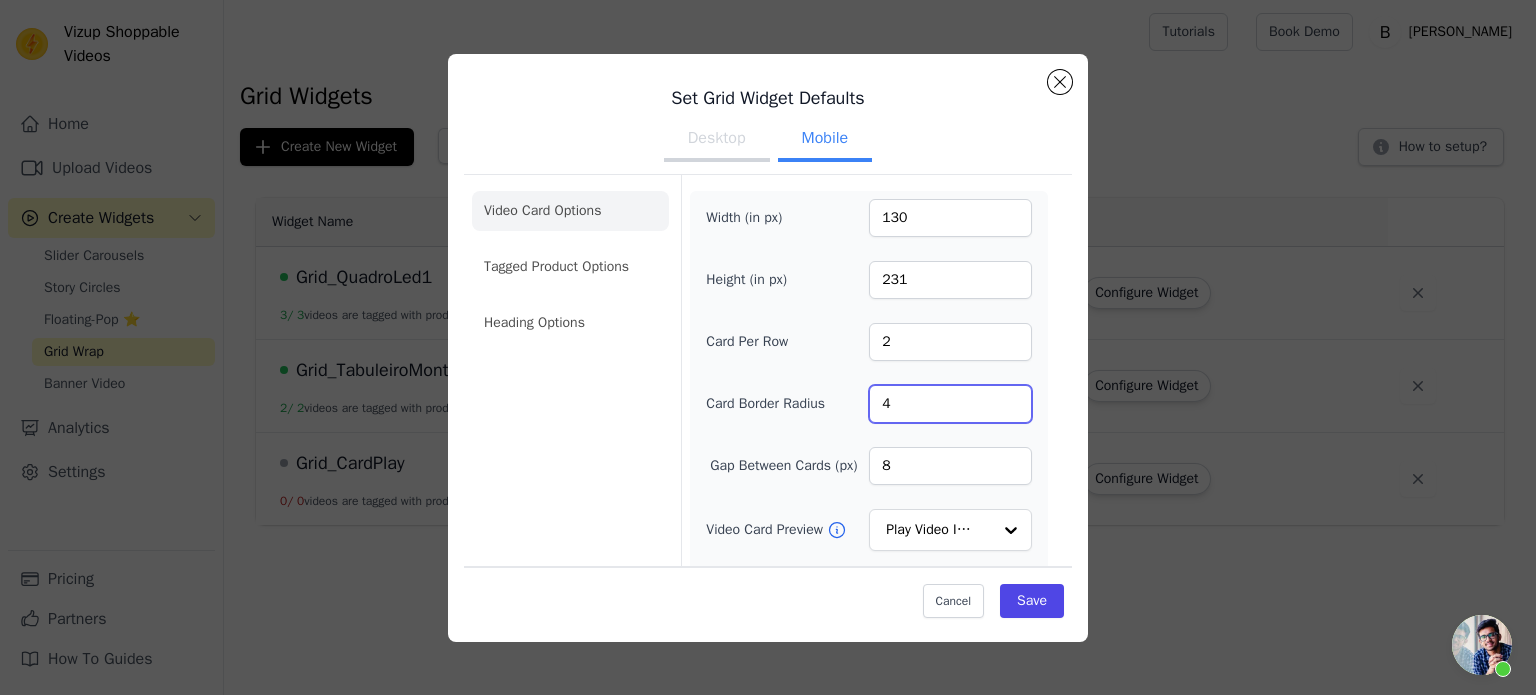 drag, startPoint x: 938, startPoint y: 401, endPoint x: 810, endPoint y: 394, distance: 128.19127 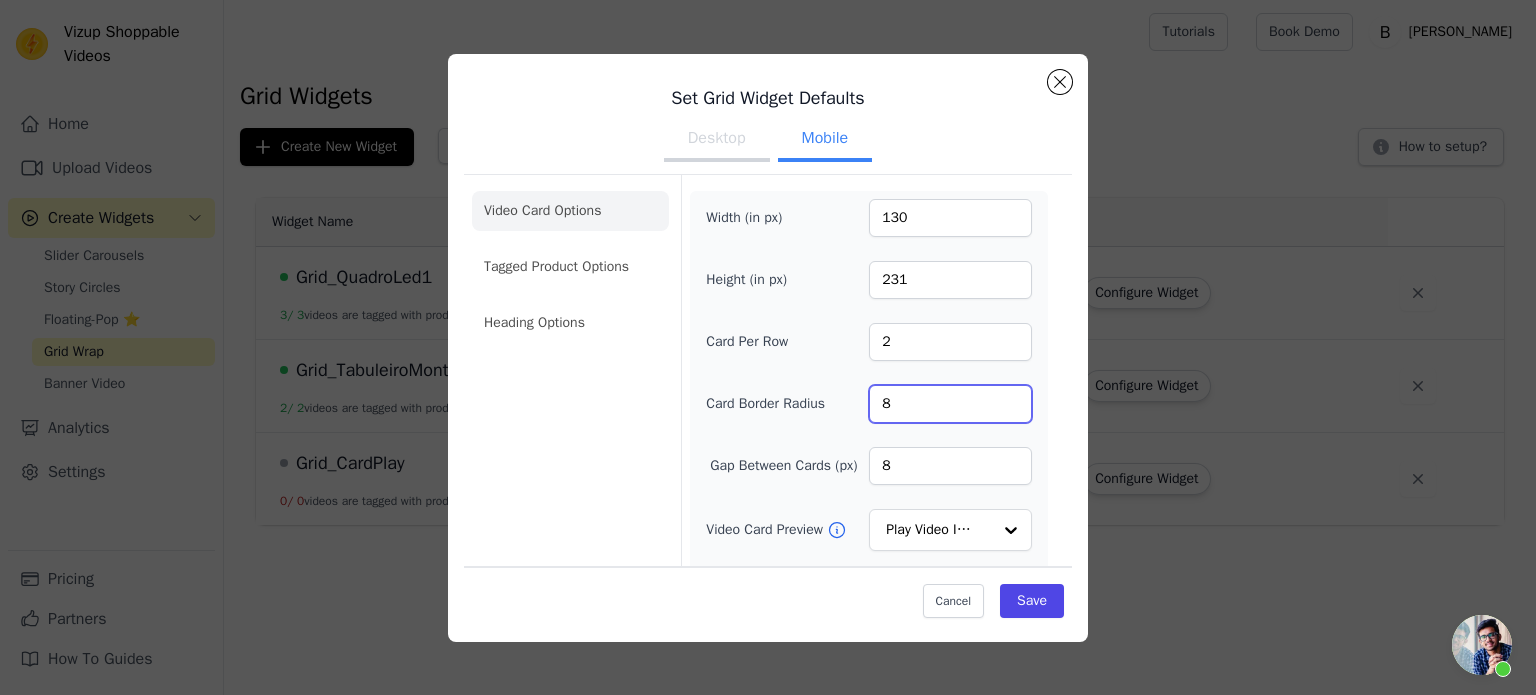 type on "8" 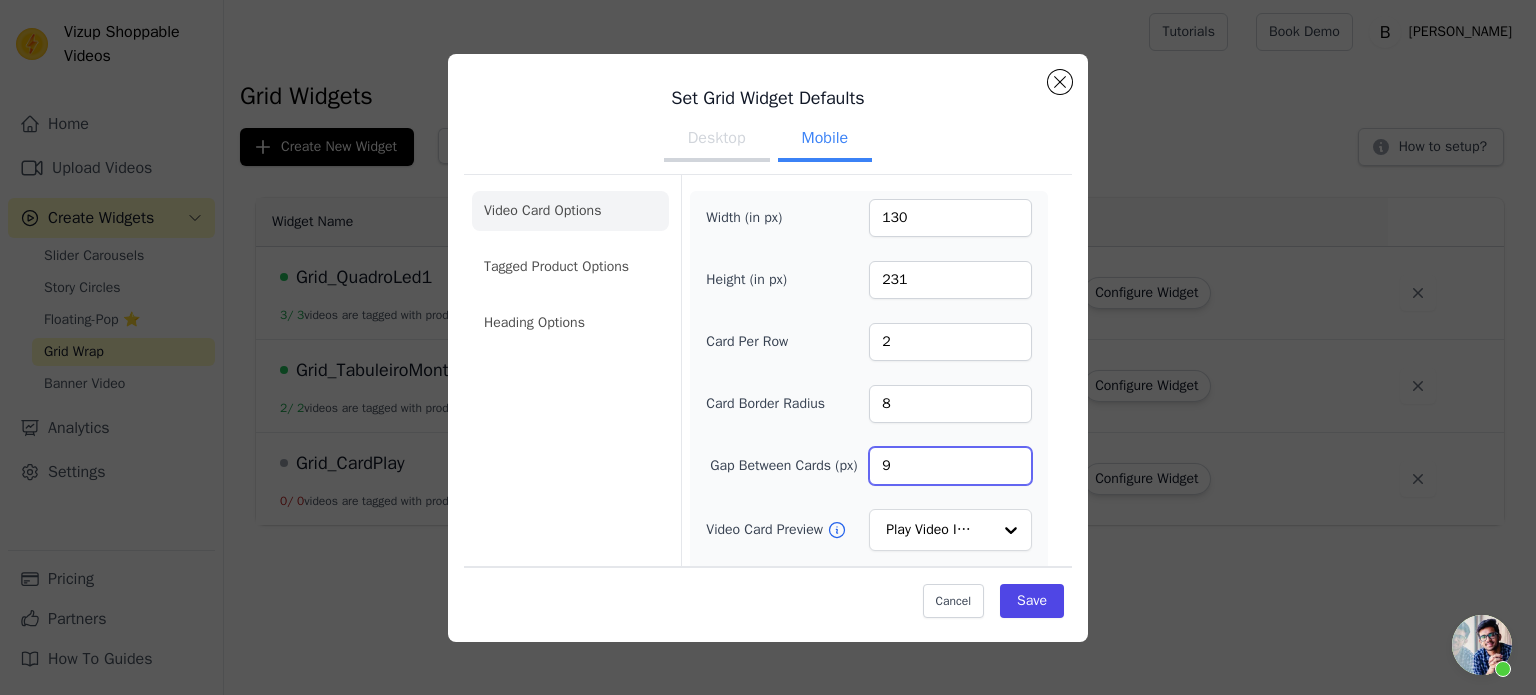 click on "9" at bounding box center [950, 466] 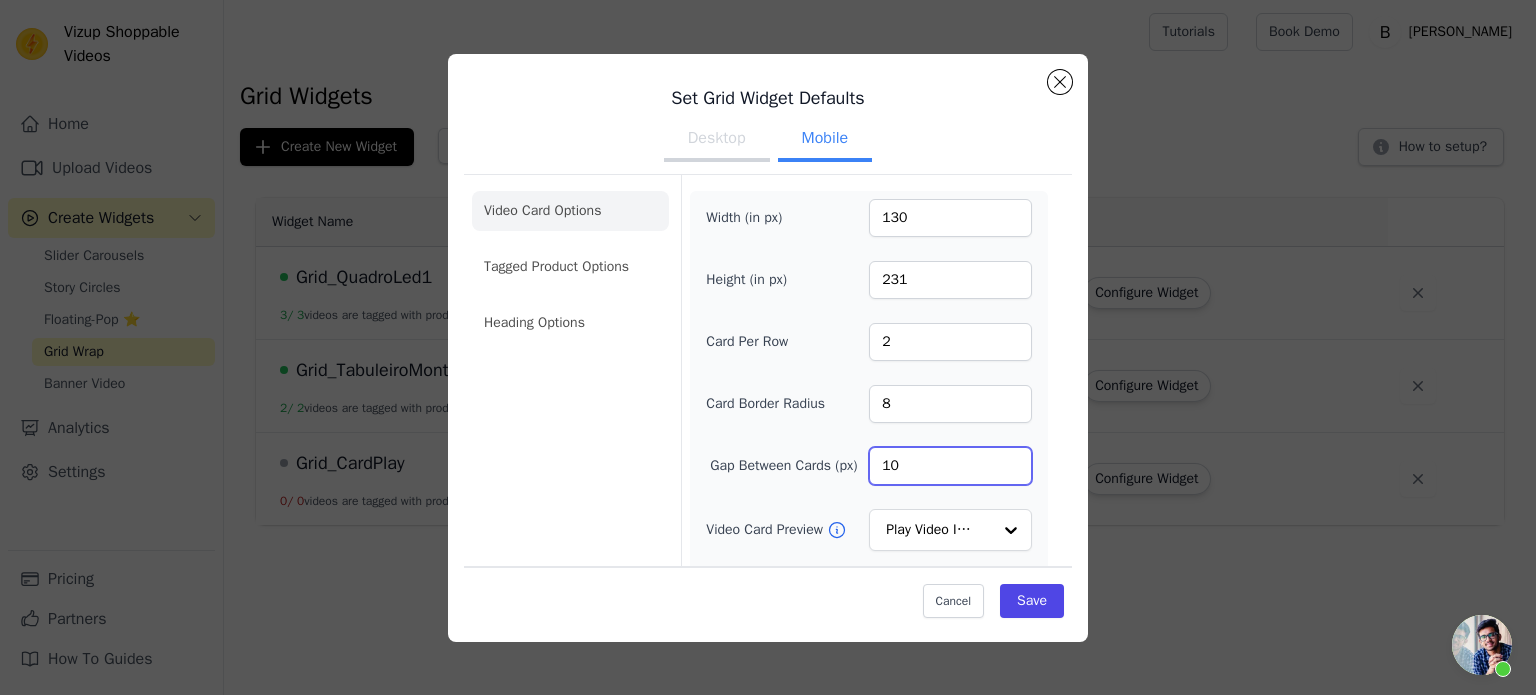 click on "10" at bounding box center (950, 466) 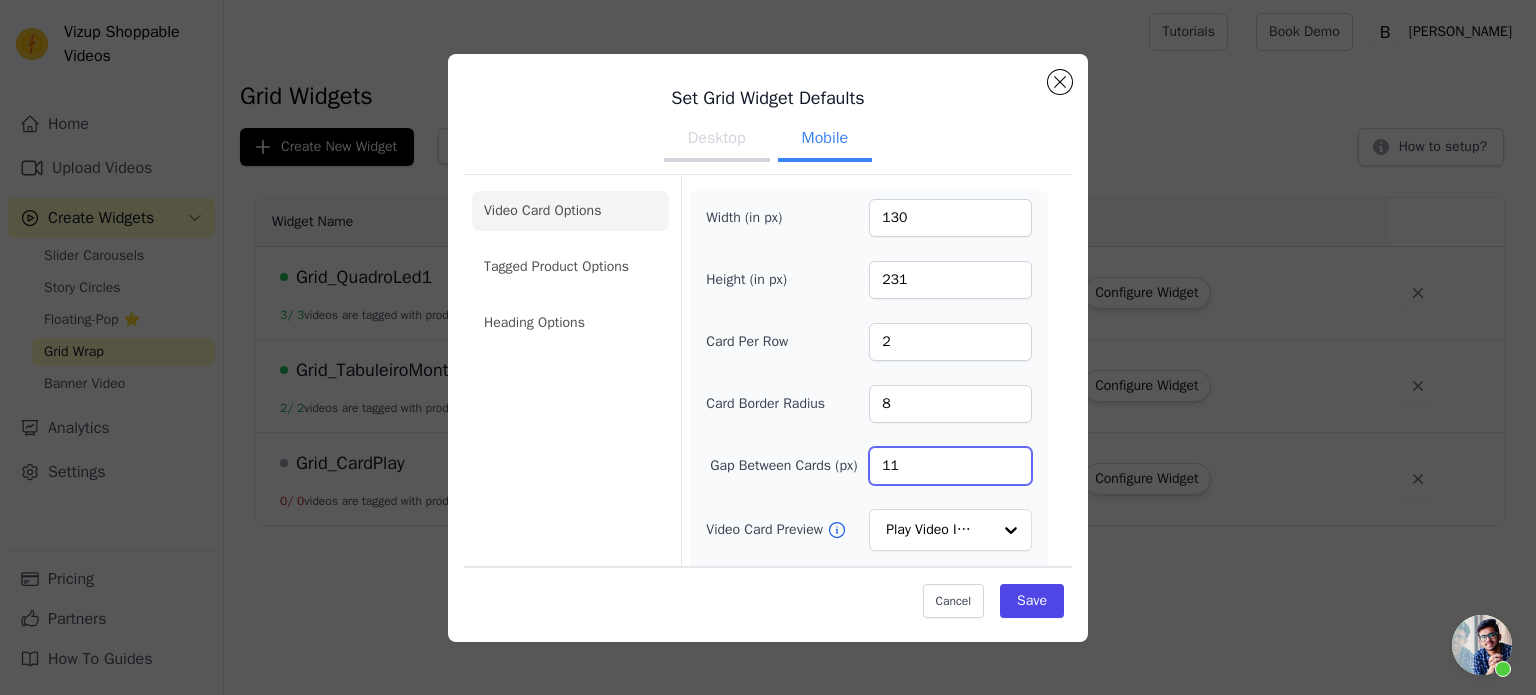 click on "11" at bounding box center [950, 466] 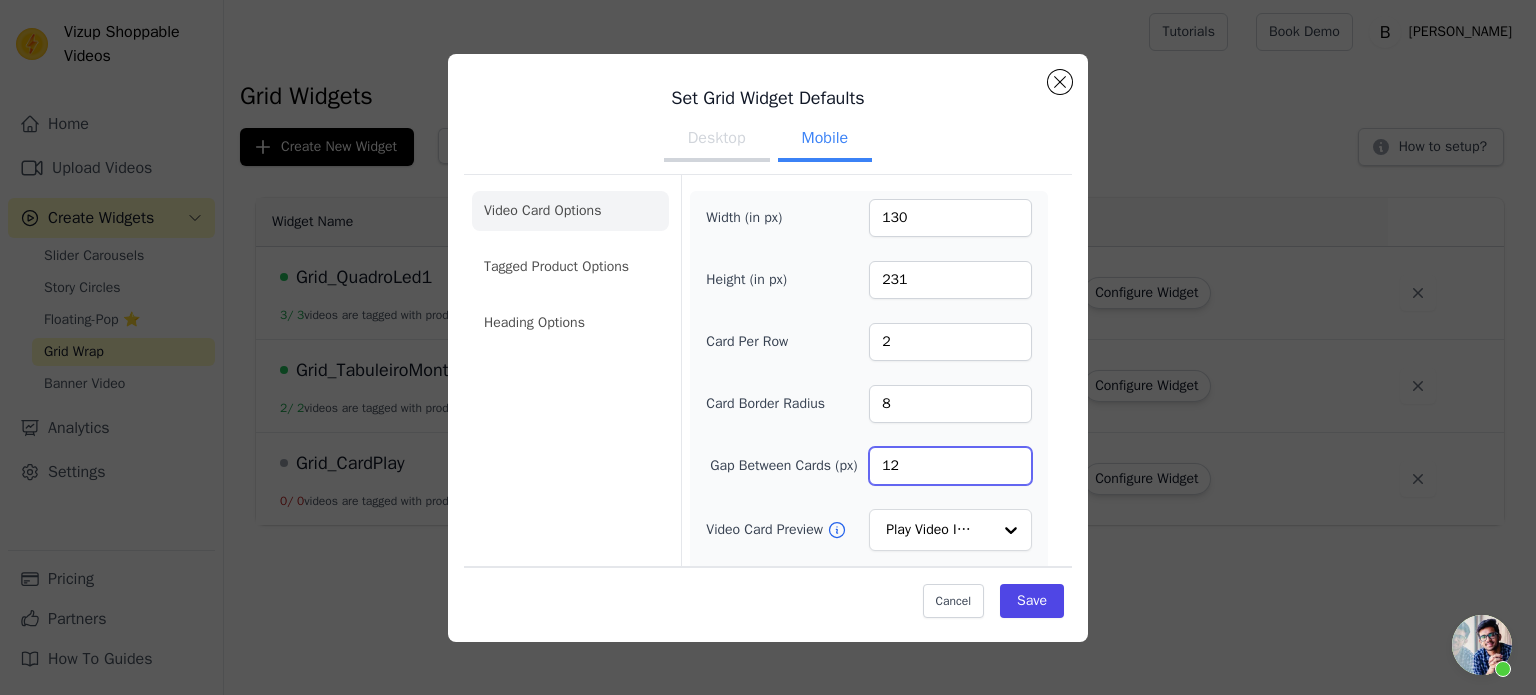 type on "12" 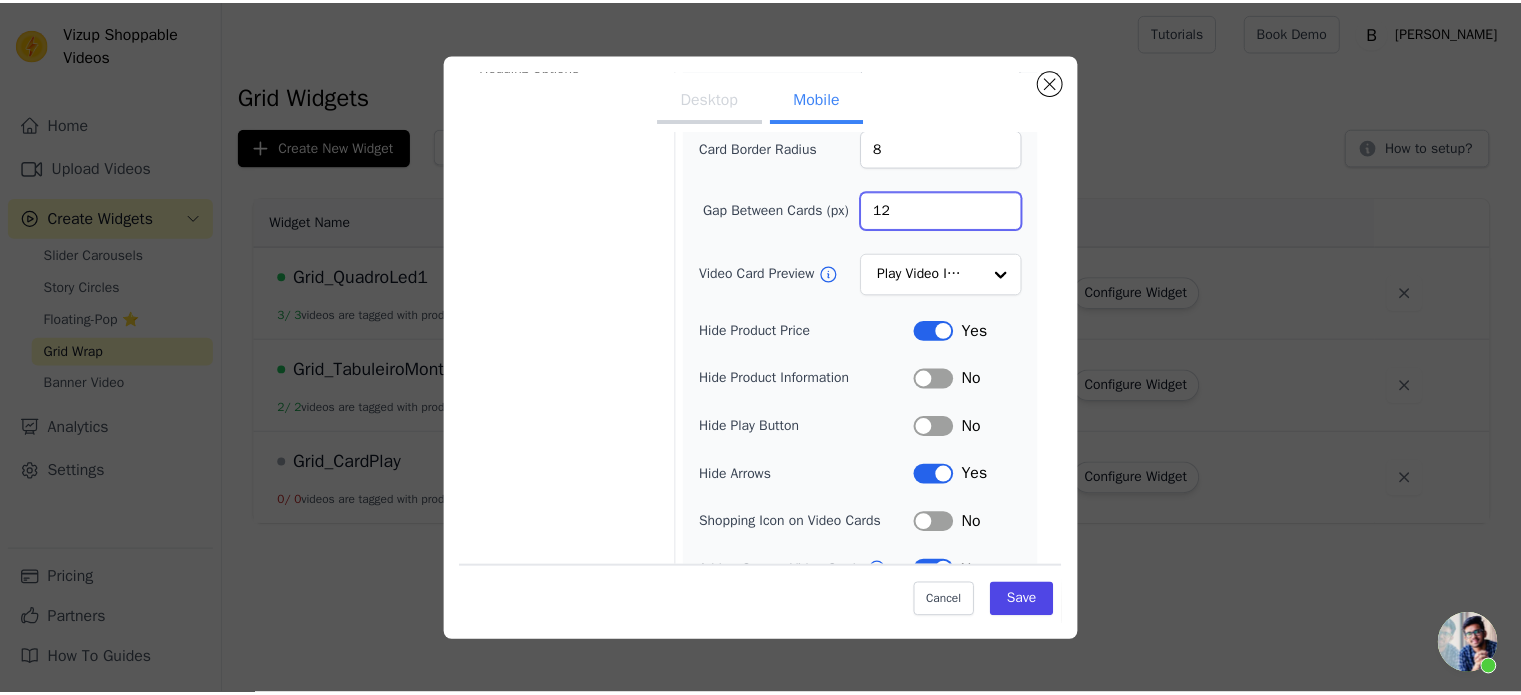 scroll, scrollTop: 285, scrollLeft: 0, axis: vertical 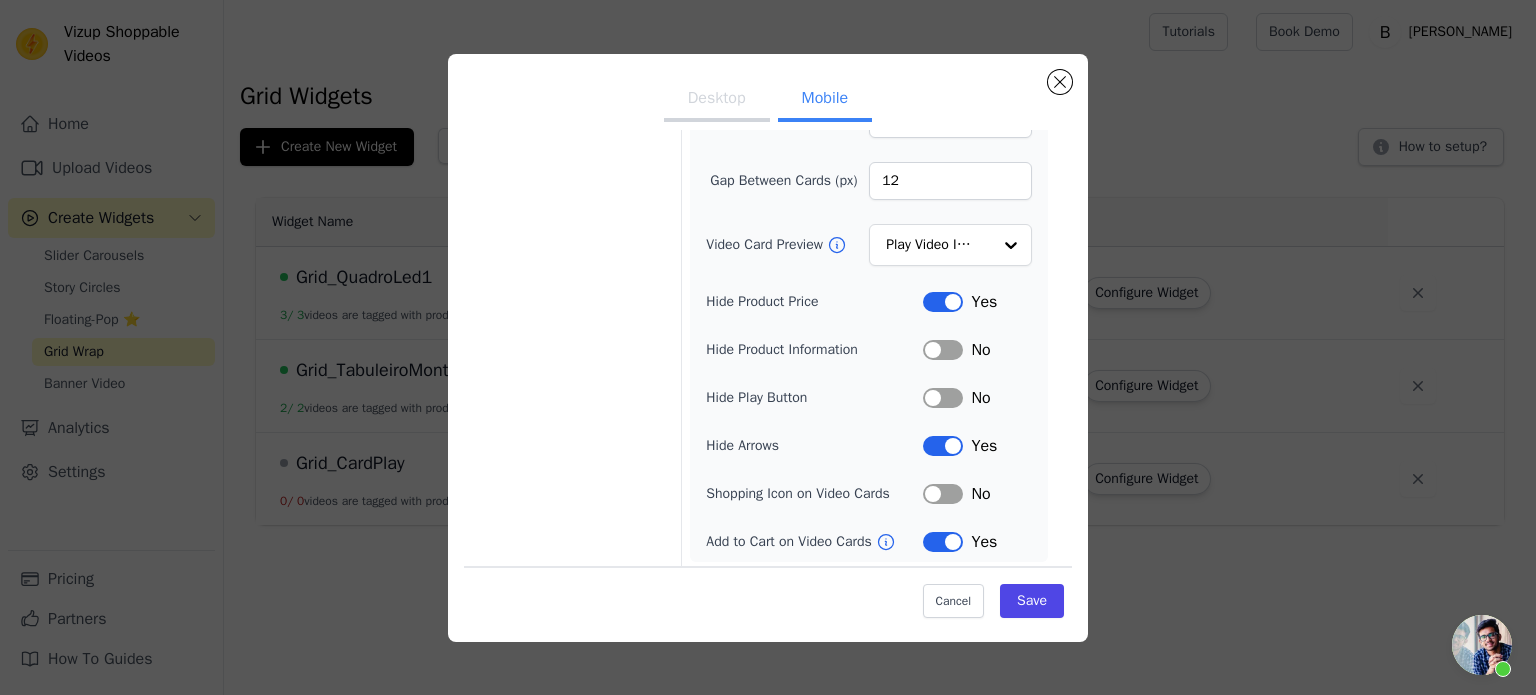 click on "Label" at bounding box center (943, 350) 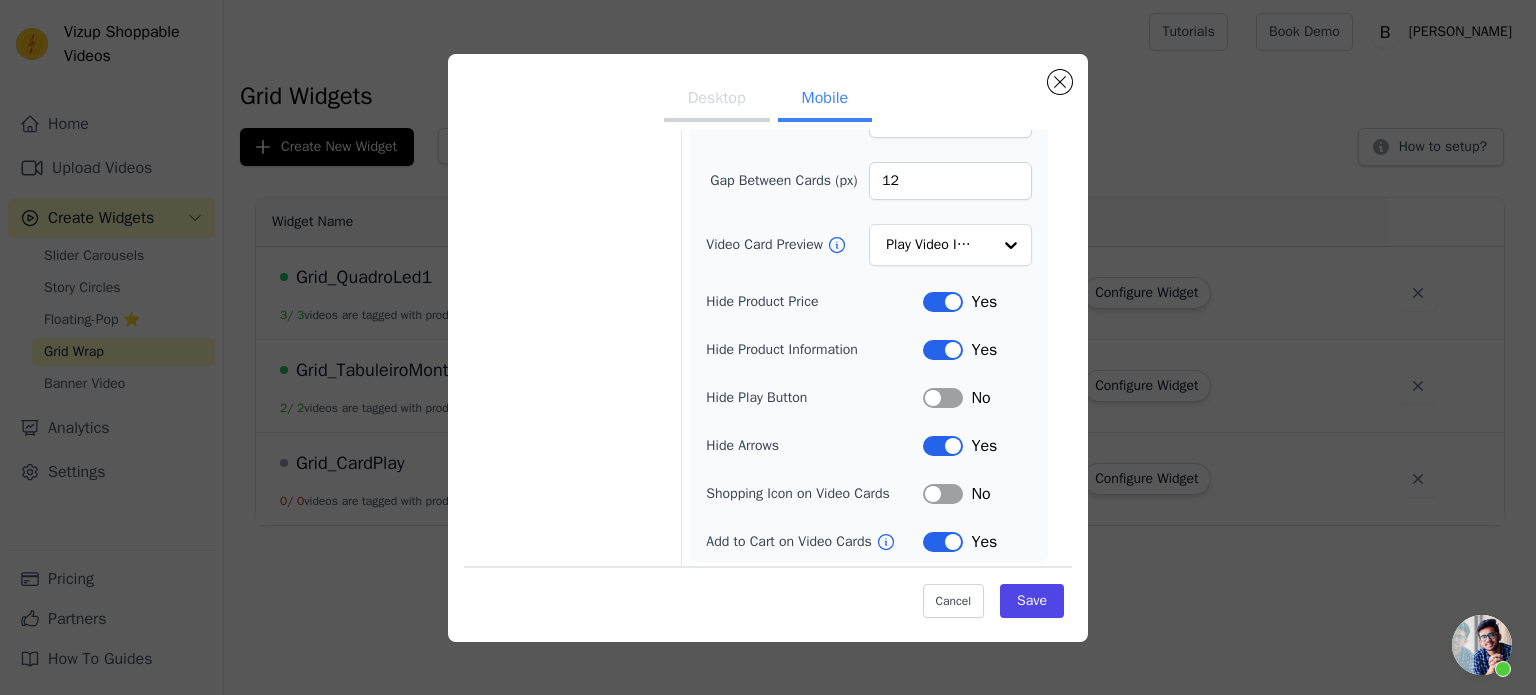 click 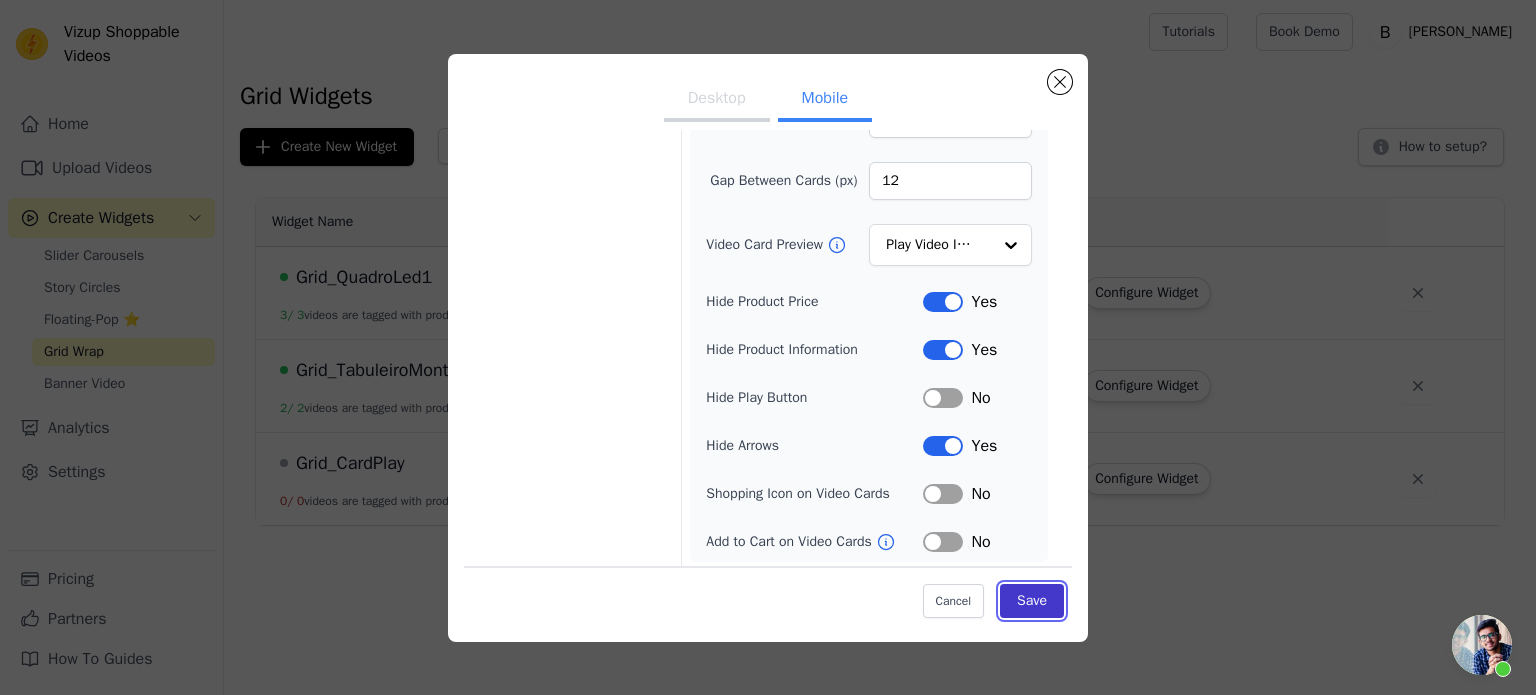 click on "Save" at bounding box center (1032, 601) 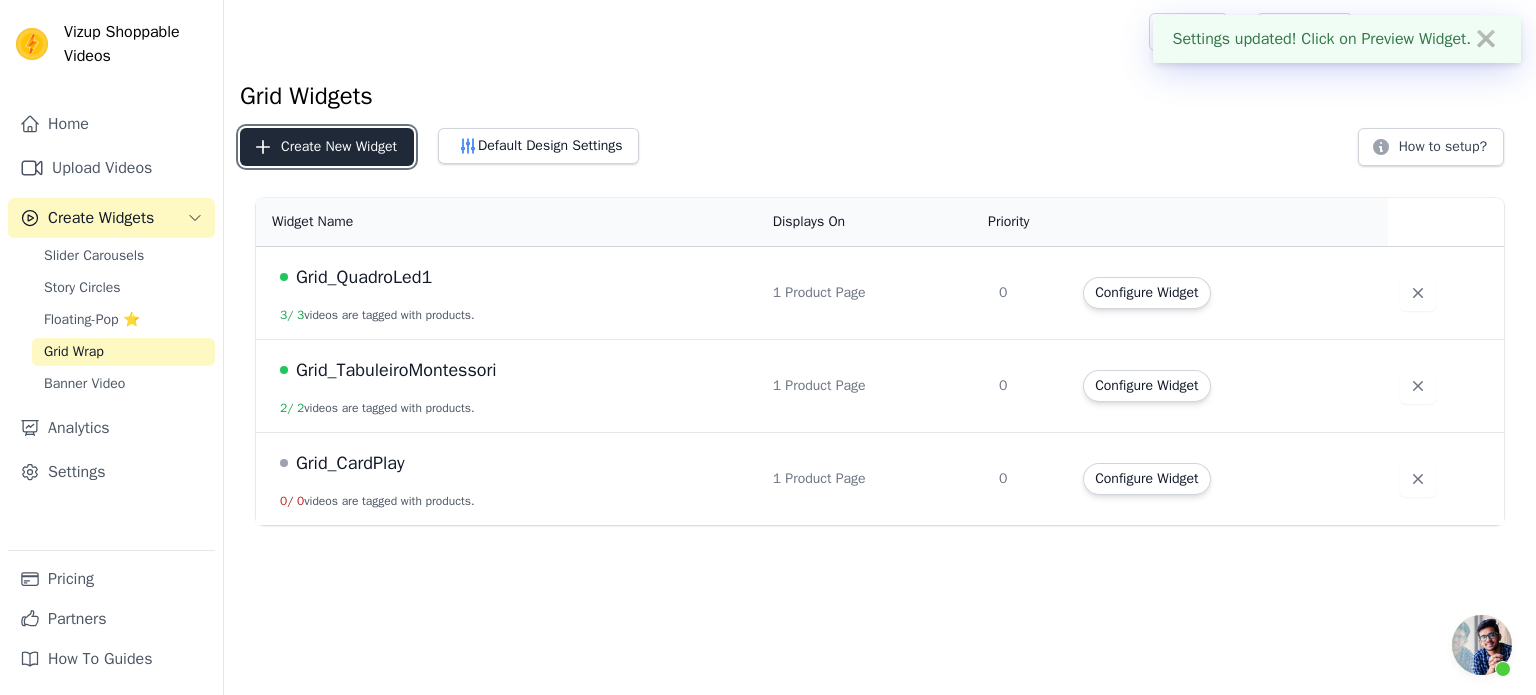 click on "Create New Widget" at bounding box center (327, 147) 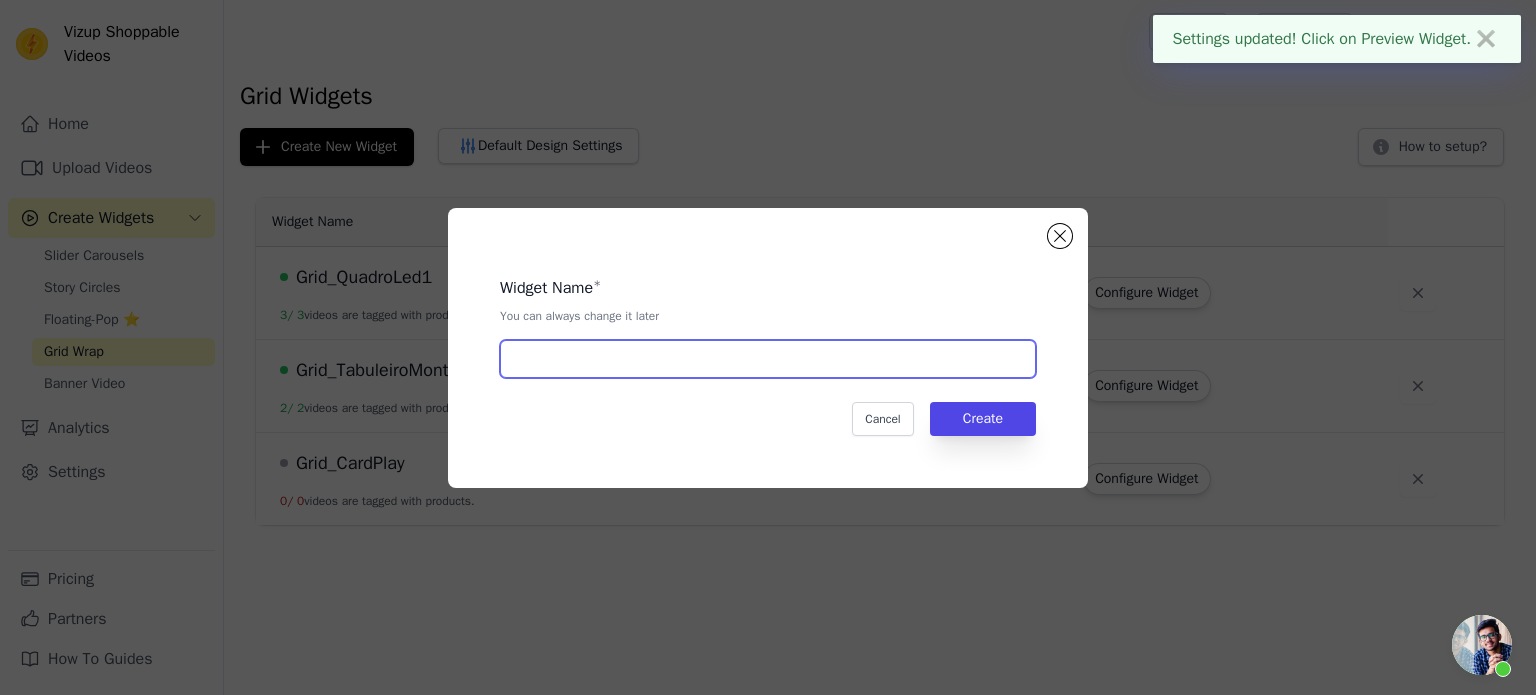 click at bounding box center (768, 359) 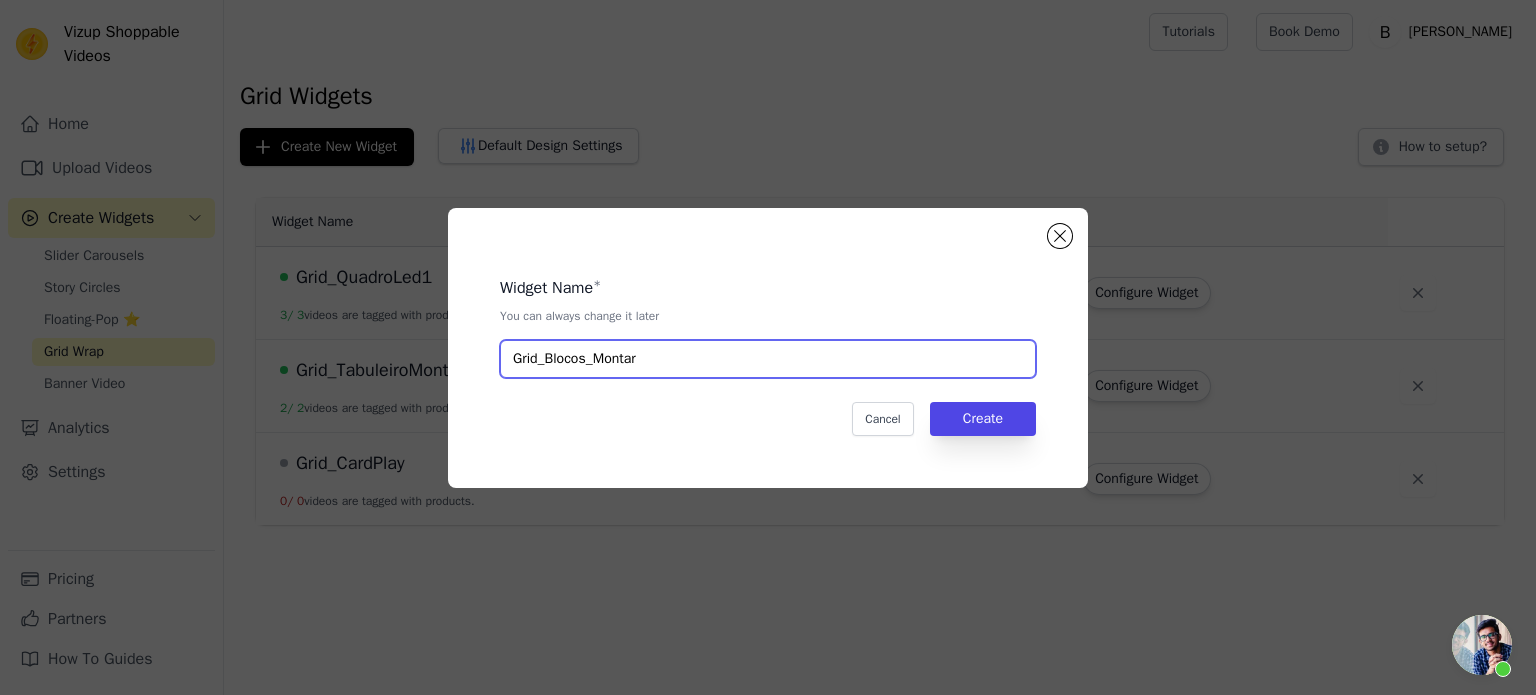 type on "Grid_Blocos_Montar" 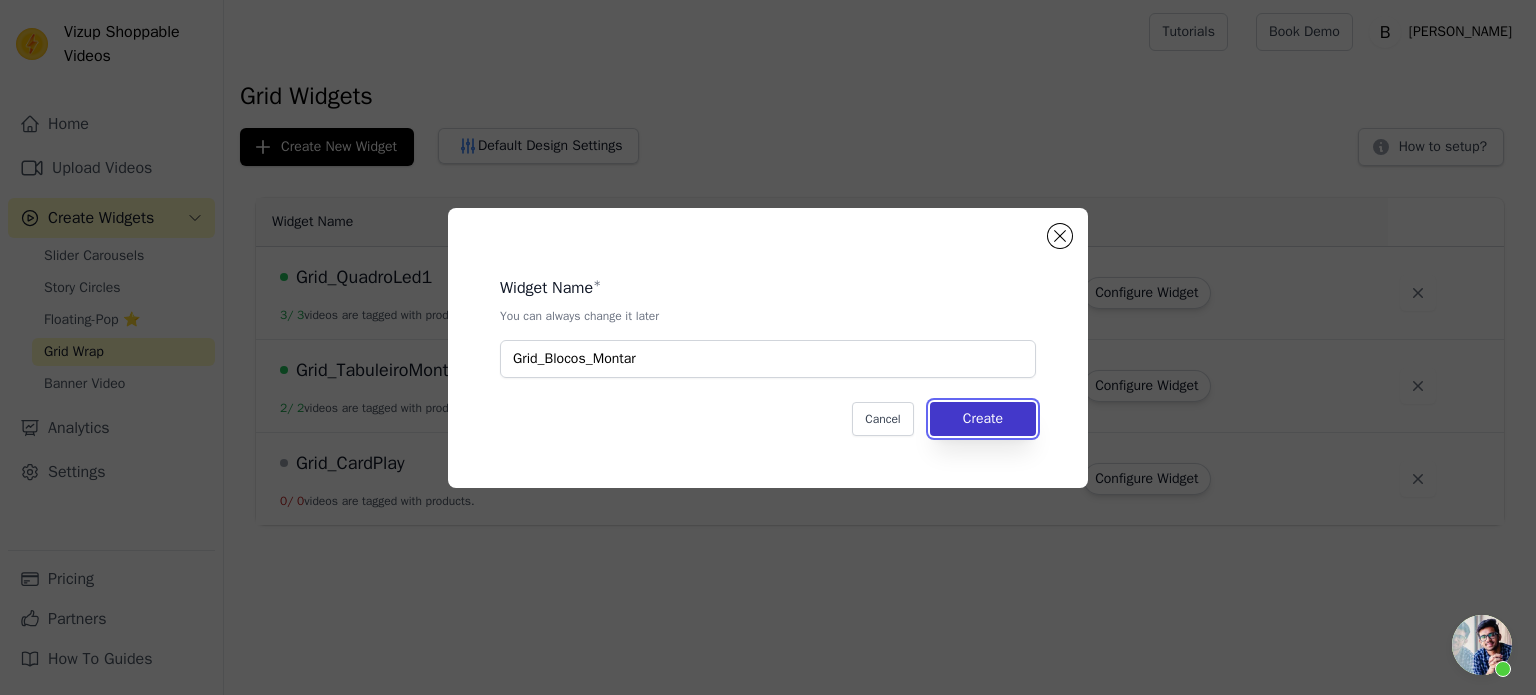 click on "Create" at bounding box center (983, 419) 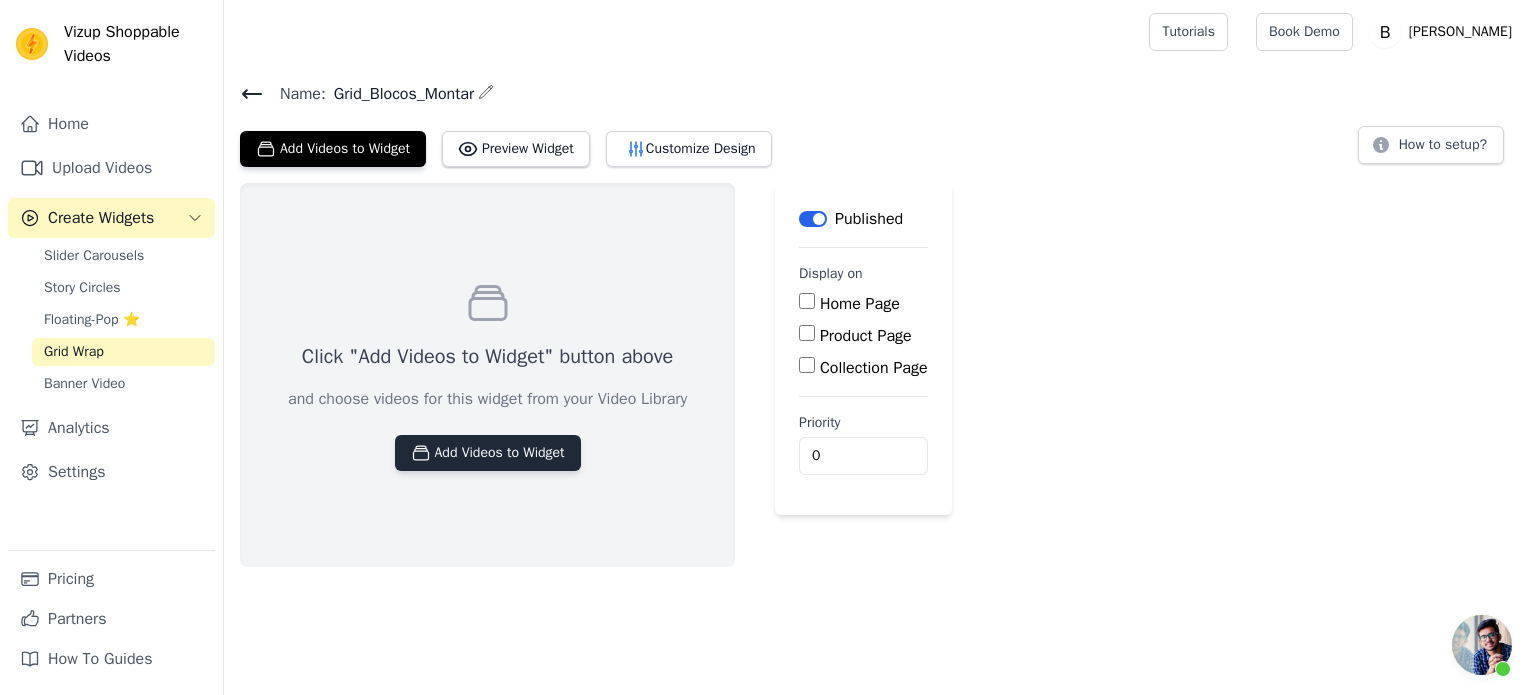 click on "Add Videos to Widget" at bounding box center [488, 453] 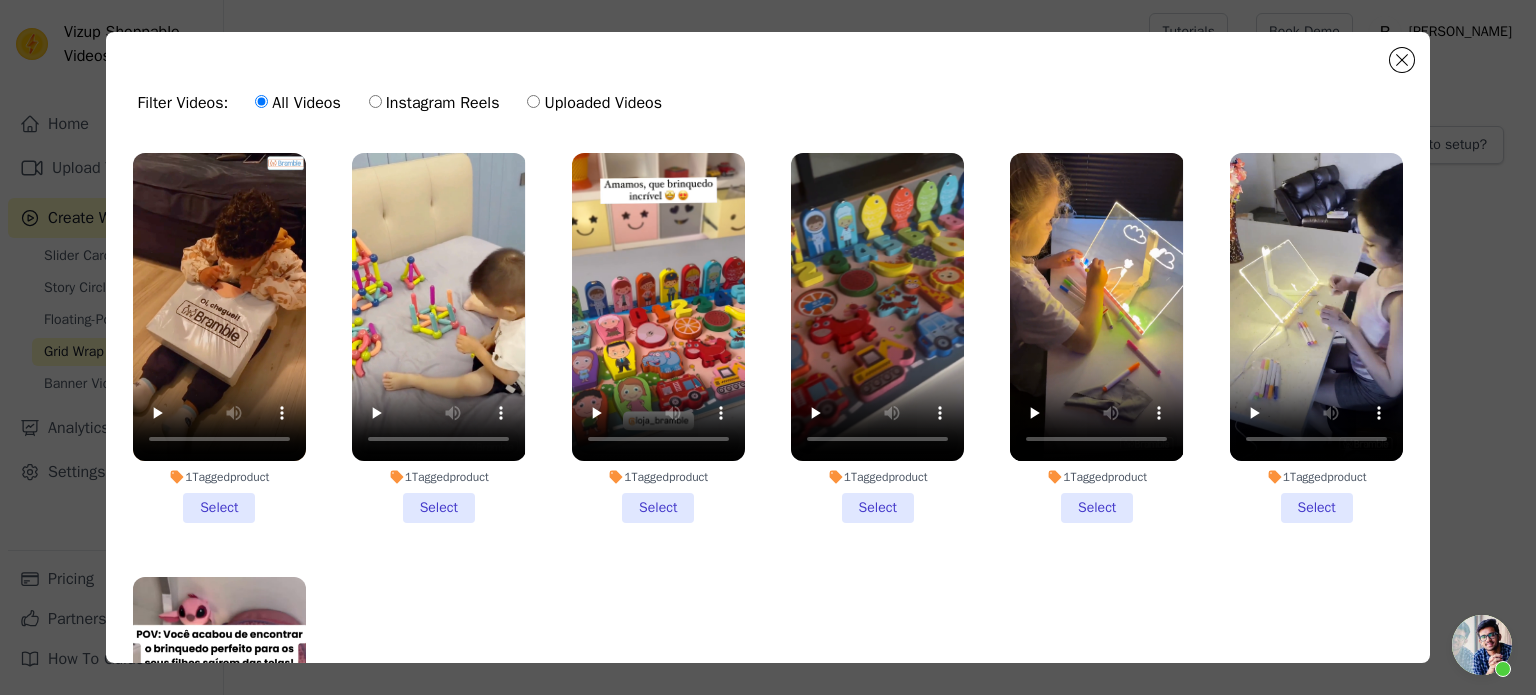 click on "1  Tagged  product     Select" at bounding box center (438, 338) 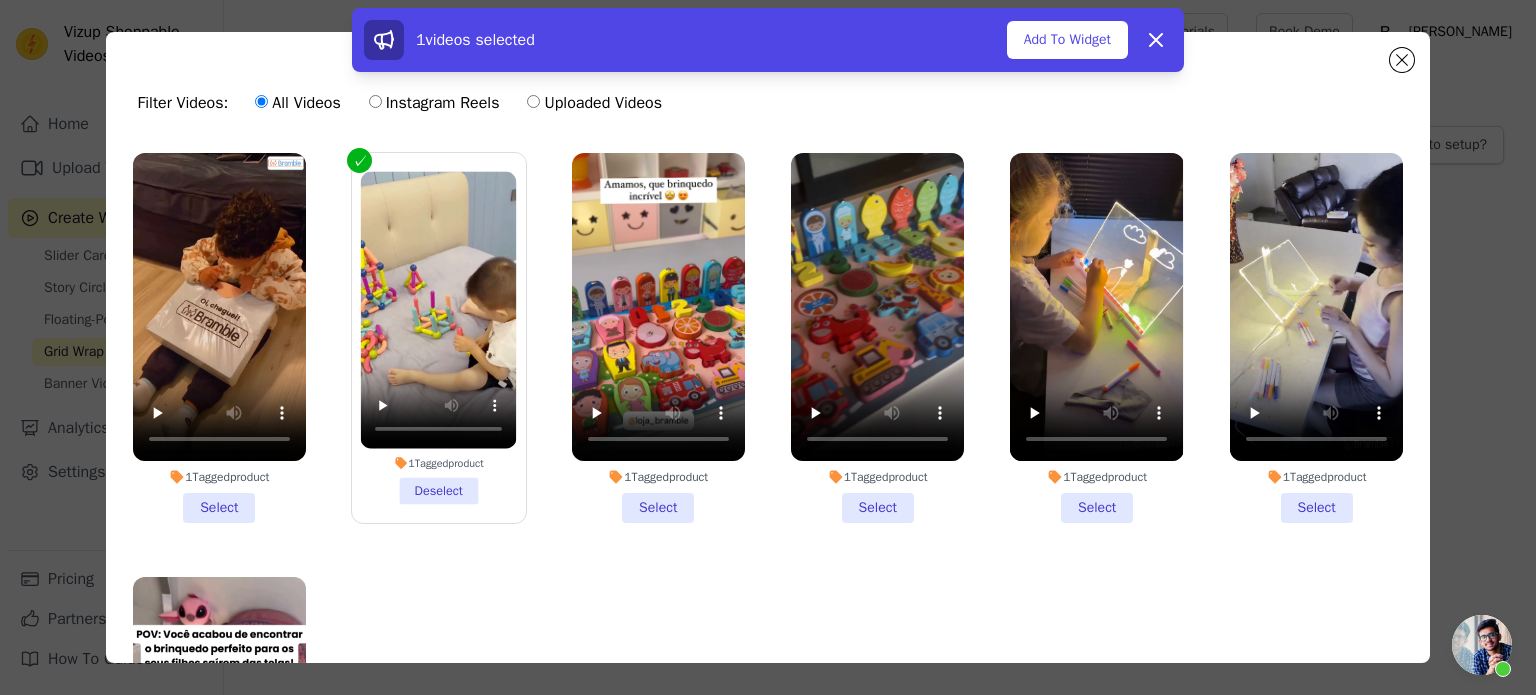 click on "1  Tagged  product     Select" at bounding box center (219, 338) 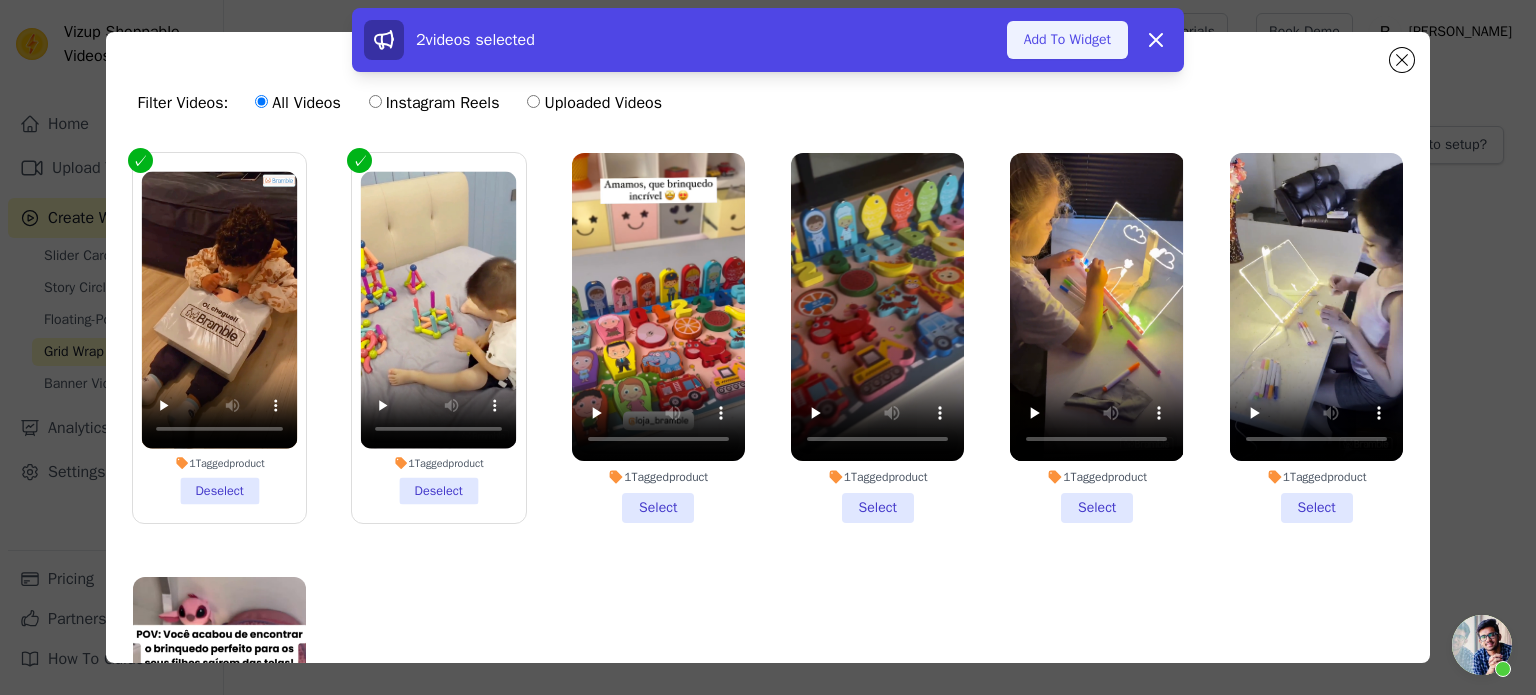 click on "Add To Widget" at bounding box center (1067, 40) 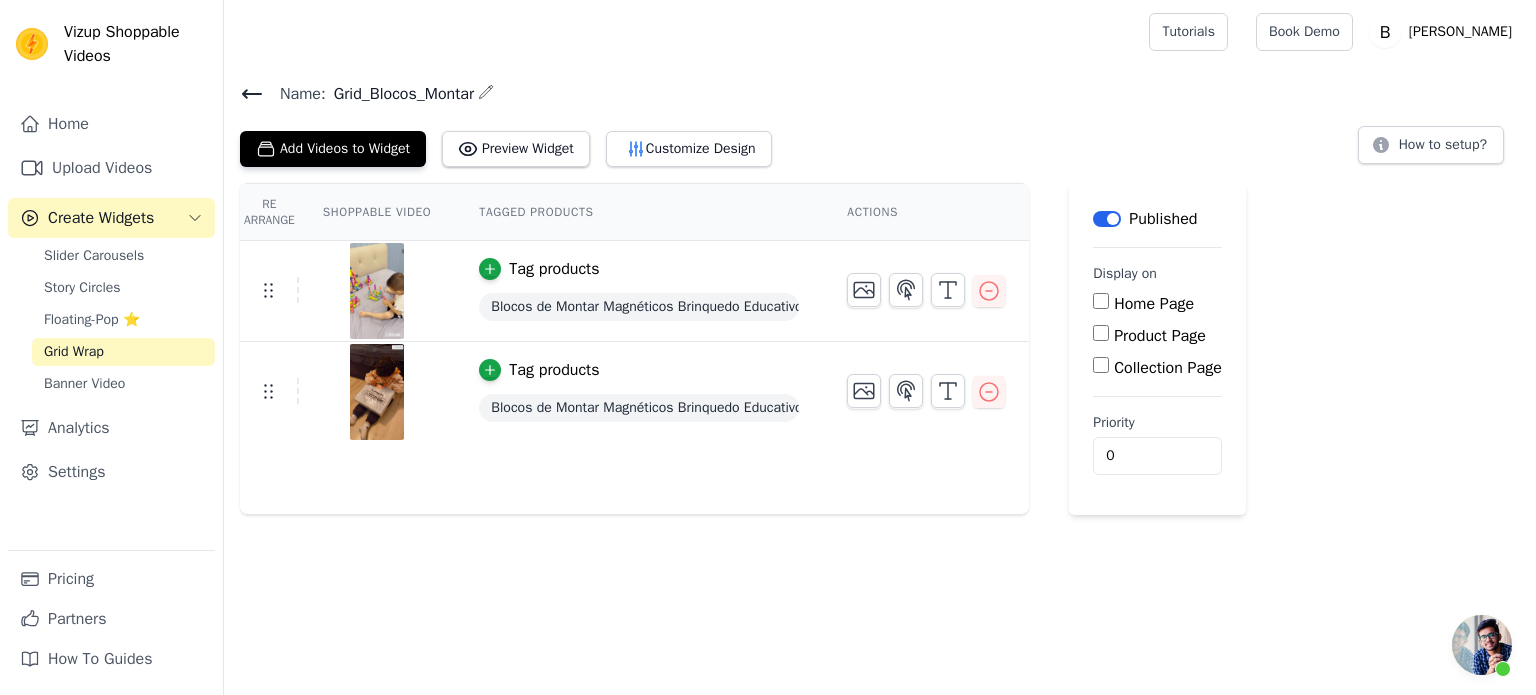 click on "Product Page" at bounding box center [1101, 333] 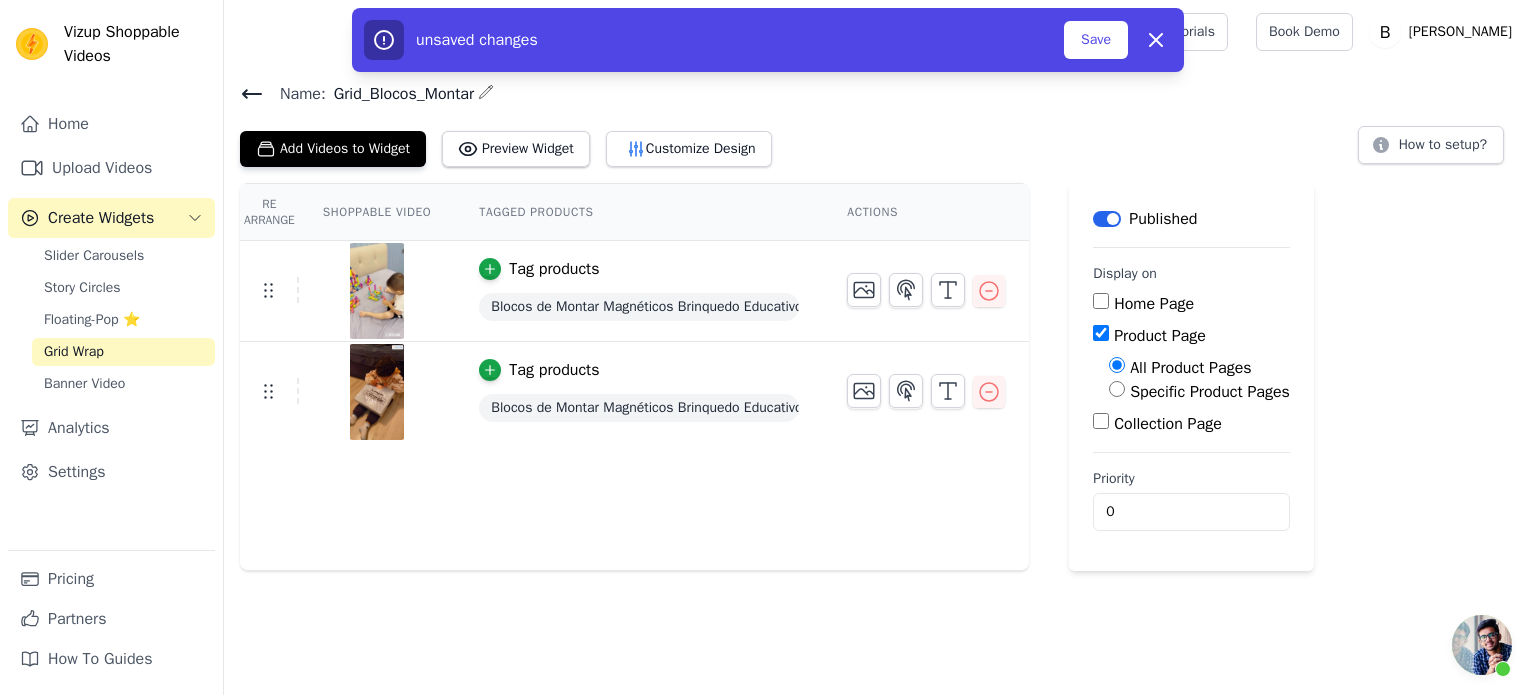 click on "Specific Product Pages" at bounding box center [1117, 389] 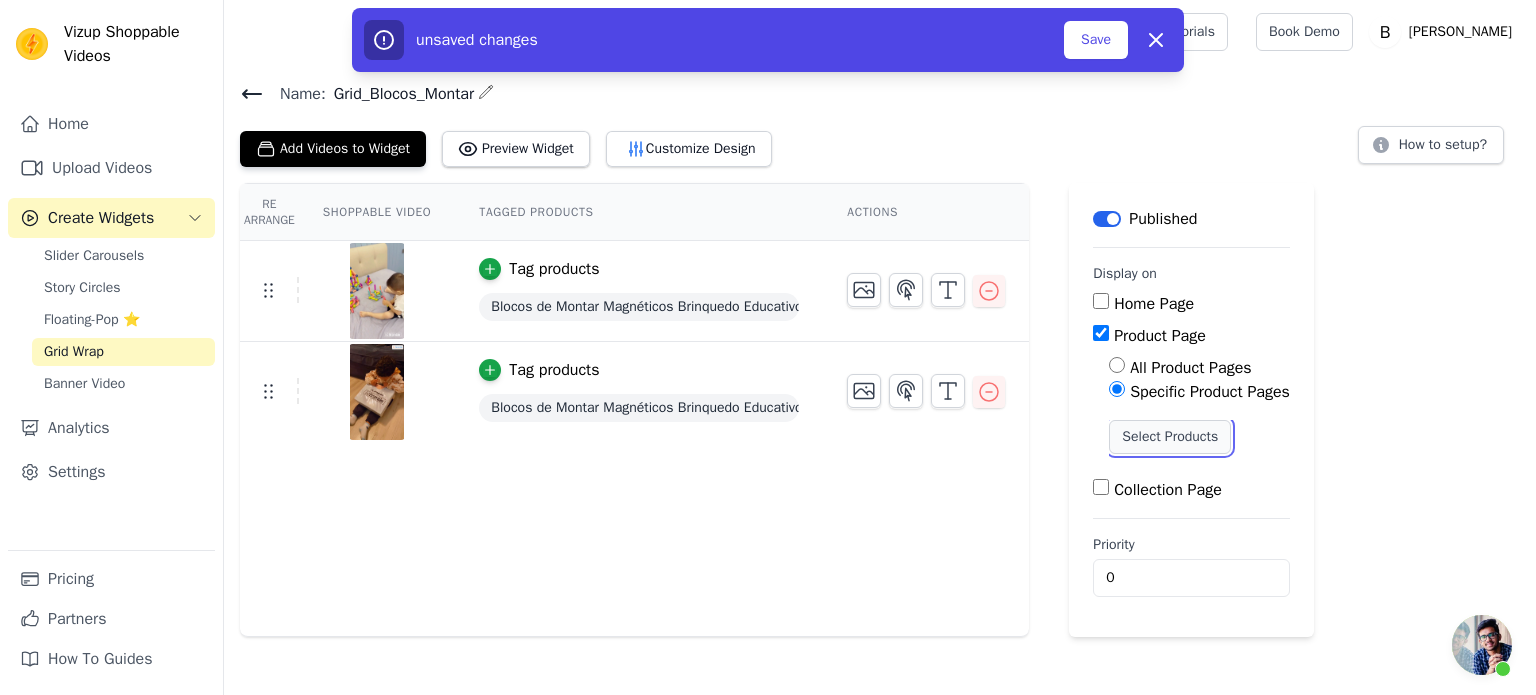 click on "Select Products" at bounding box center [1170, 437] 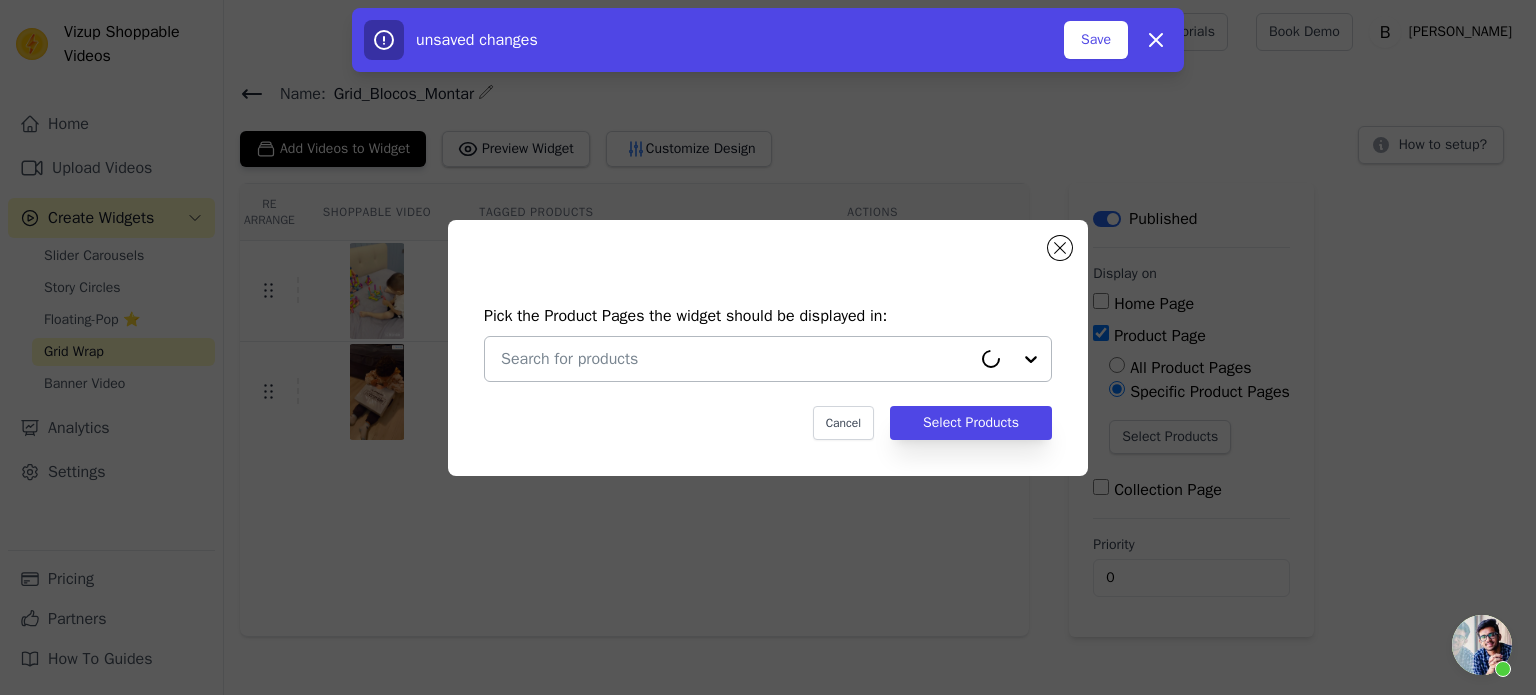 click at bounding box center (736, 359) 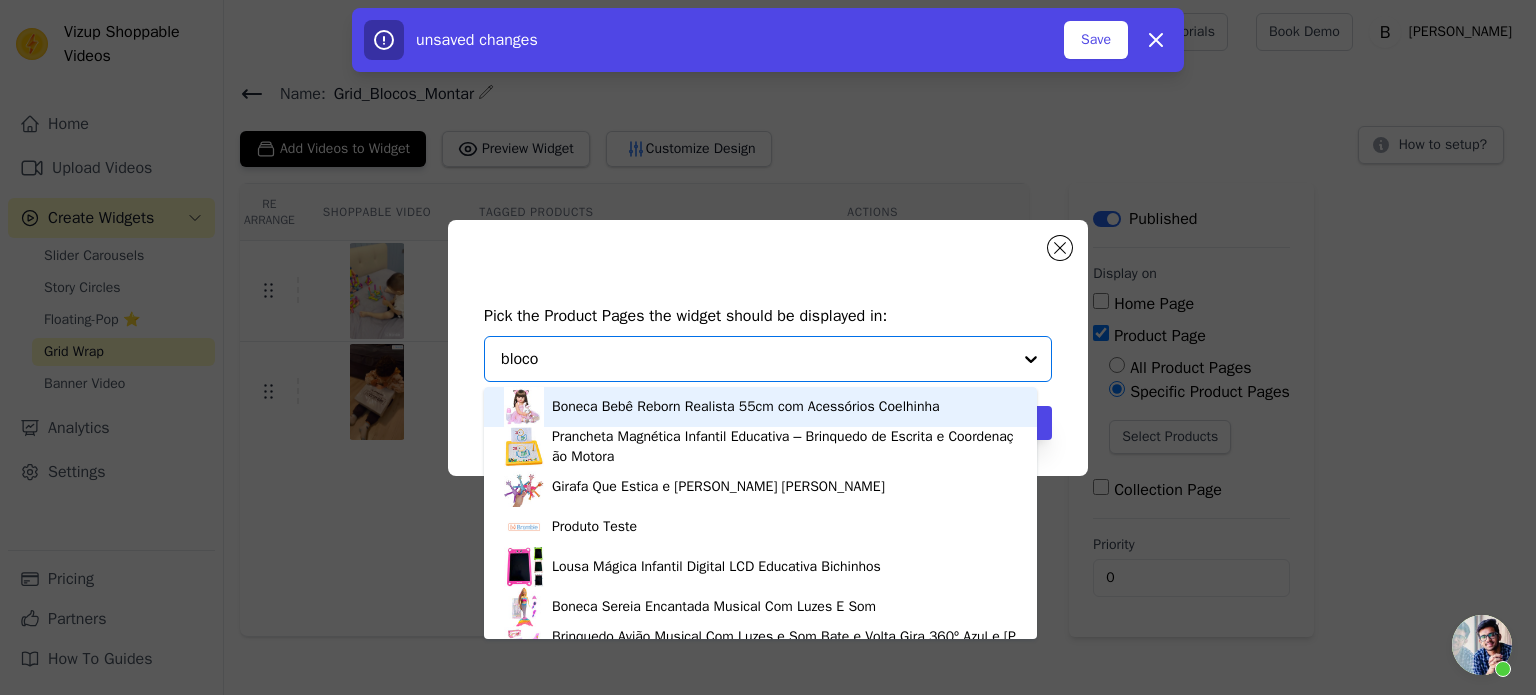 type on "blocos" 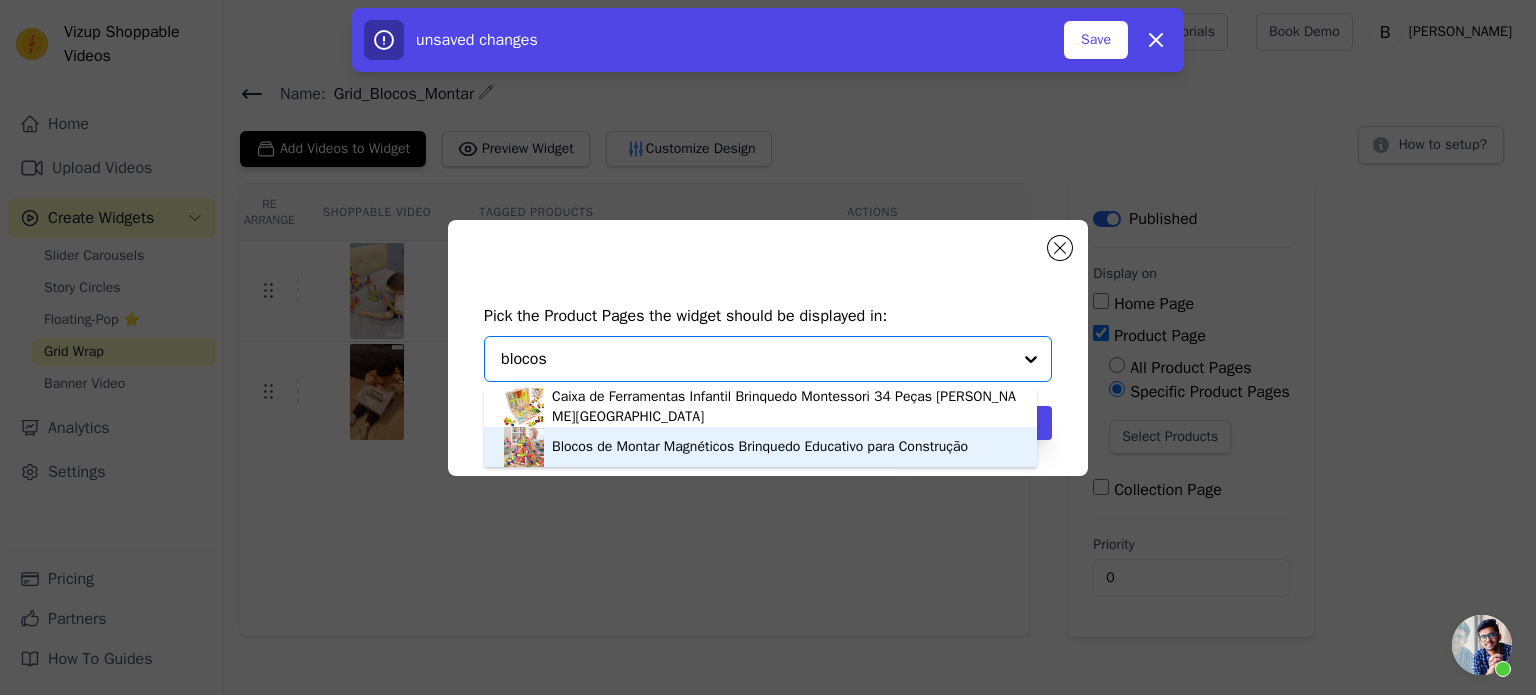 click on "Blocos de Montar Magnéticos Brinquedo Educativo para Construção" at bounding box center [760, 447] 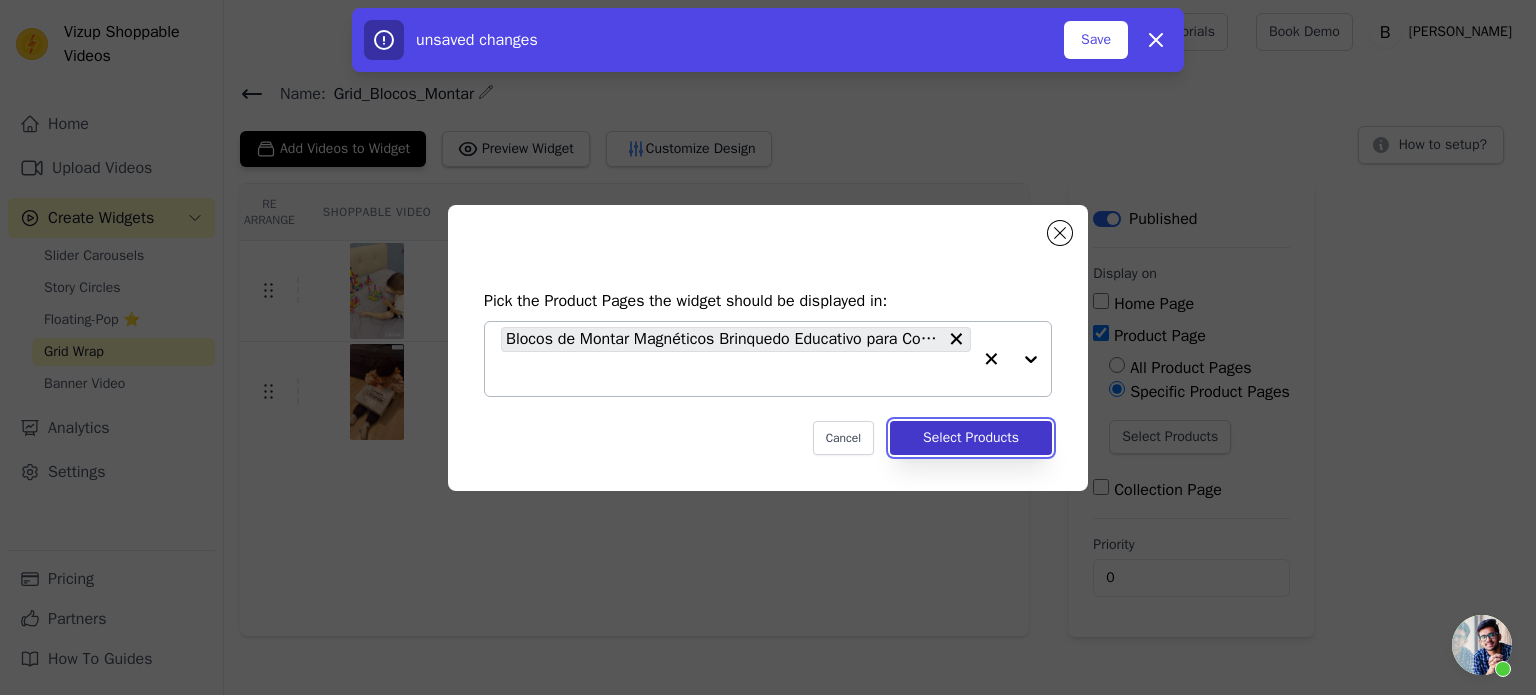 click on "Select Products" at bounding box center [971, 438] 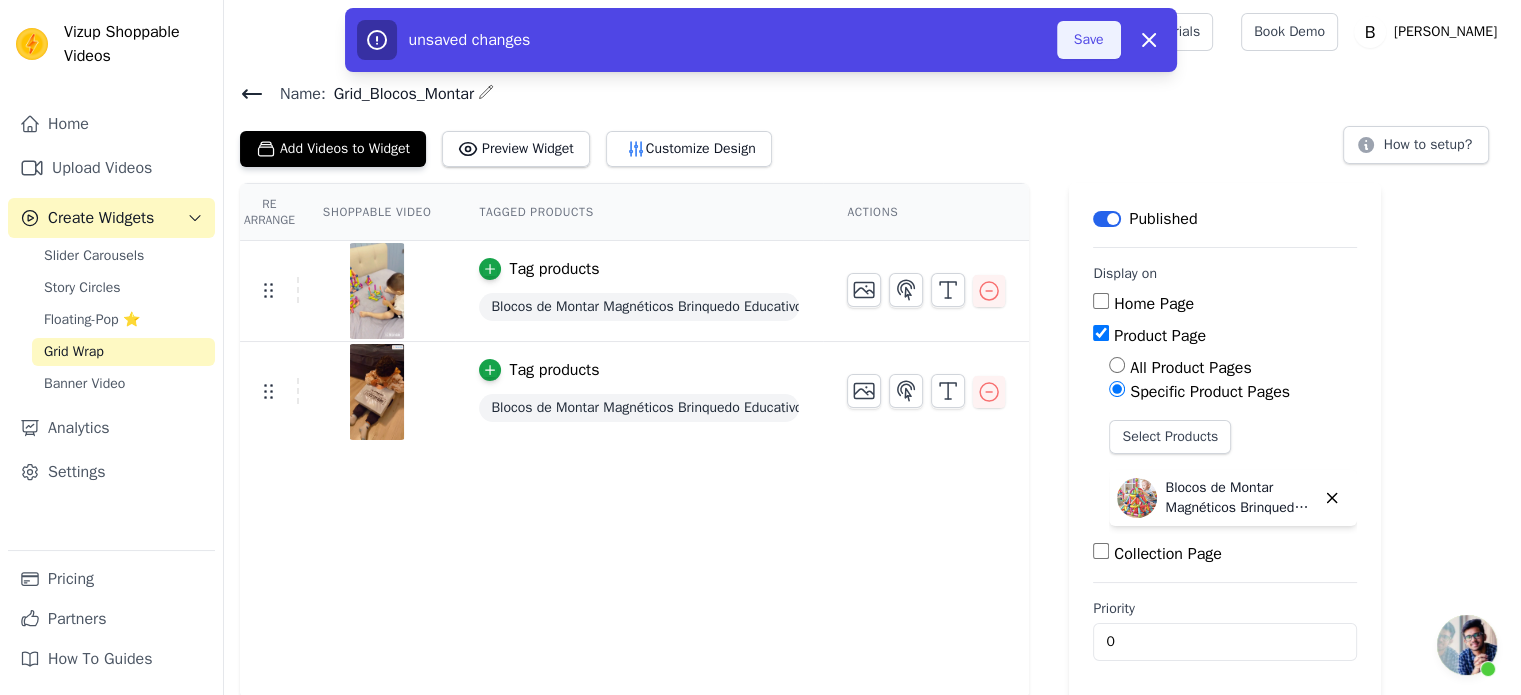click on "Save" at bounding box center (1089, 40) 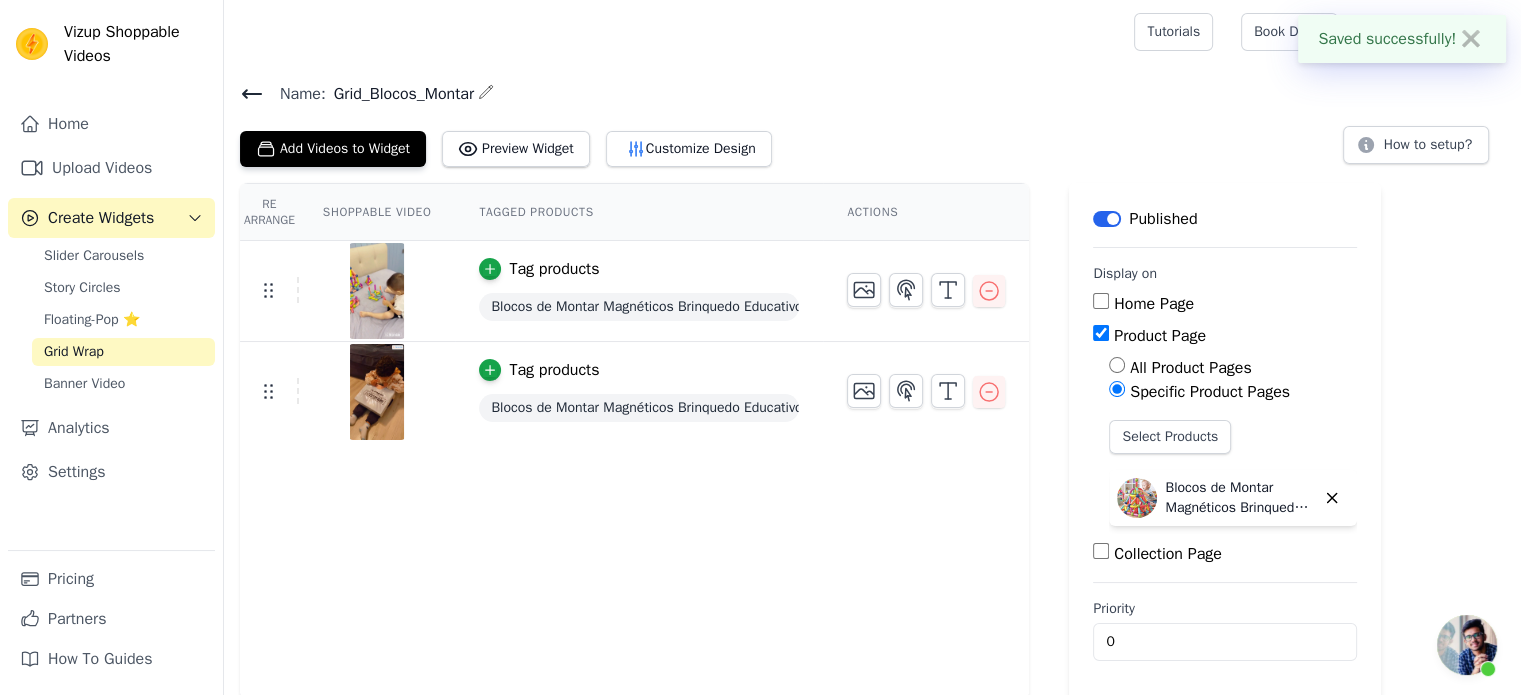 scroll, scrollTop: 3, scrollLeft: 0, axis: vertical 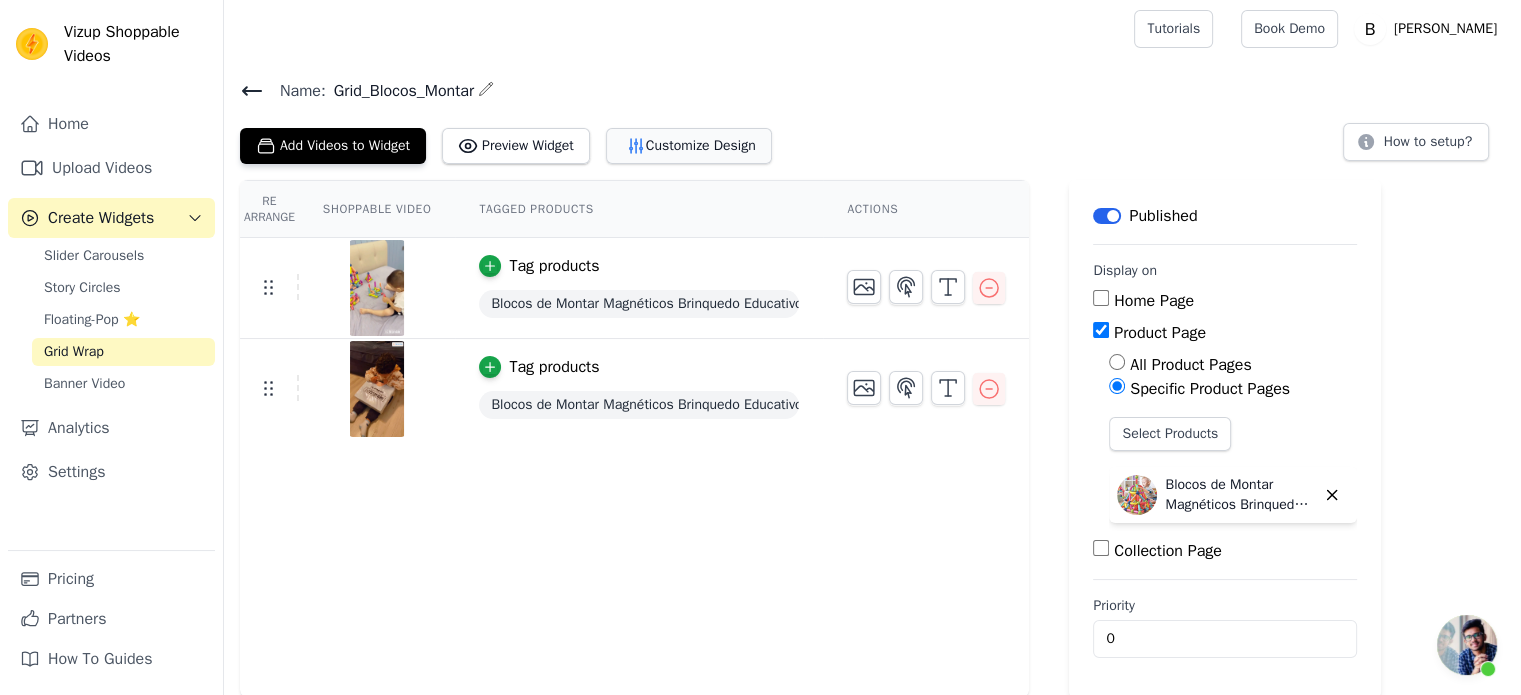 click on "Customize Design" at bounding box center [689, 146] 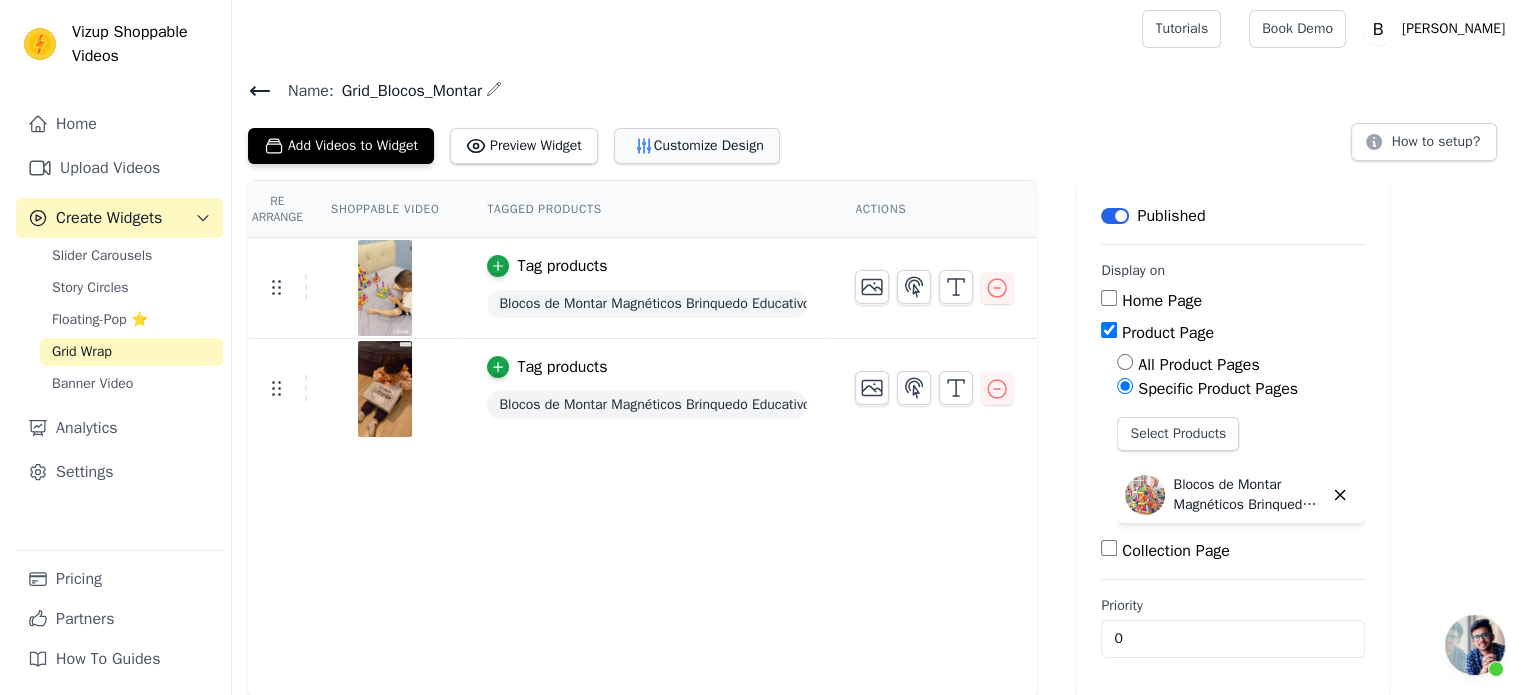 scroll, scrollTop: 0, scrollLeft: 0, axis: both 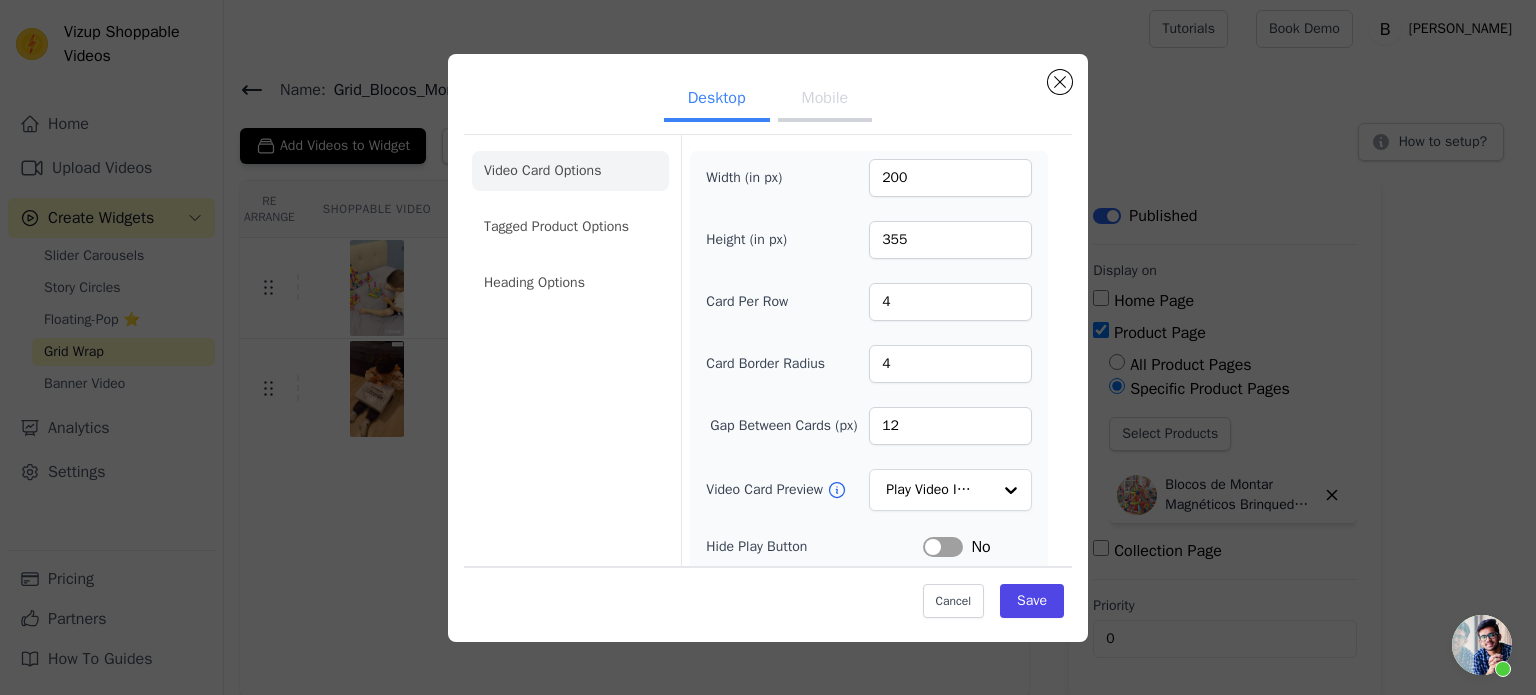 click on "Mobile" at bounding box center (825, 100) 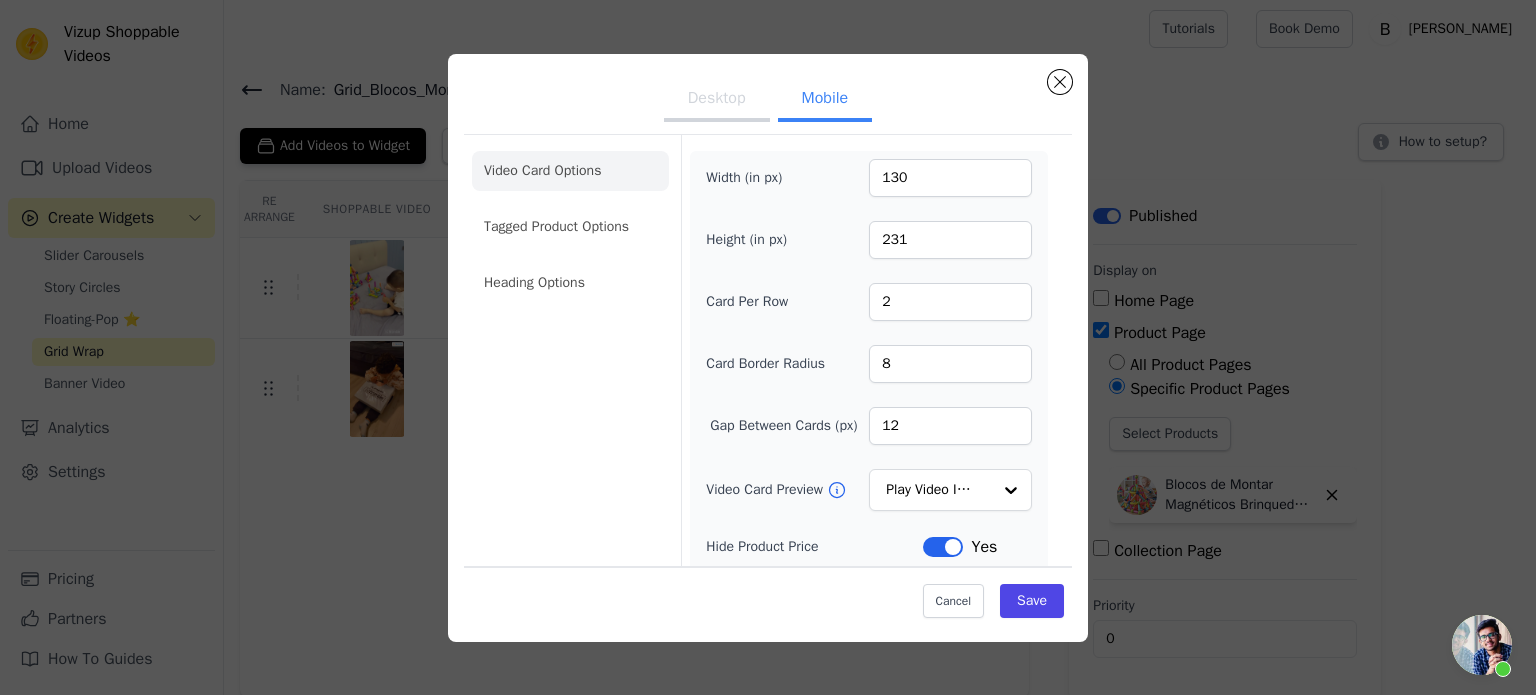 click on "Desktop" at bounding box center [717, 100] 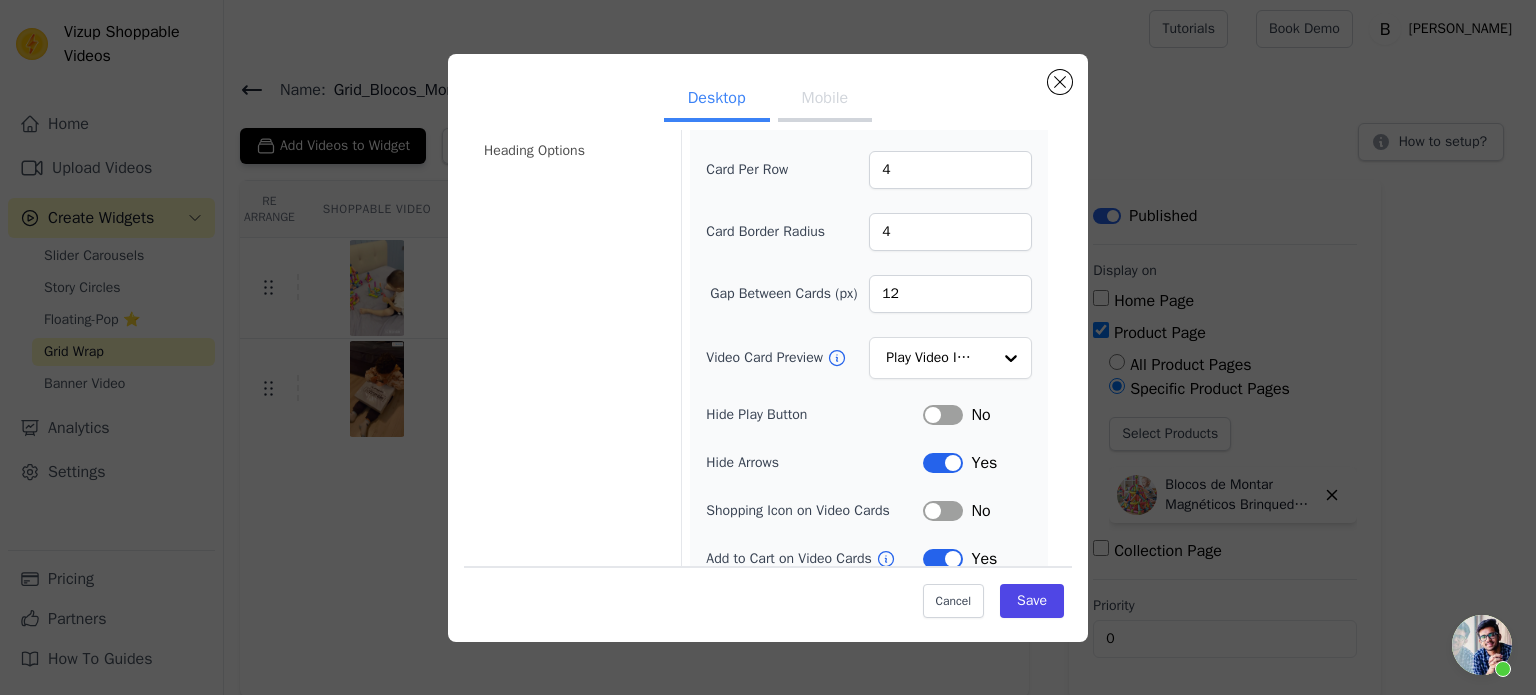 scroll, scrollTop: 149, scrollLeft: 0, axis: vertical 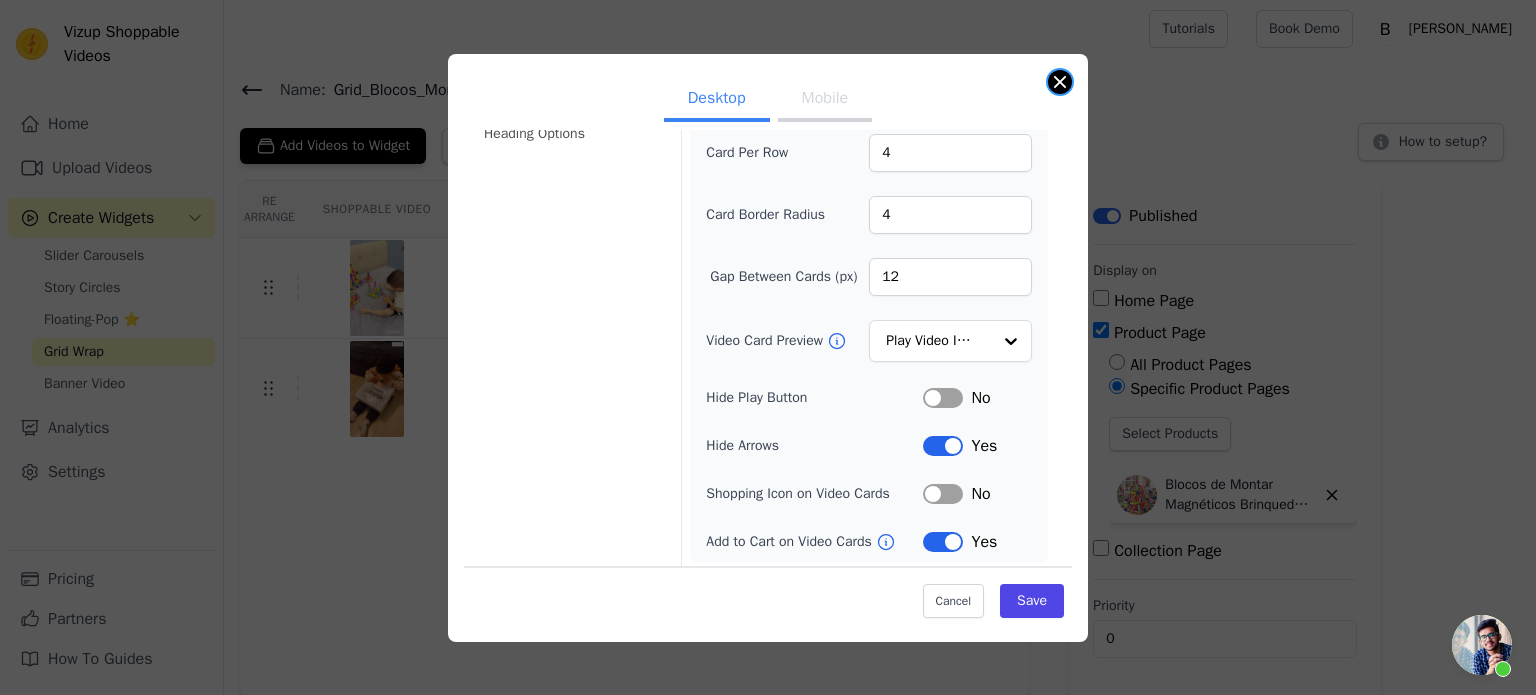 click at bounding box center (1060, 82) 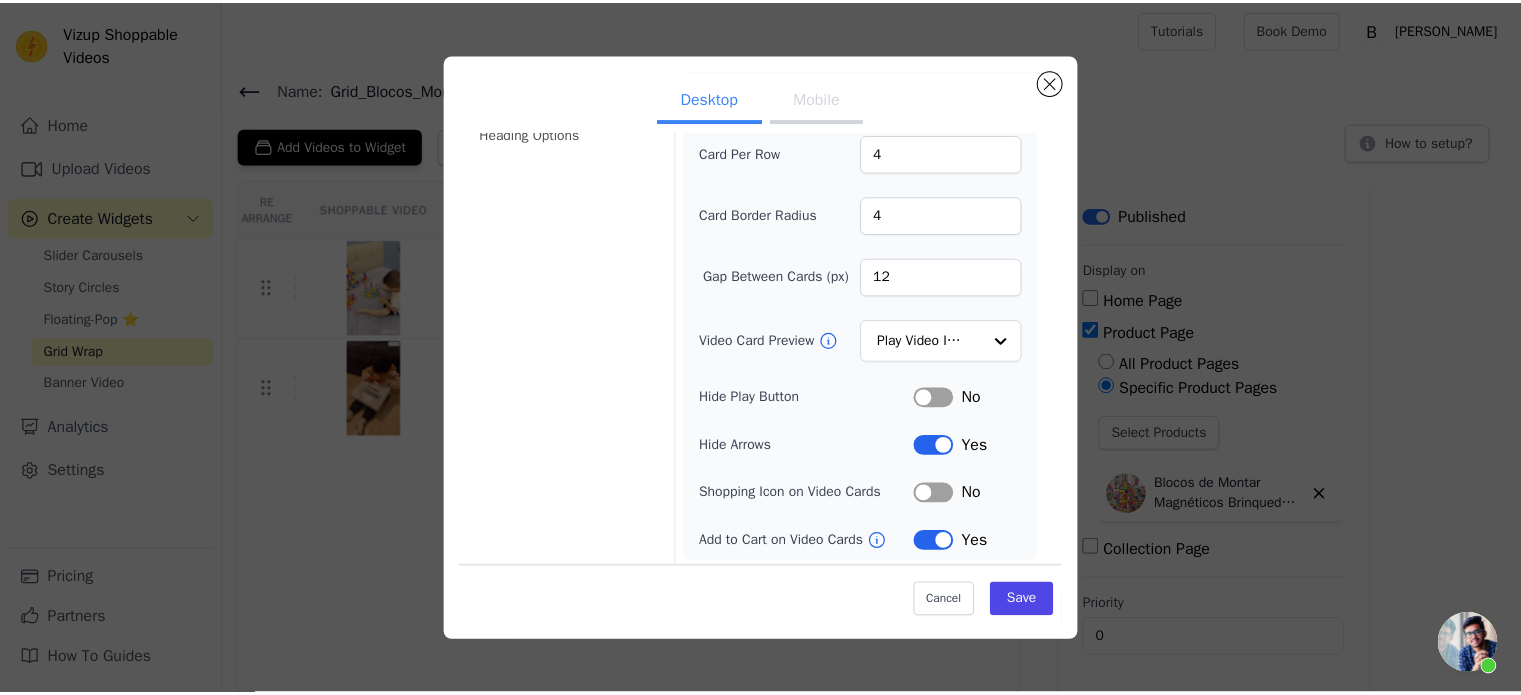 scroll, scrollTop: 3, scrollLeft: 0, axis: vertical 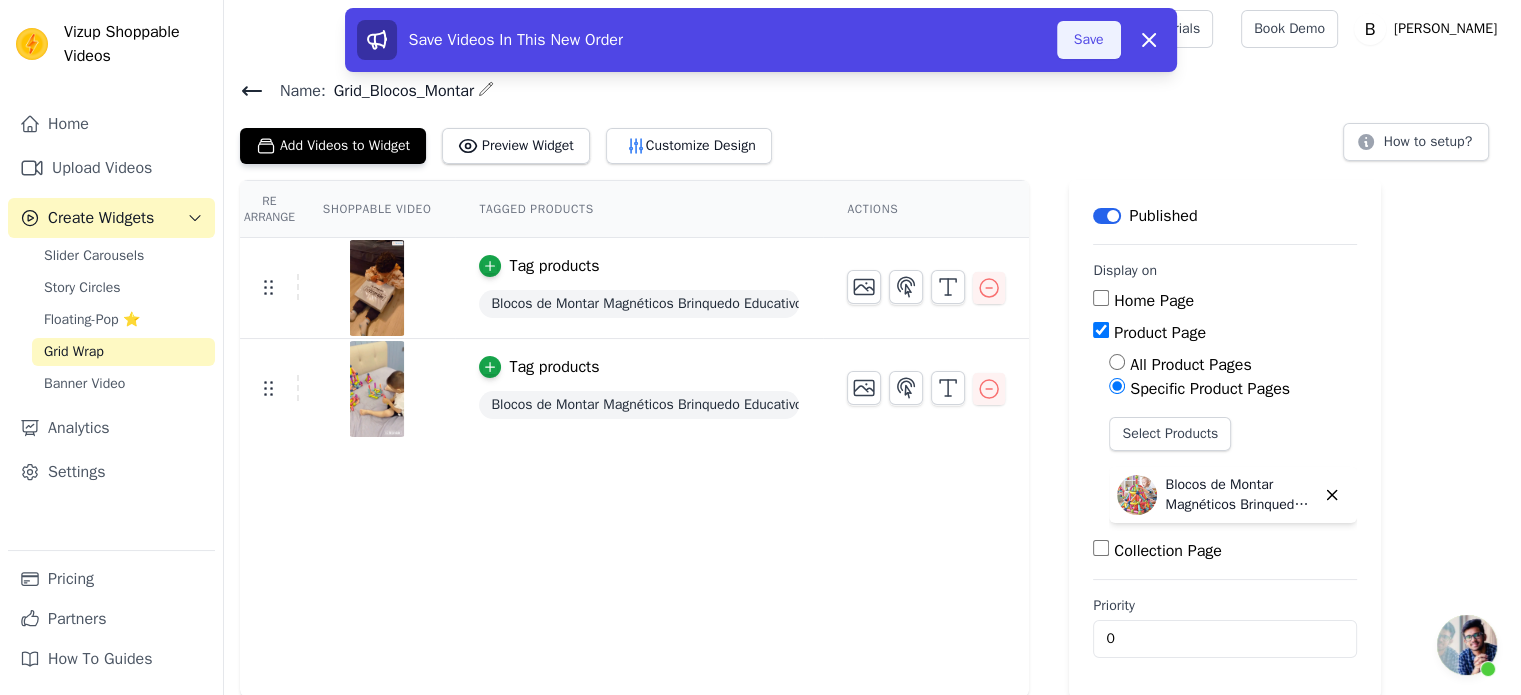click on "Save" at bounding box center [1089, 40] 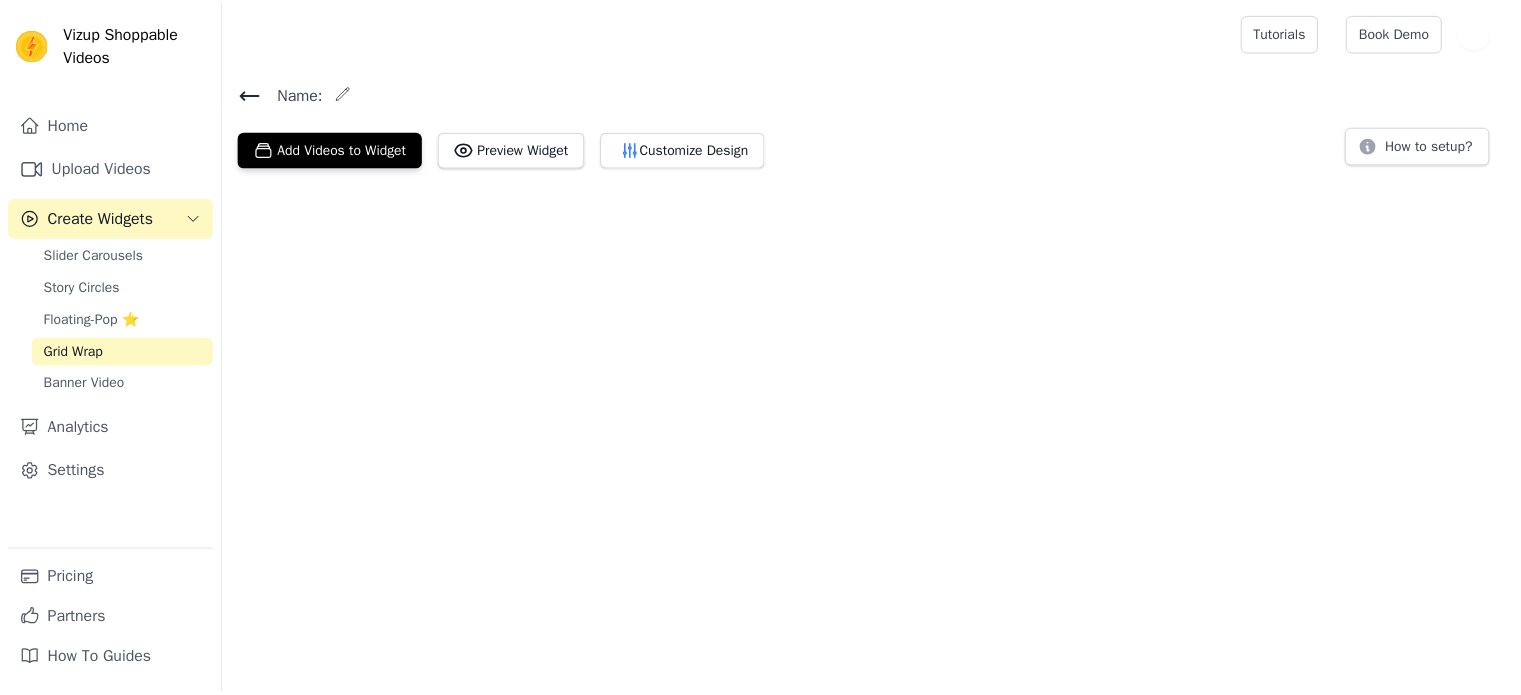 scroll, scrollTop: 0, scrollLeft: 0, axis: both 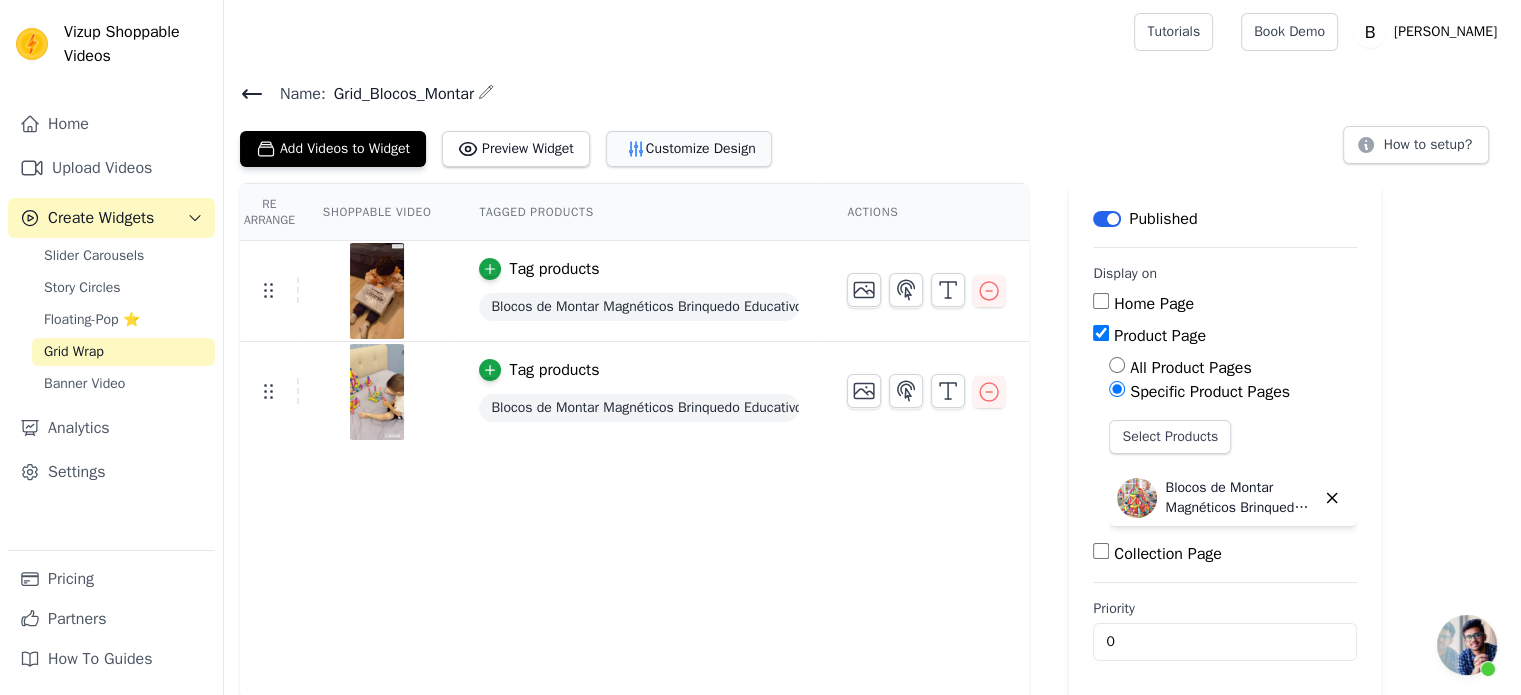 click on "Customize Design" at bounding box center (689, 149) 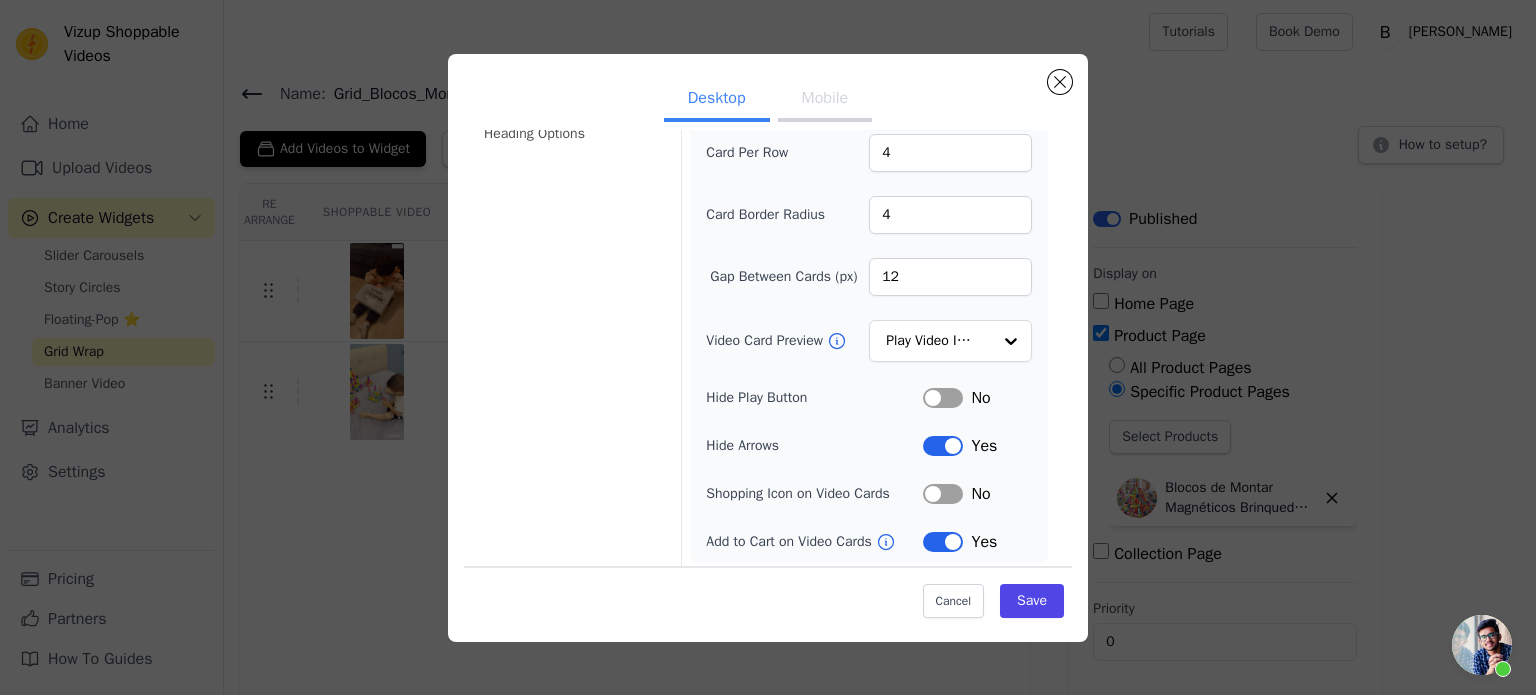 scroll, scrollTop: 0, scrollLeft: 0, axis: both 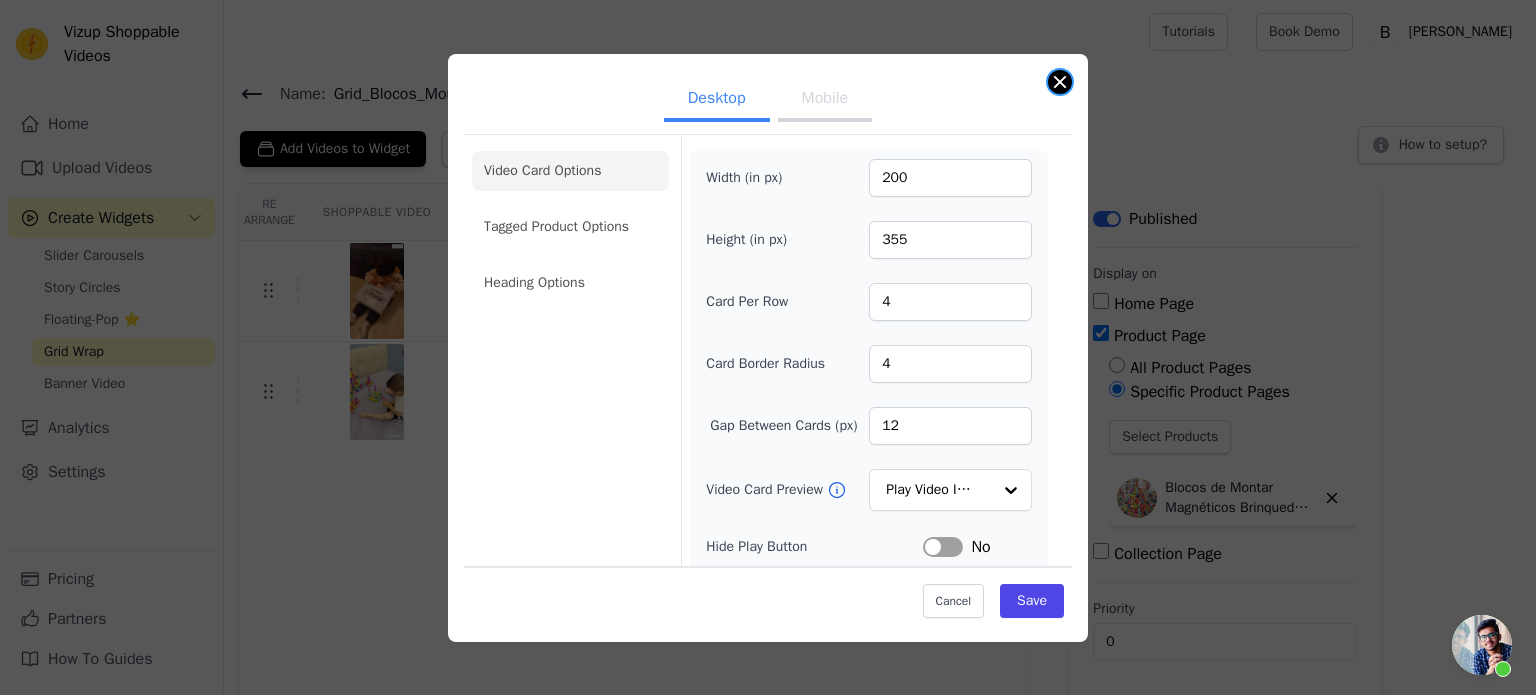 click at bounding box center [1060, 82] 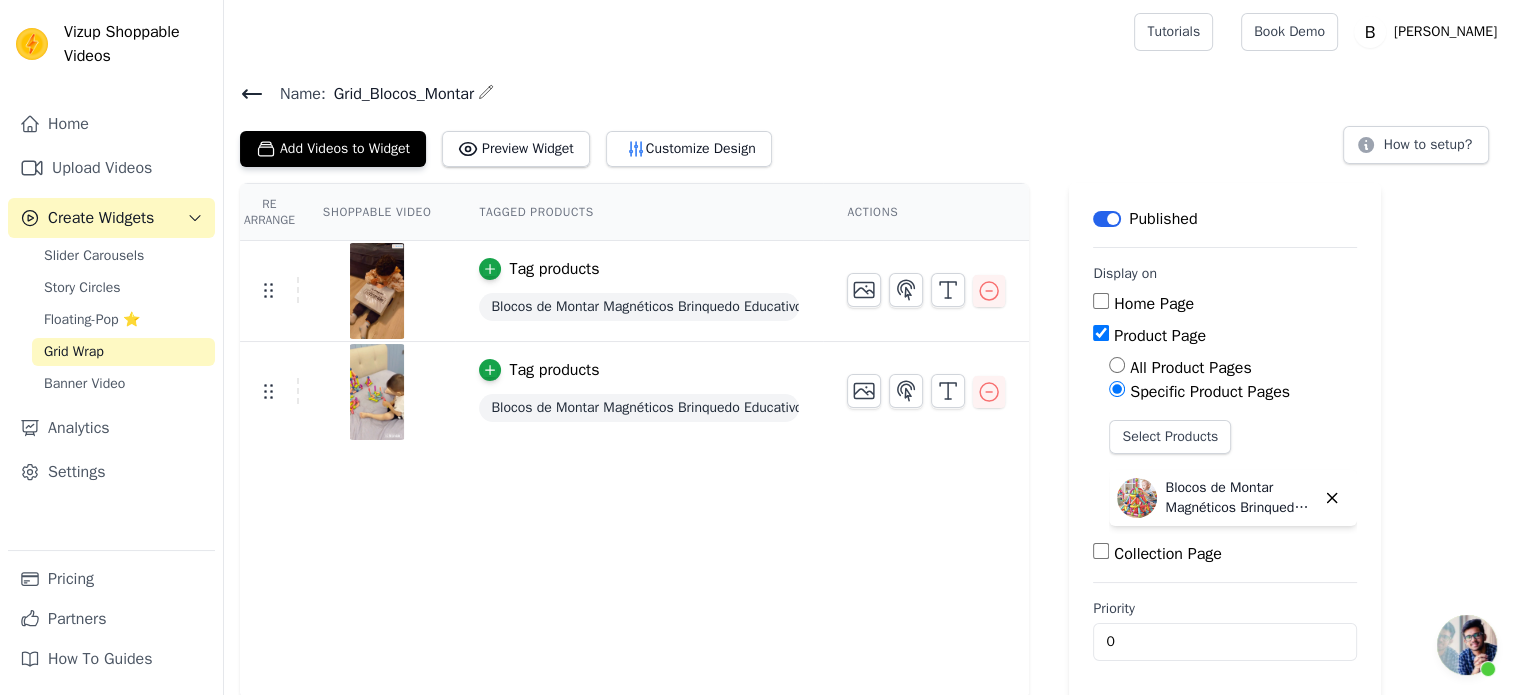 click 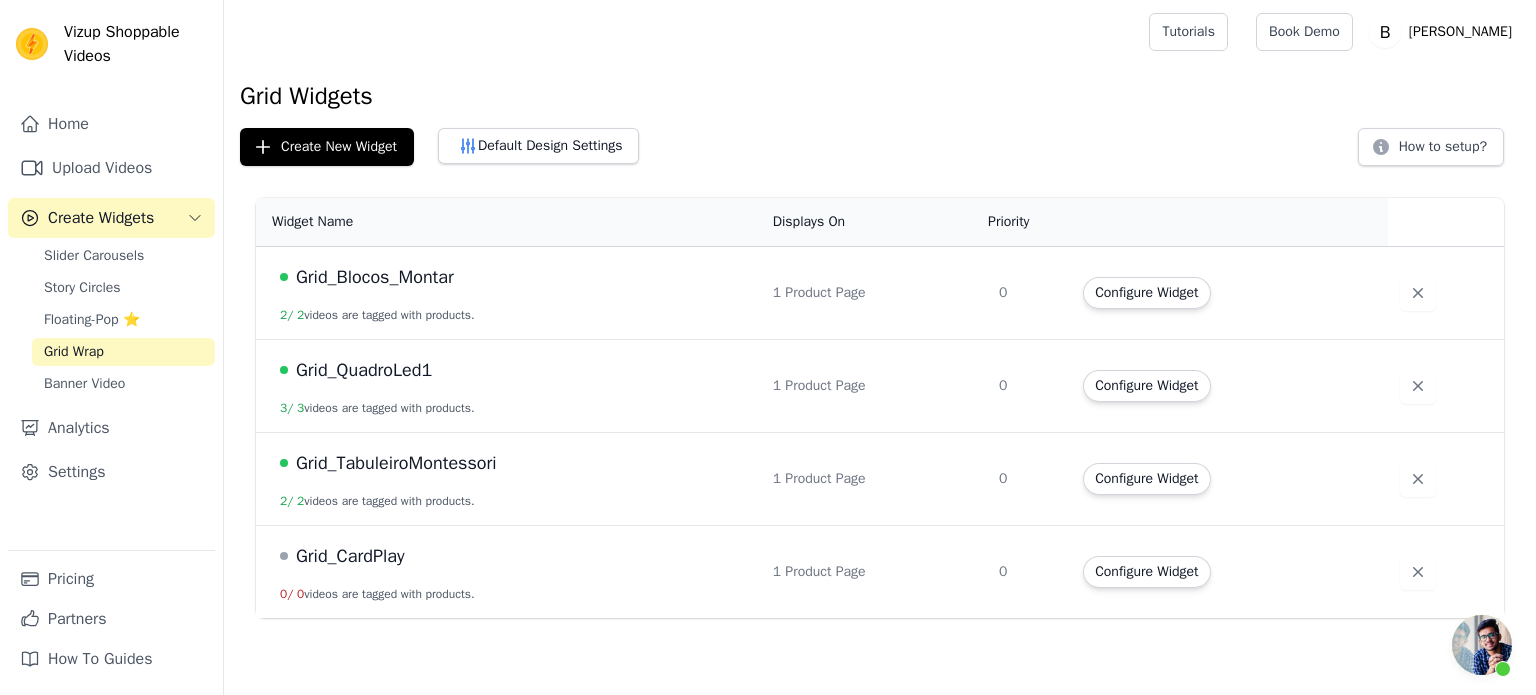 click on "Grid_QuadroLed1" at bounding box center (364, 370) 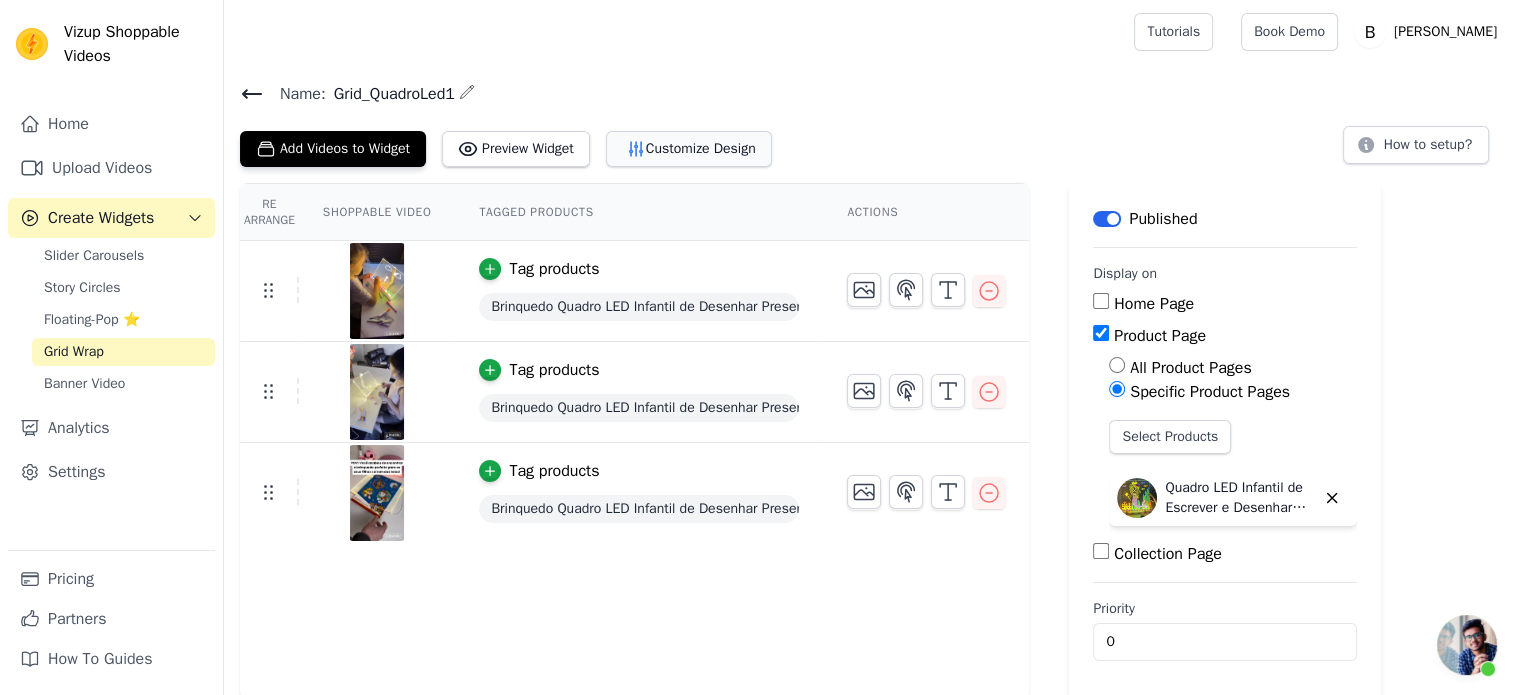 click on "Customize Design" at bounding box center [689, 149] 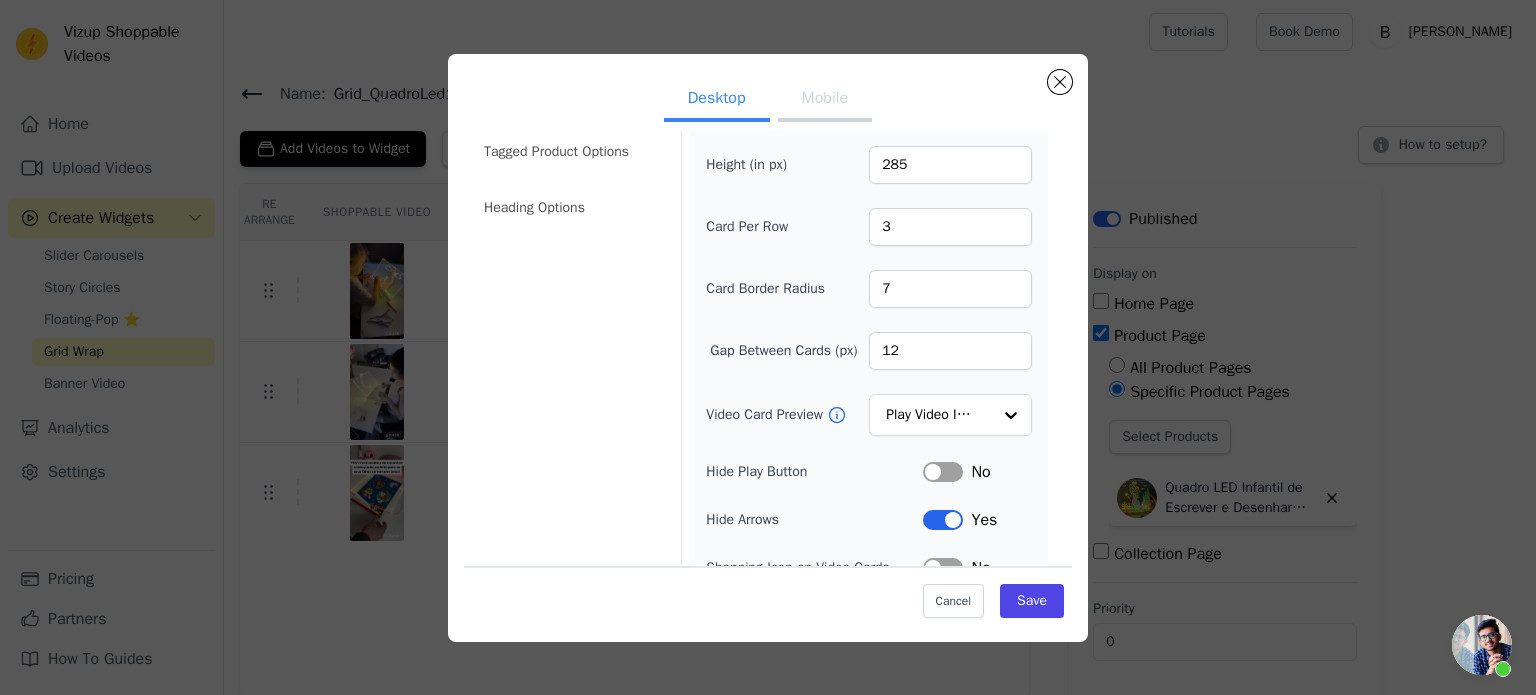 scroll, scrollTop: 149, scrollLeft: 0, axis: vertical 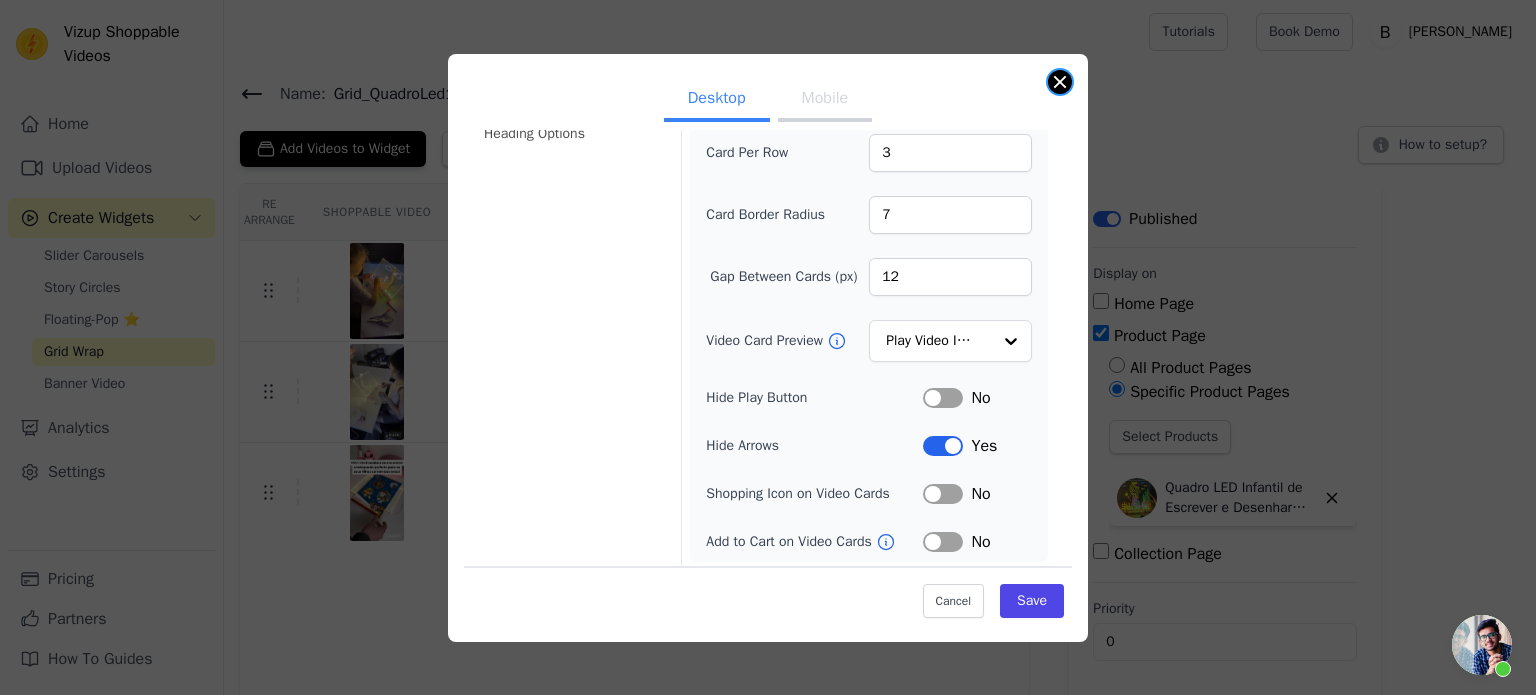 click at bounding box center [1060, 82] 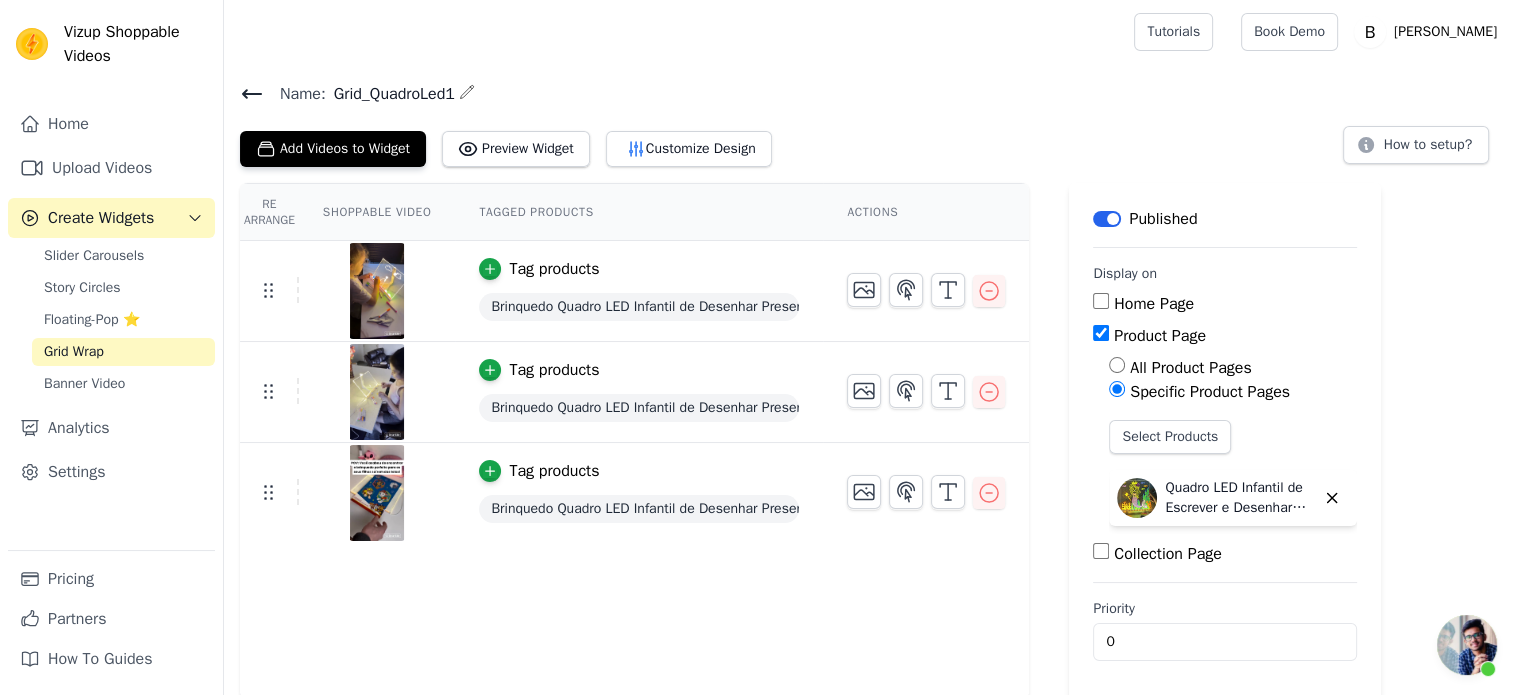 click 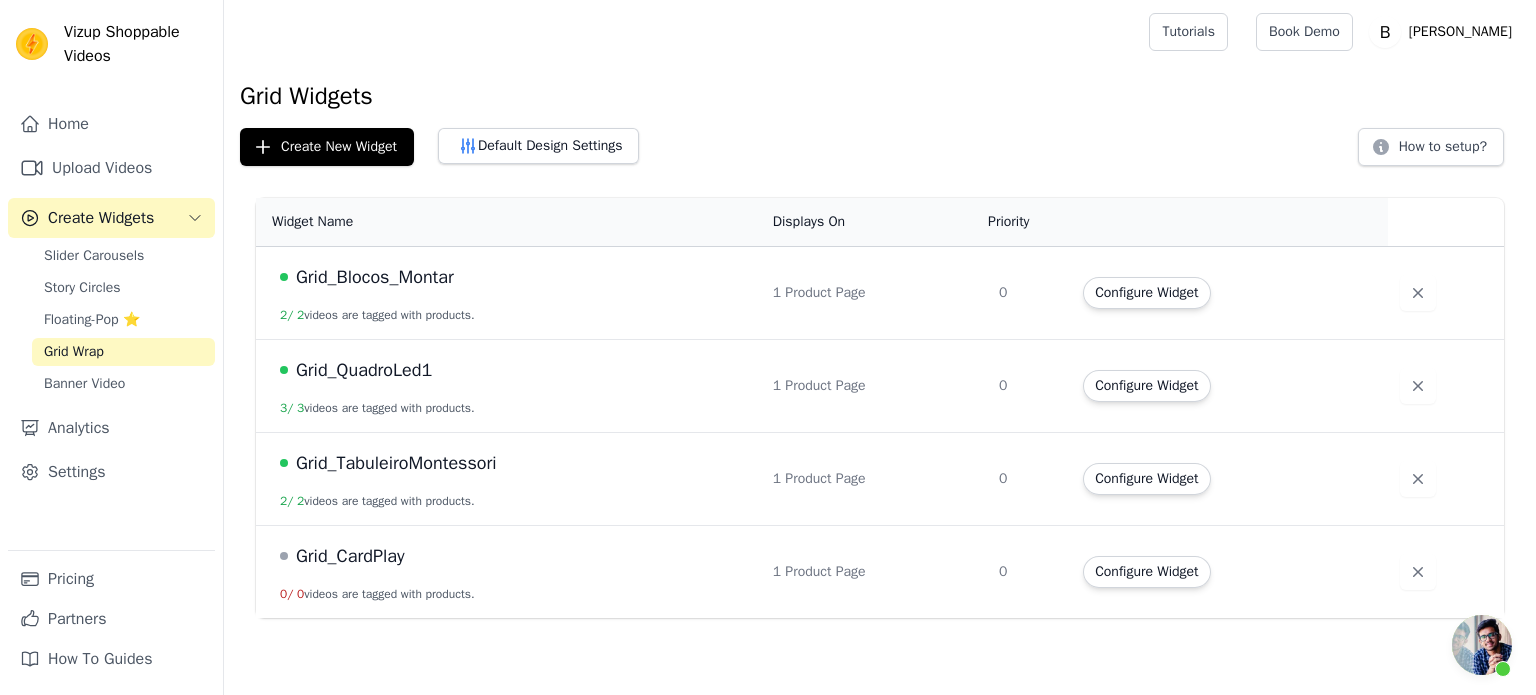 click on "Grid_Blocos_Montar" at bounding box center [375, 277] 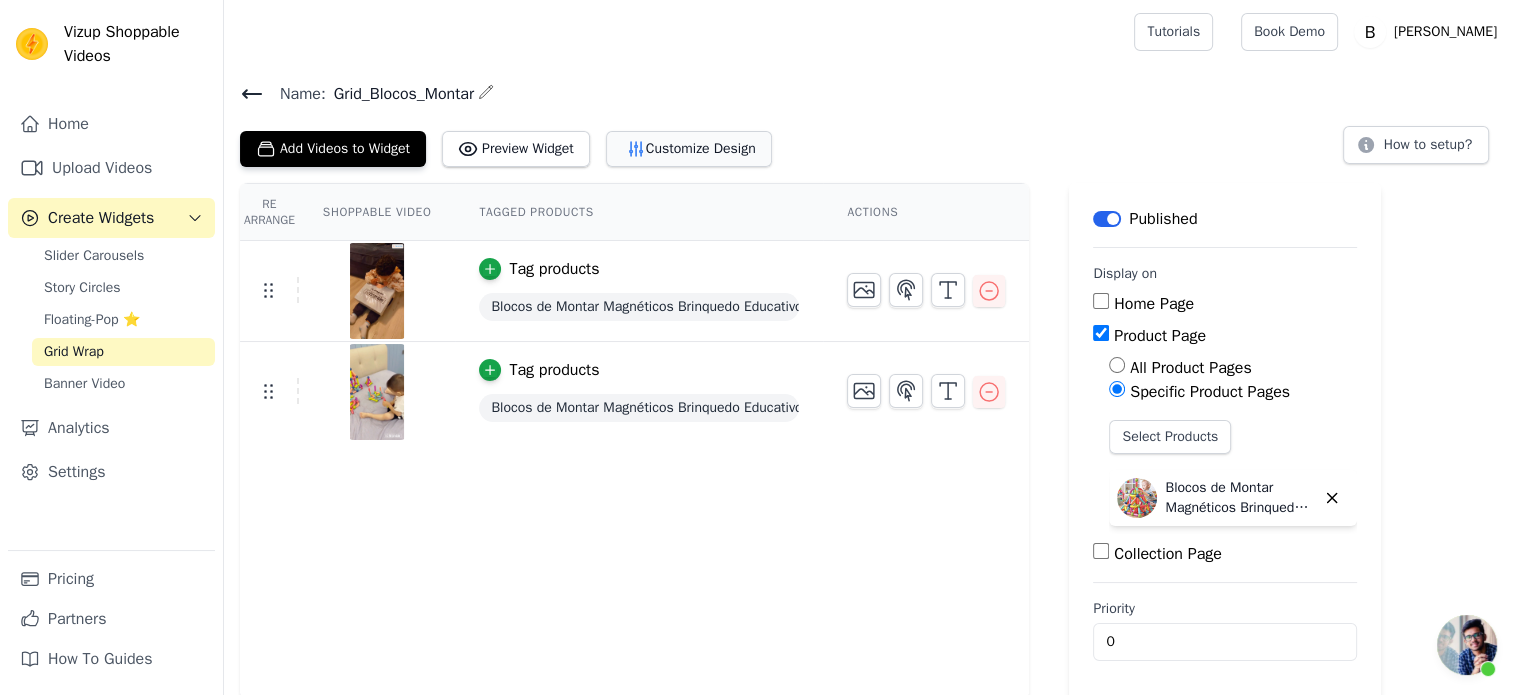 click on "Customize Design" at bounding box center (689, 149) 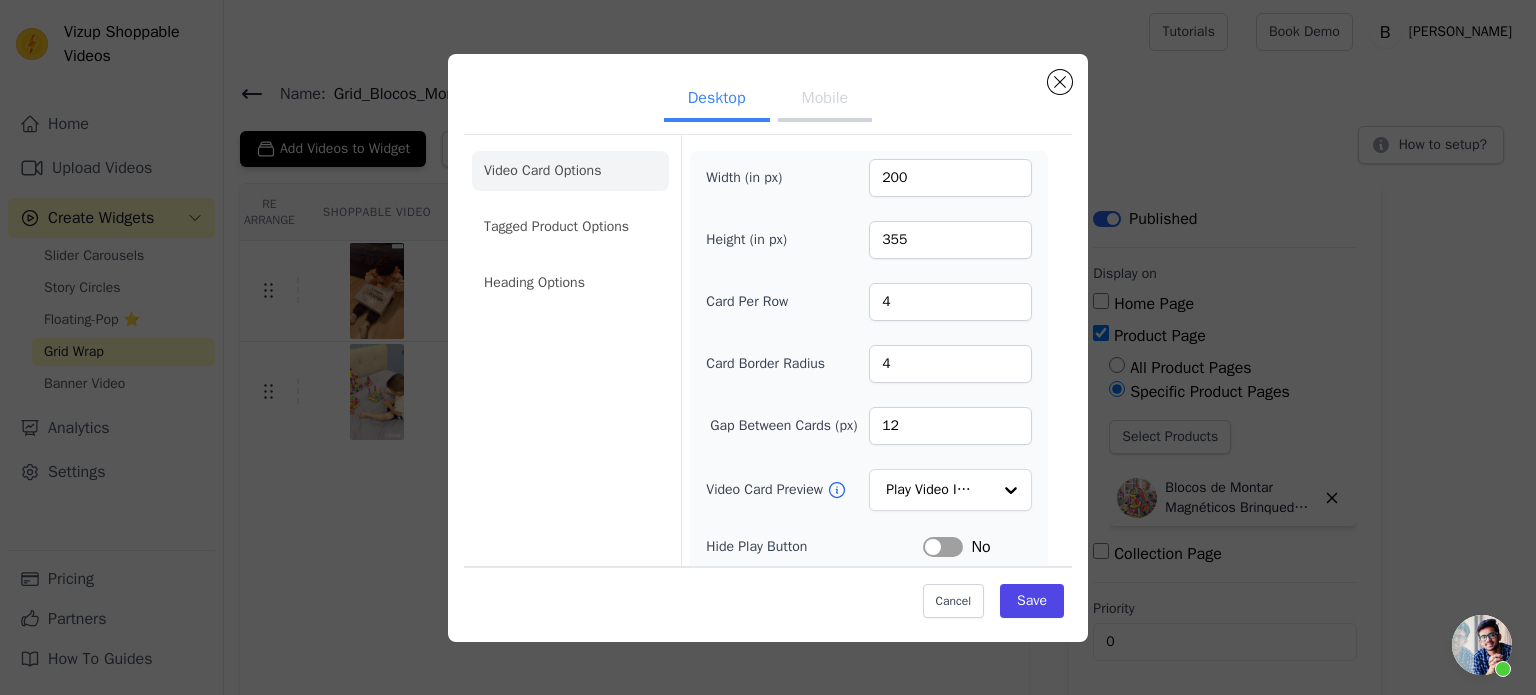 scroll, scrollTop: 149, scrollLeft: 0, axis: vertical 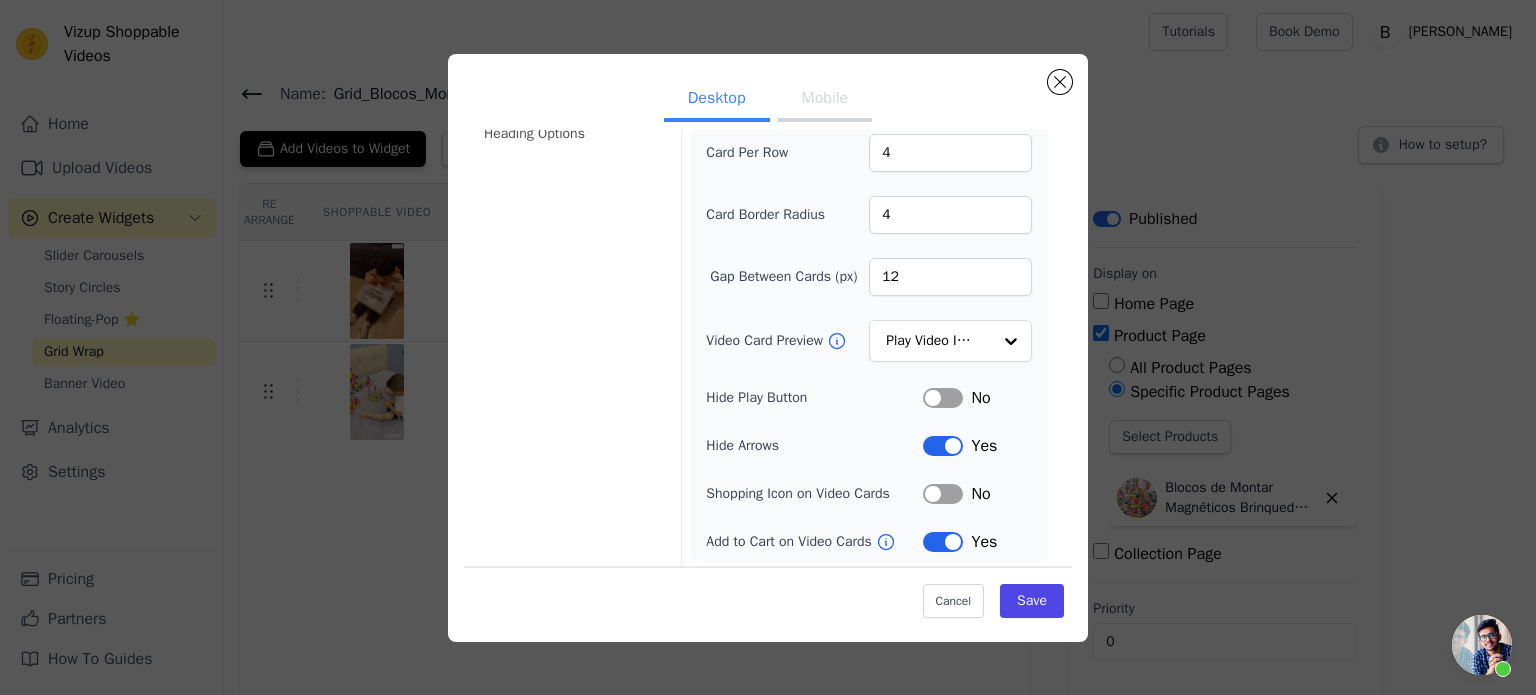 click on "Label" at bounding box center [943, 542] 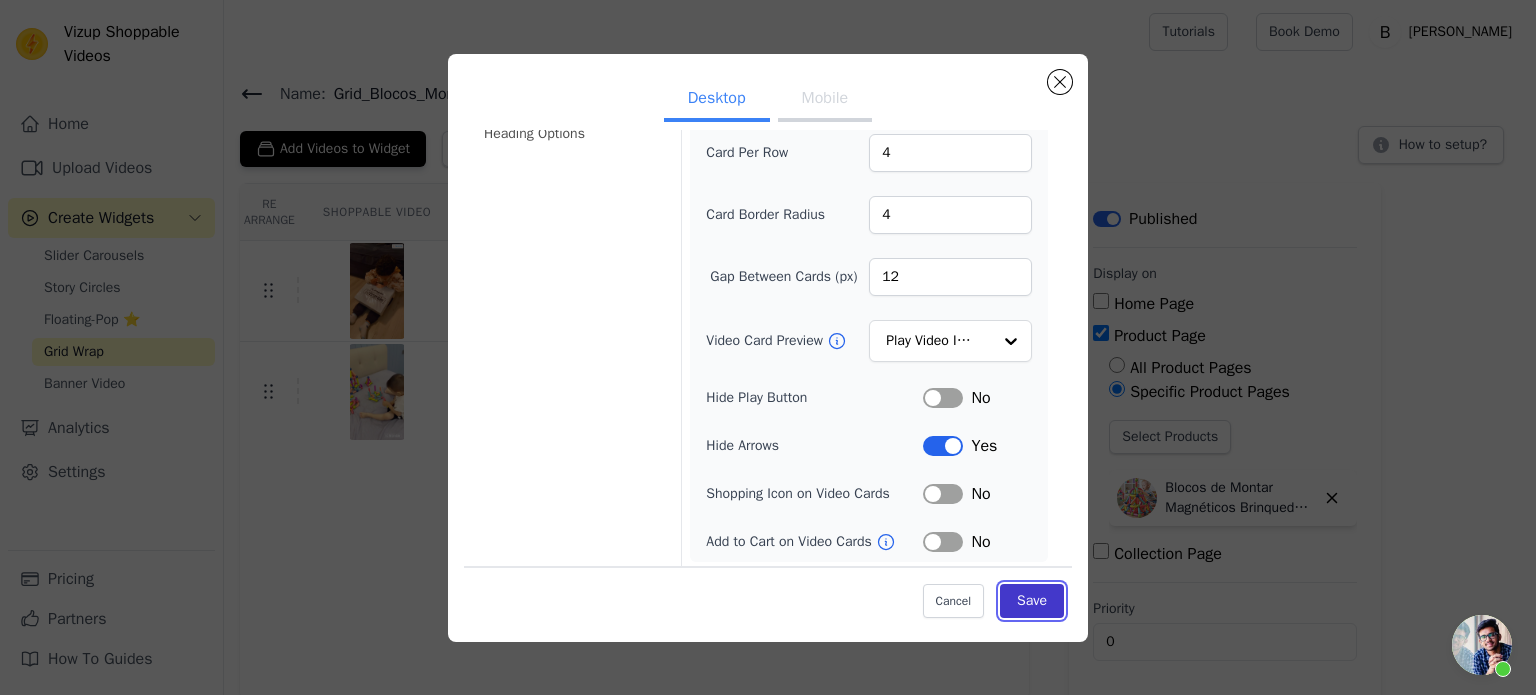 click on "Save" at bounding box center [1032, 601] 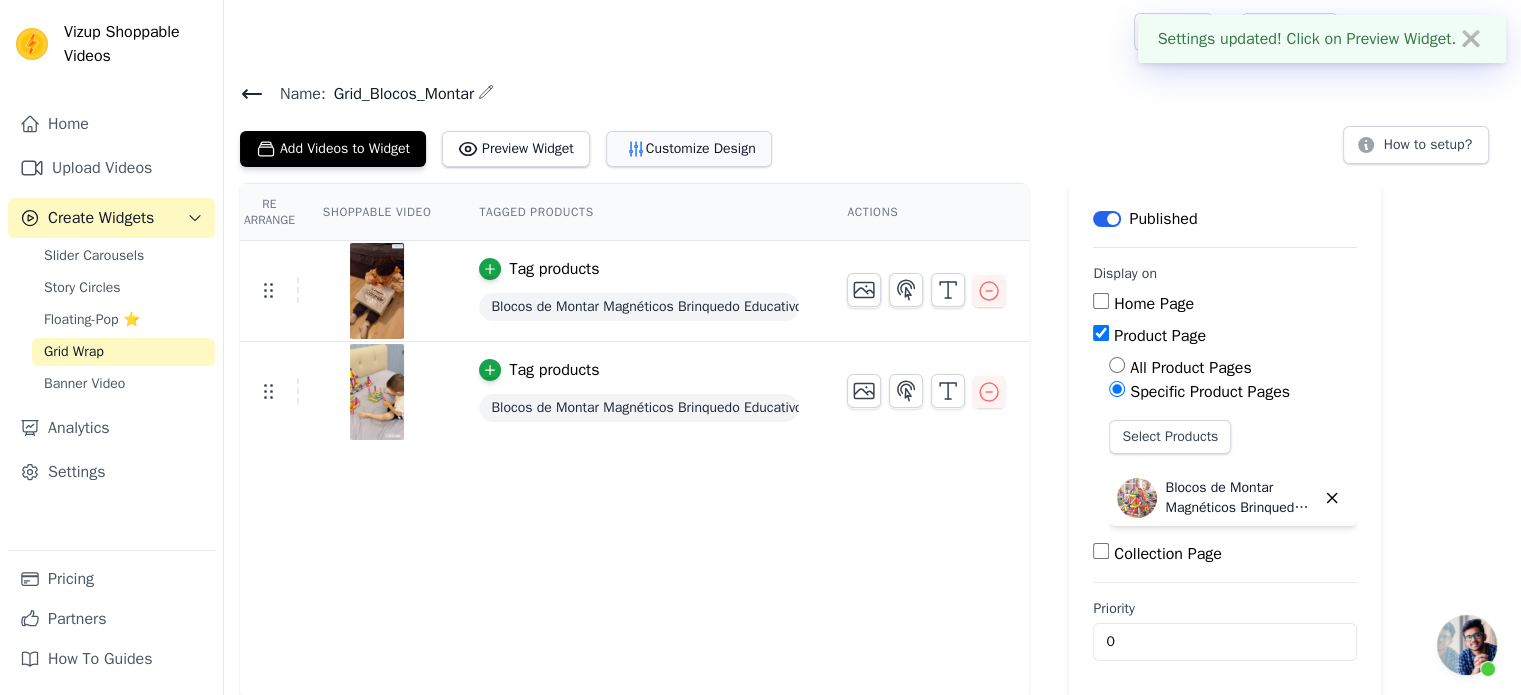 click on "Customize Design" at bounding box center (689, 149) 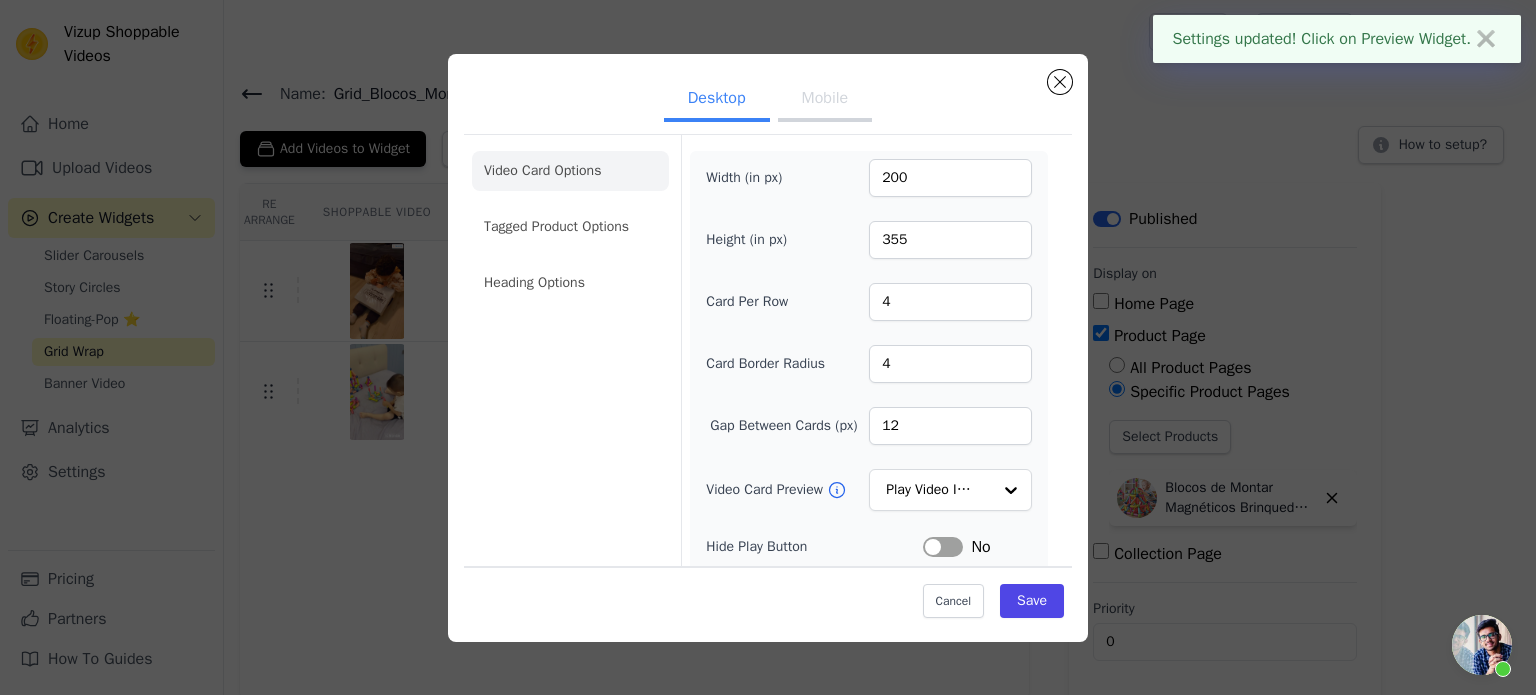 click on "Mobile" at bounding box center (825, 100) 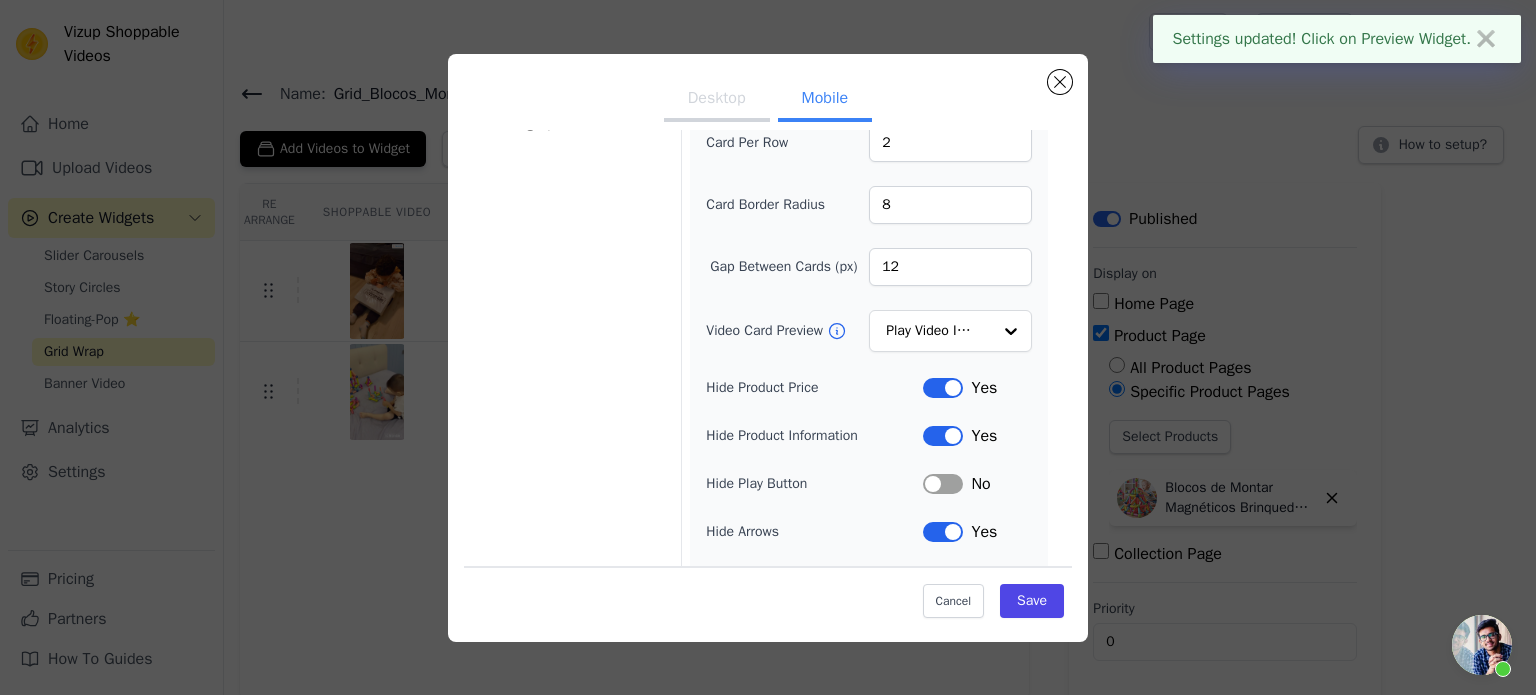 scroll, scrollTop: 245, scrollLeft: 0, axis: vertical 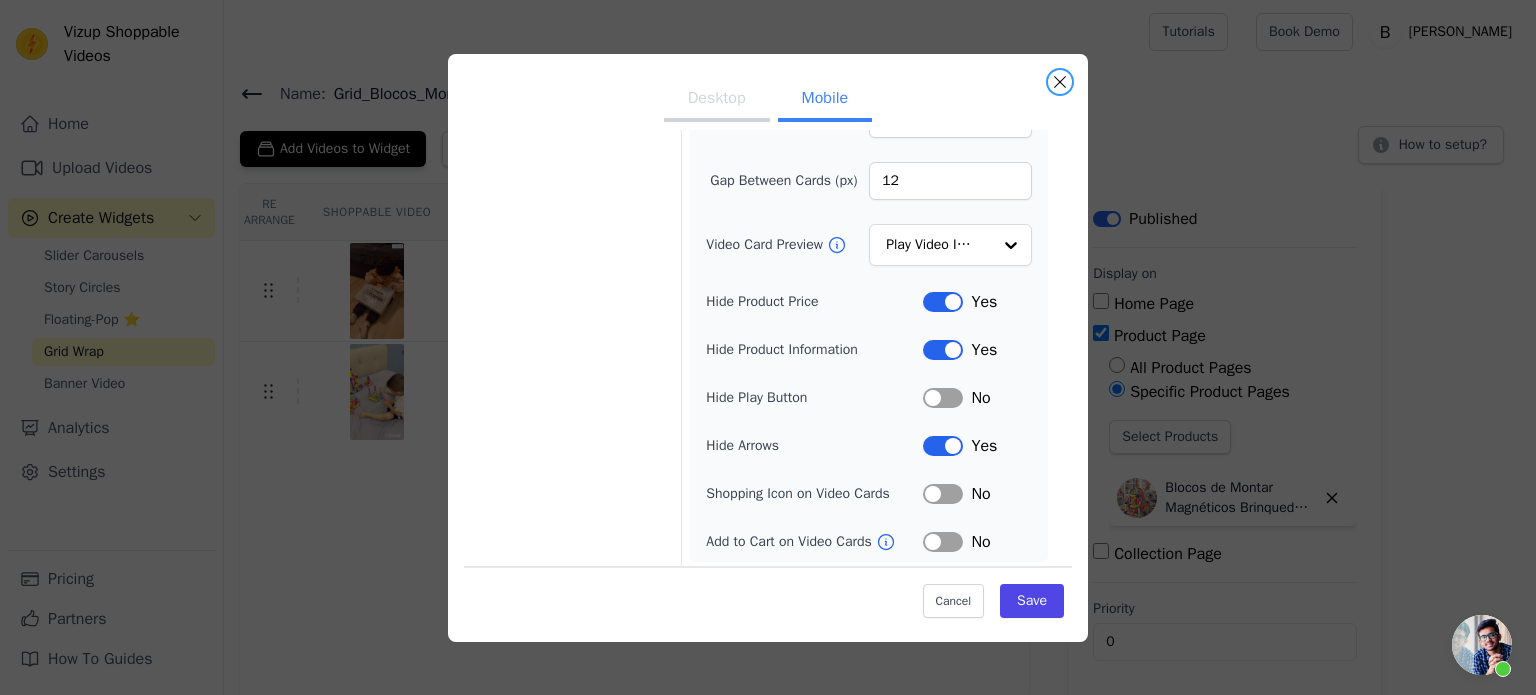 click at bounding box center (1060, 82) 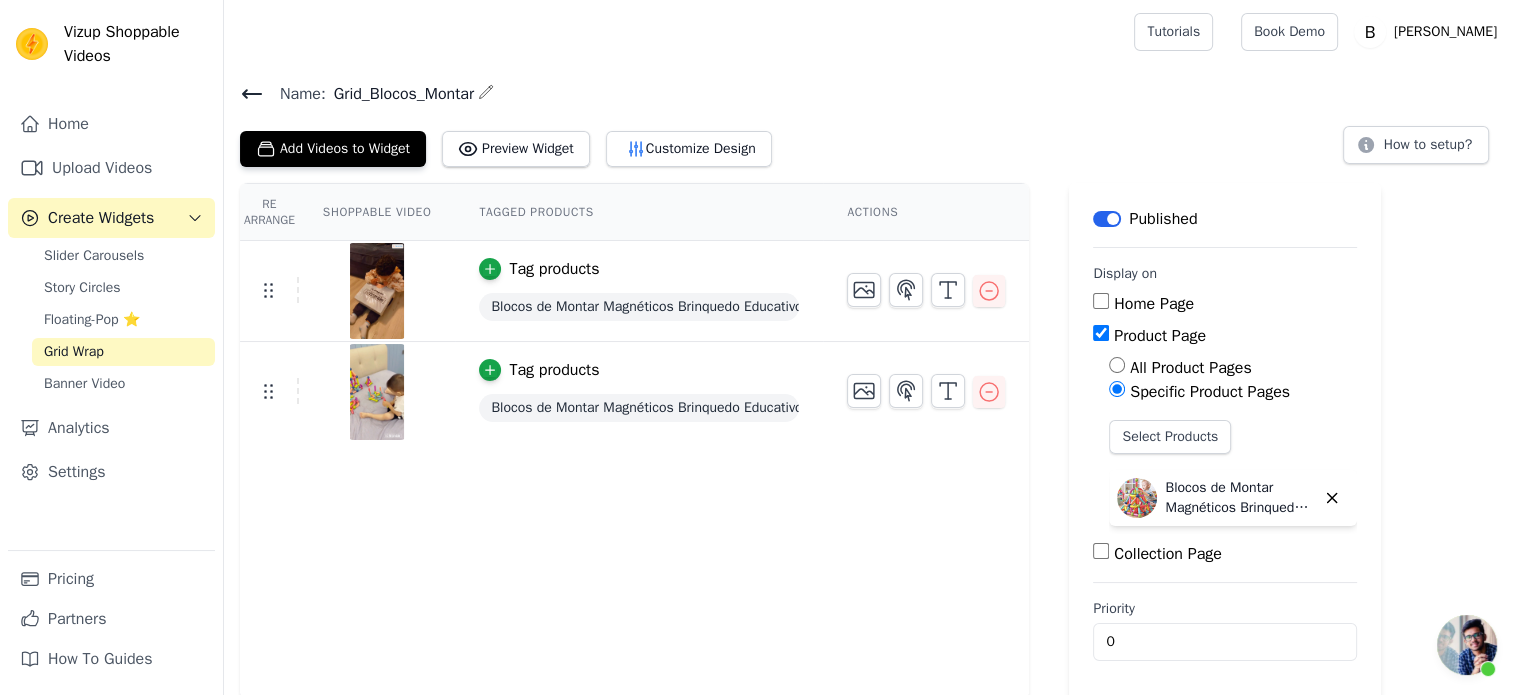 click 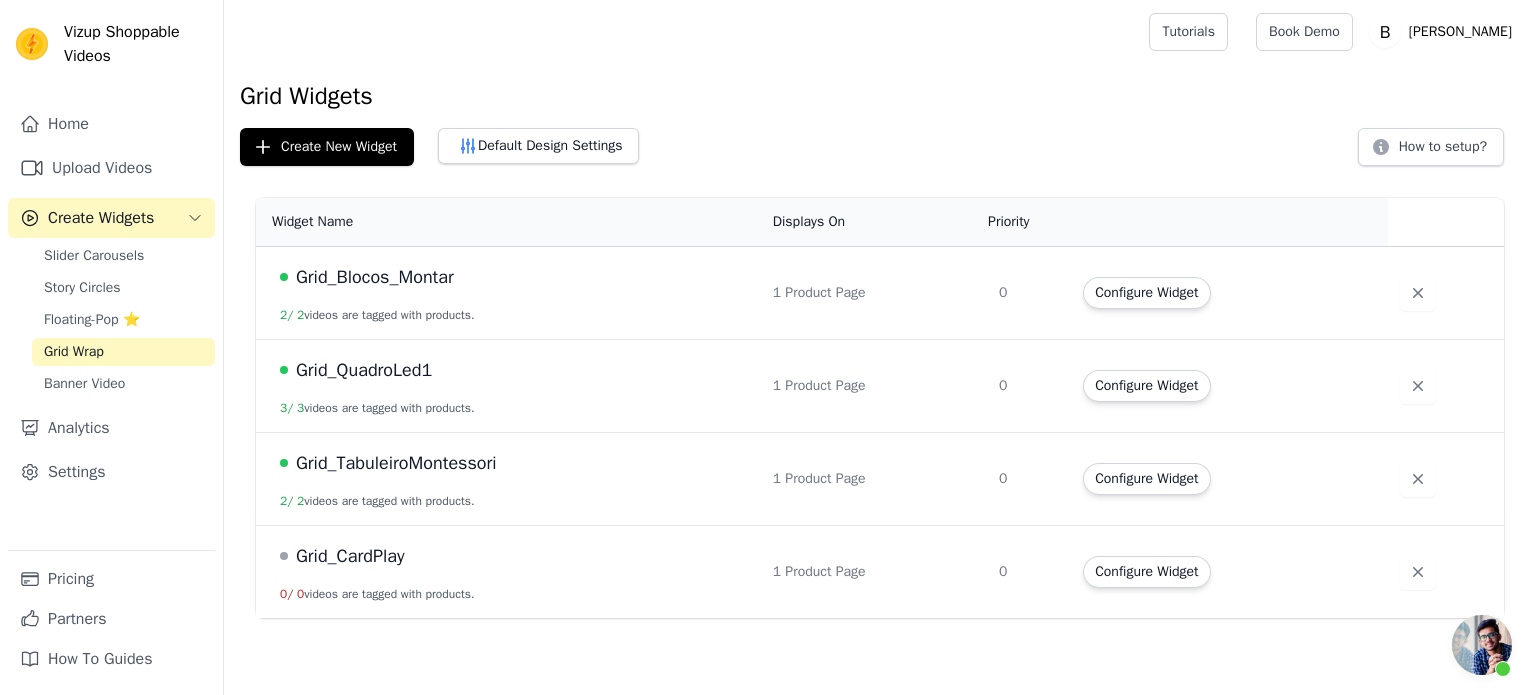 click on "Grid_TabuleiroMontessori" at bounding box center [396, 463] 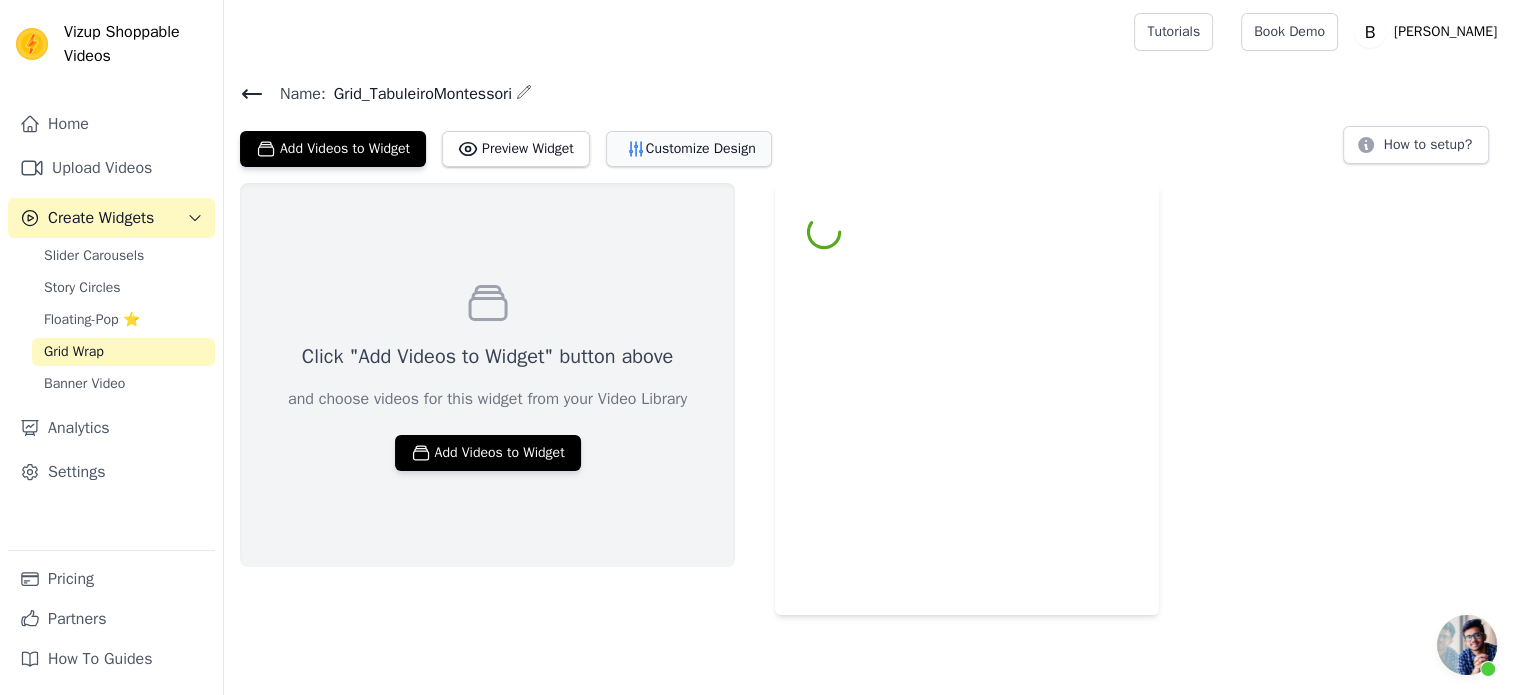 click on "Customize Design" at bounding box center [689, 149] 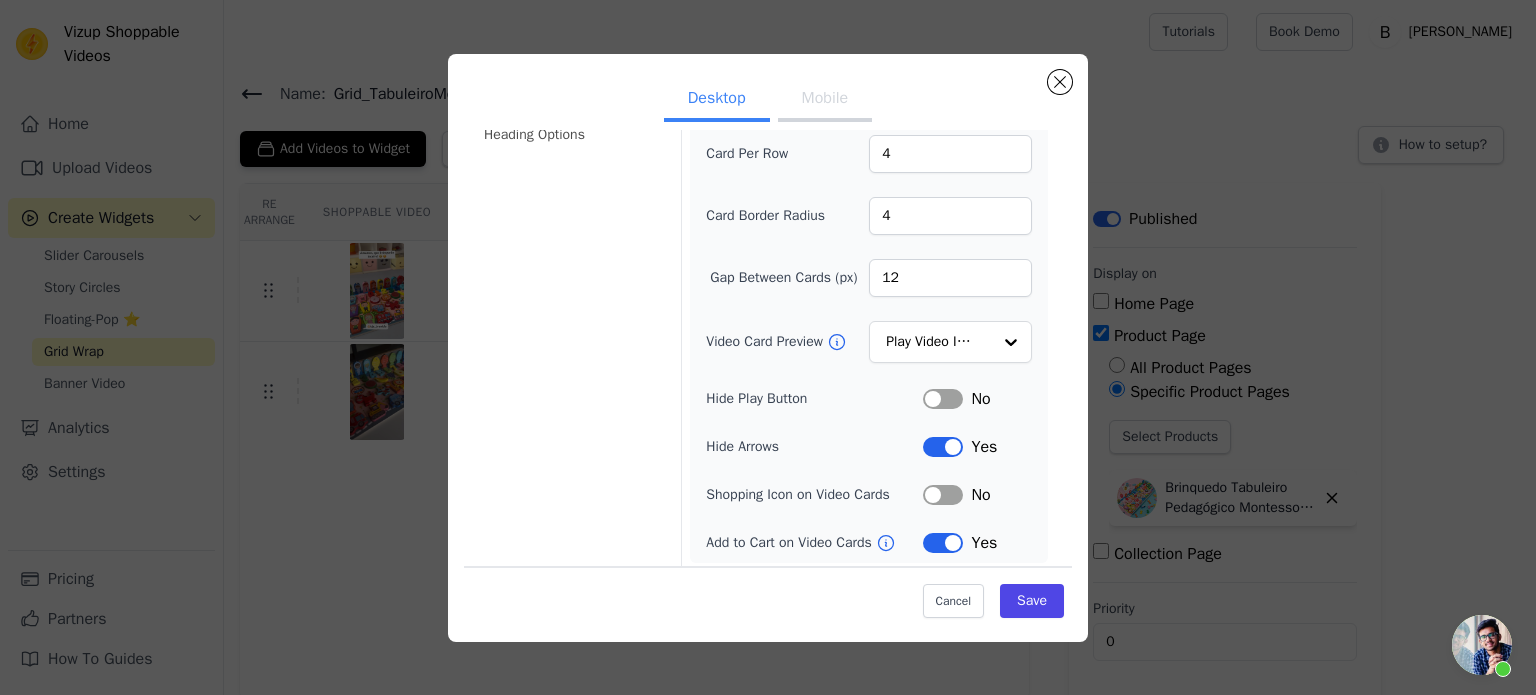 scroll, scrollTop: 149, scrollLeft: 0, axis: vertical 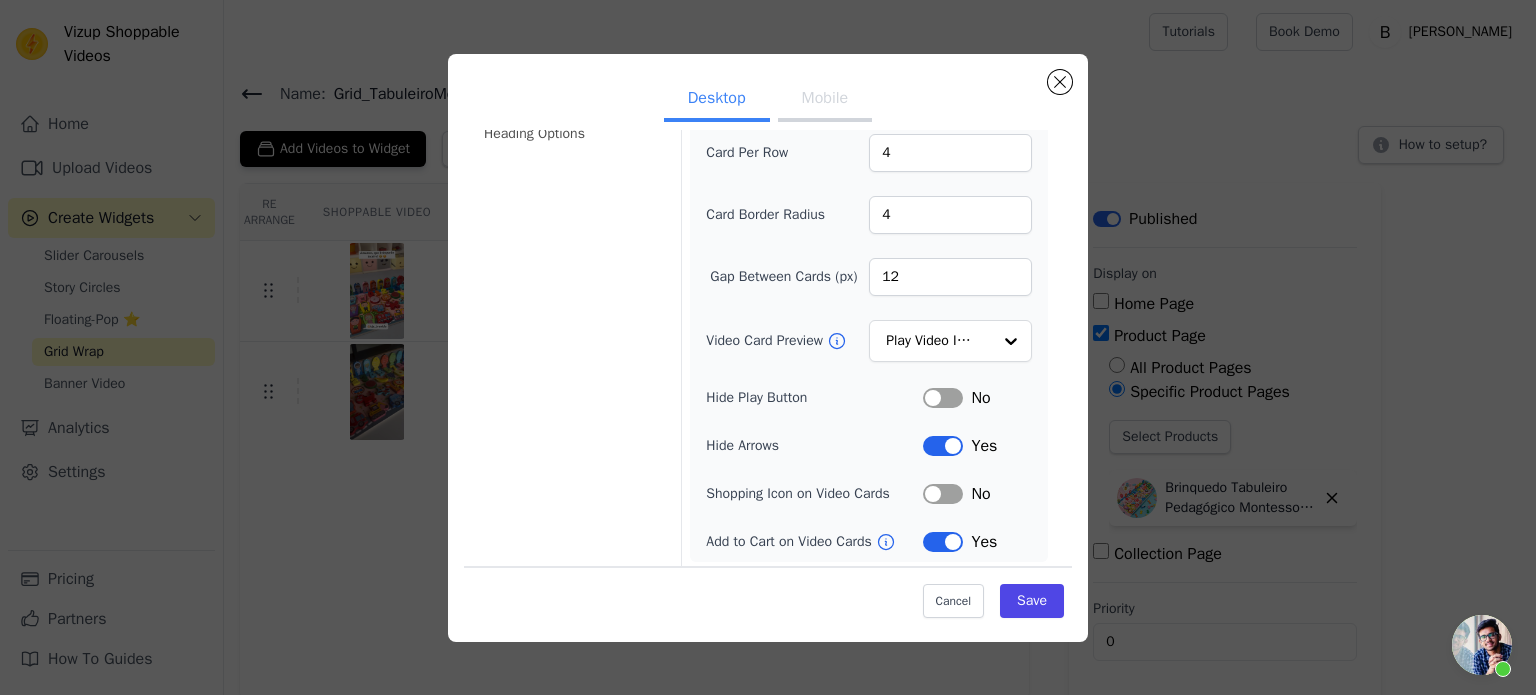 click on "Label" at bounding box center [943, 542] 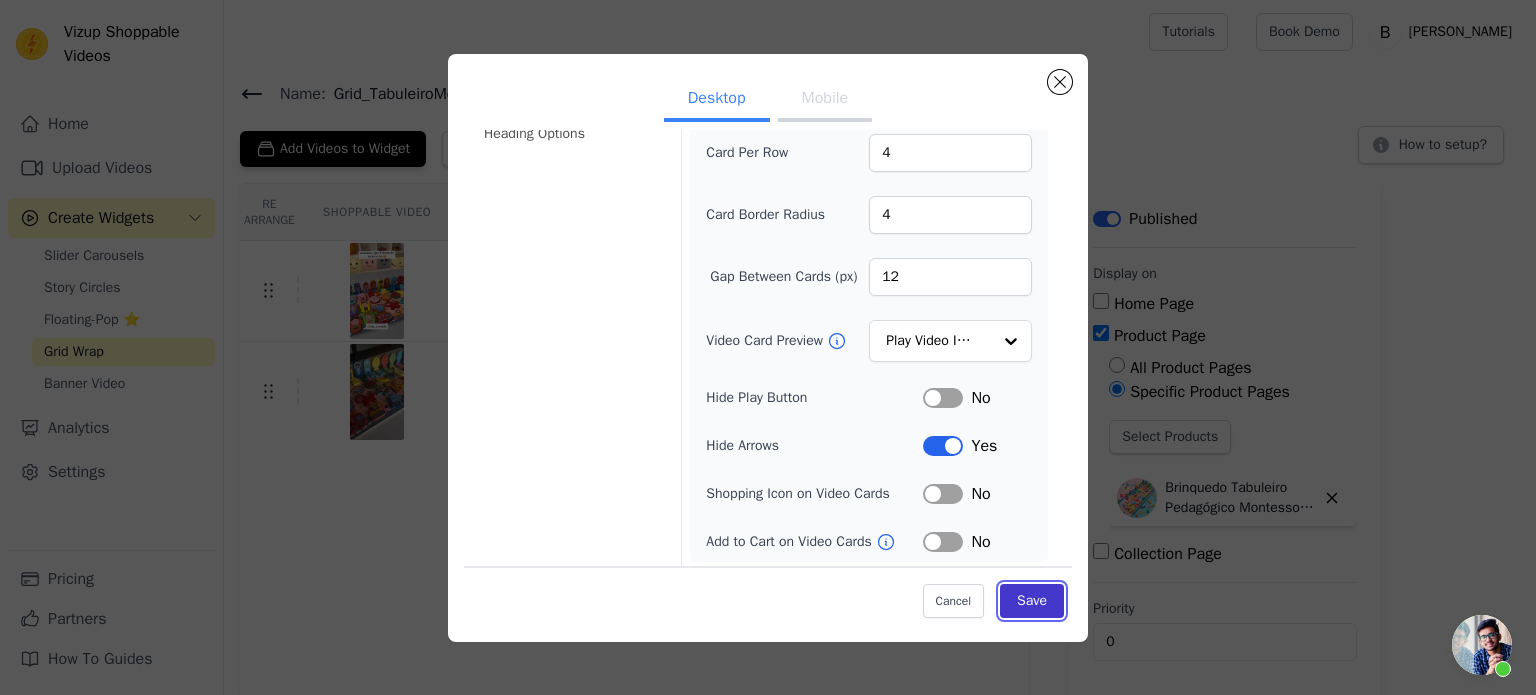 click on "Save" at bounding box center [1032, 601] 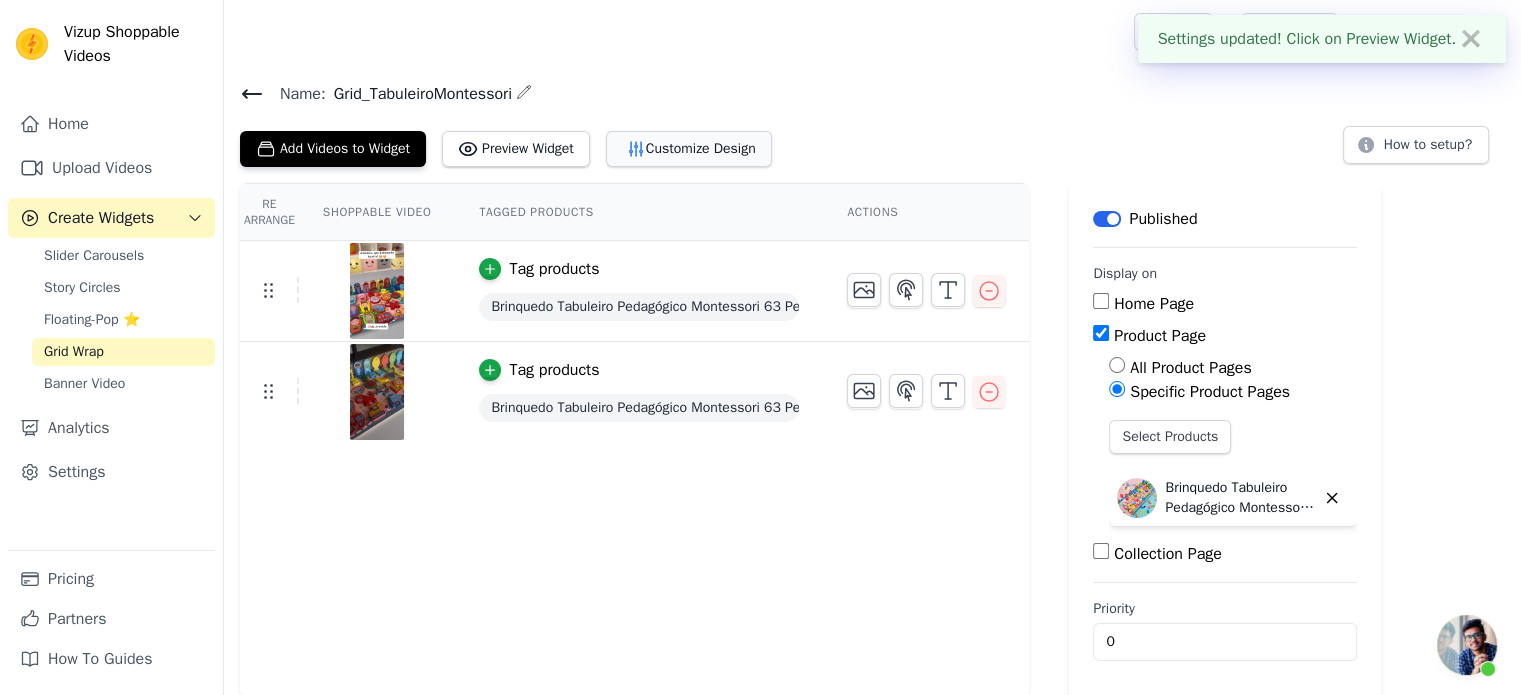 click on "Customize Design" at bounding box center (689, 149) 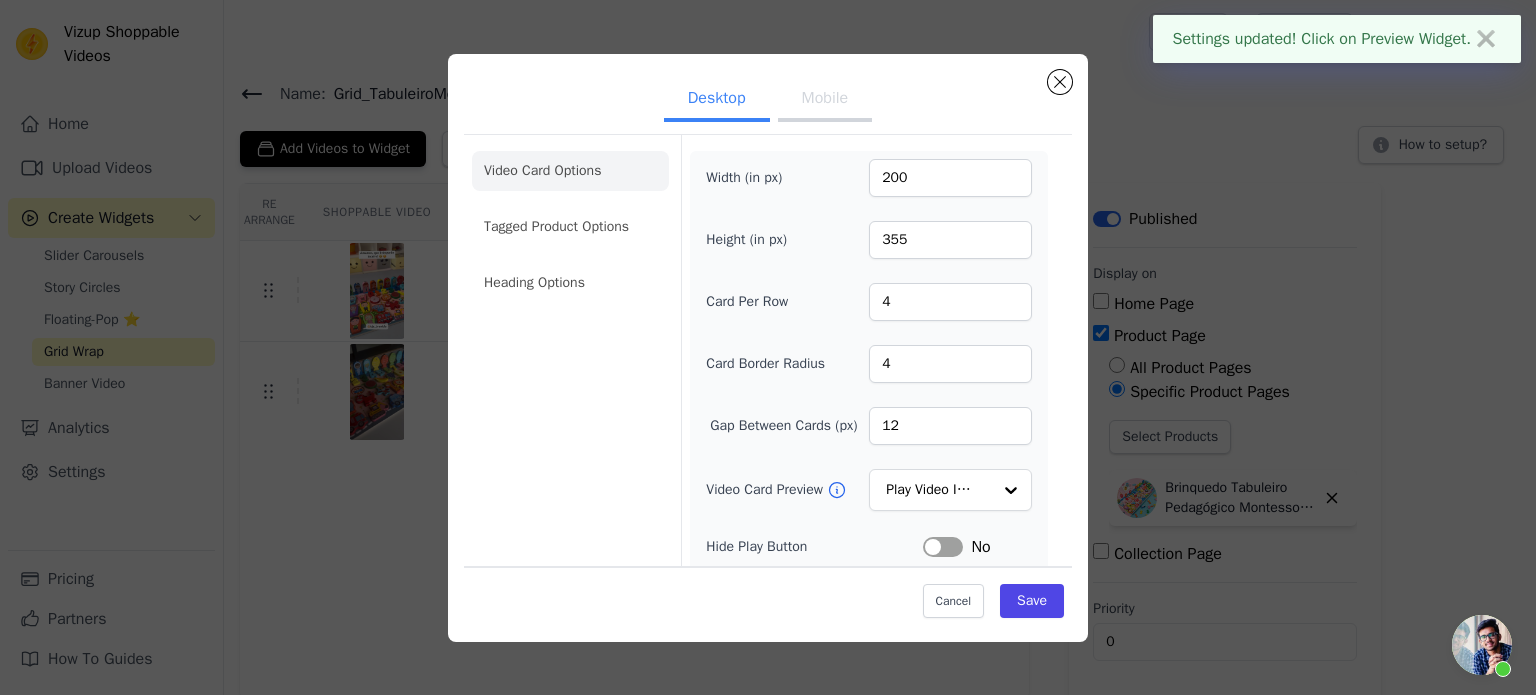 click on "Mobile" at bounding box center [825, 100] 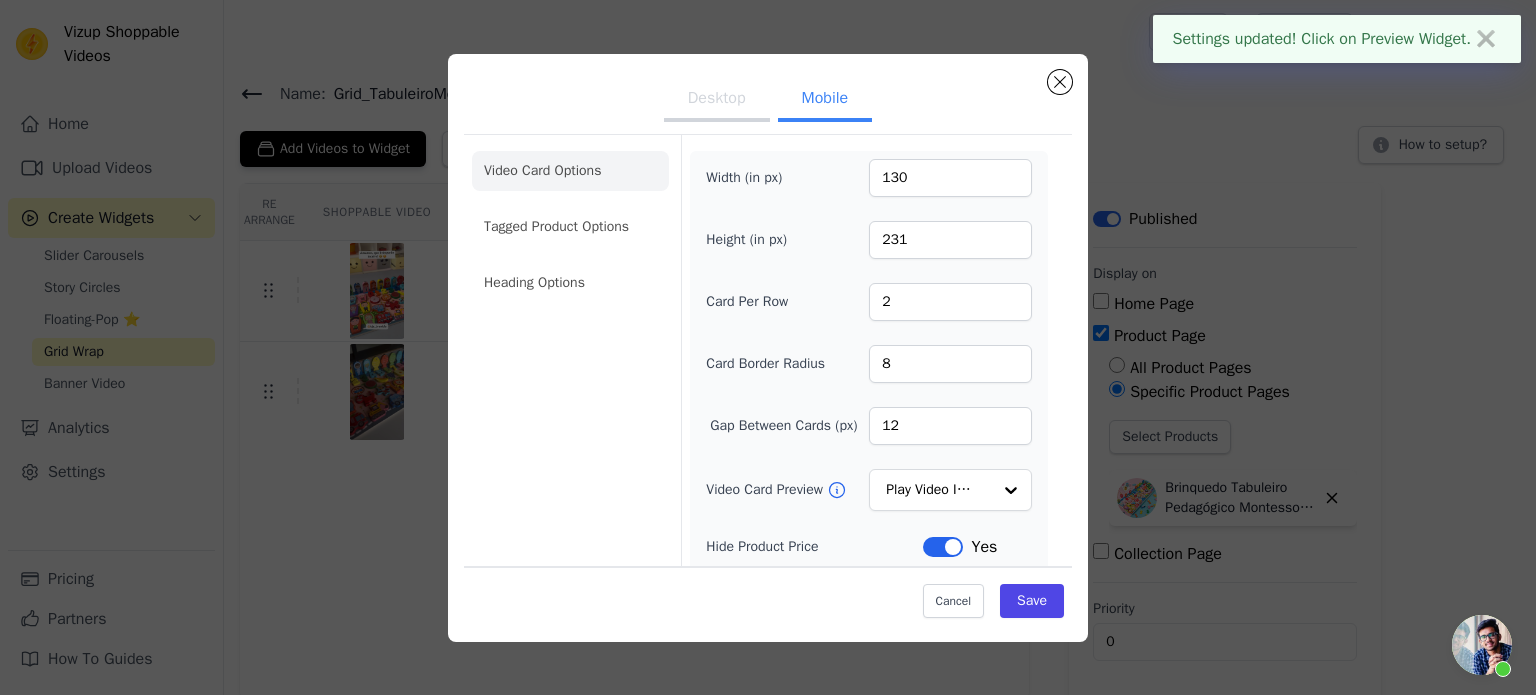 scroll, scrollTop: 245, scrollLeft: 0, axis: vertical 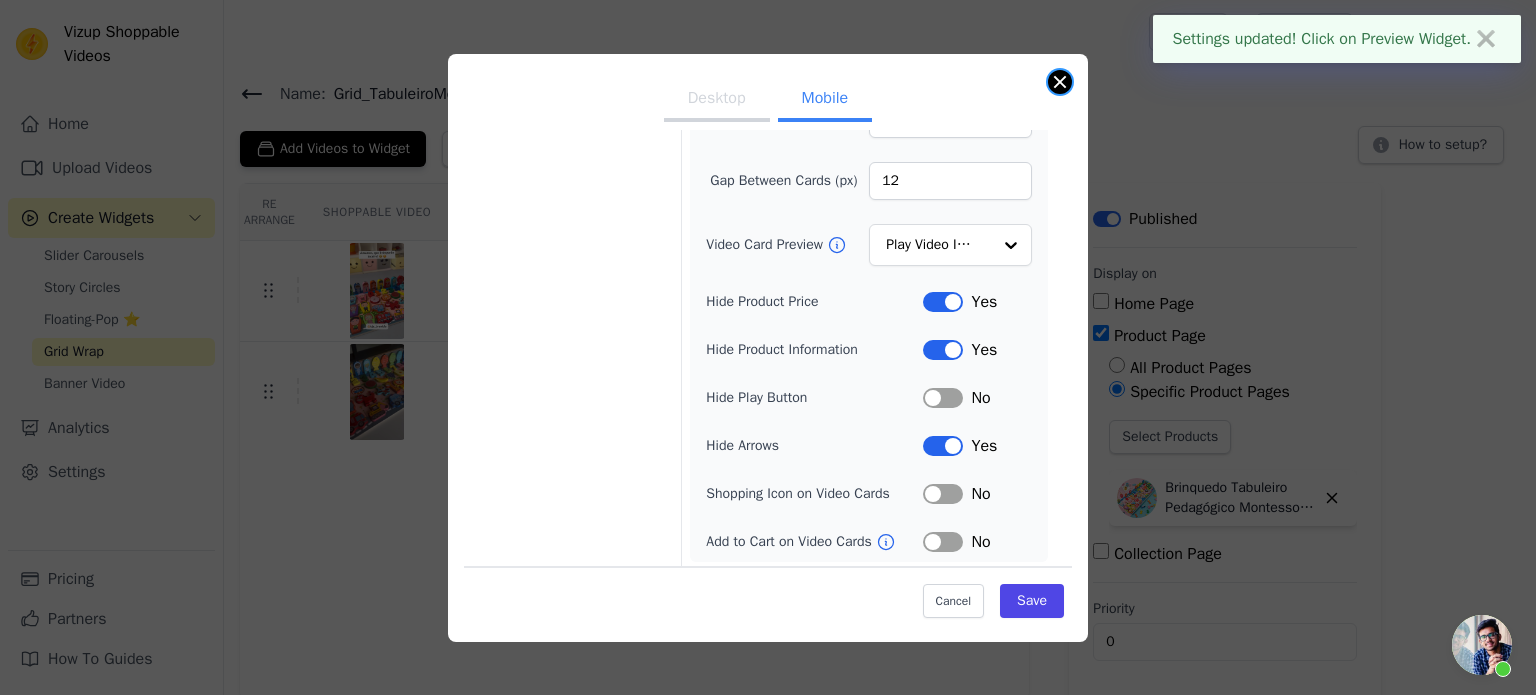 click at bounding box center (1060, 82) 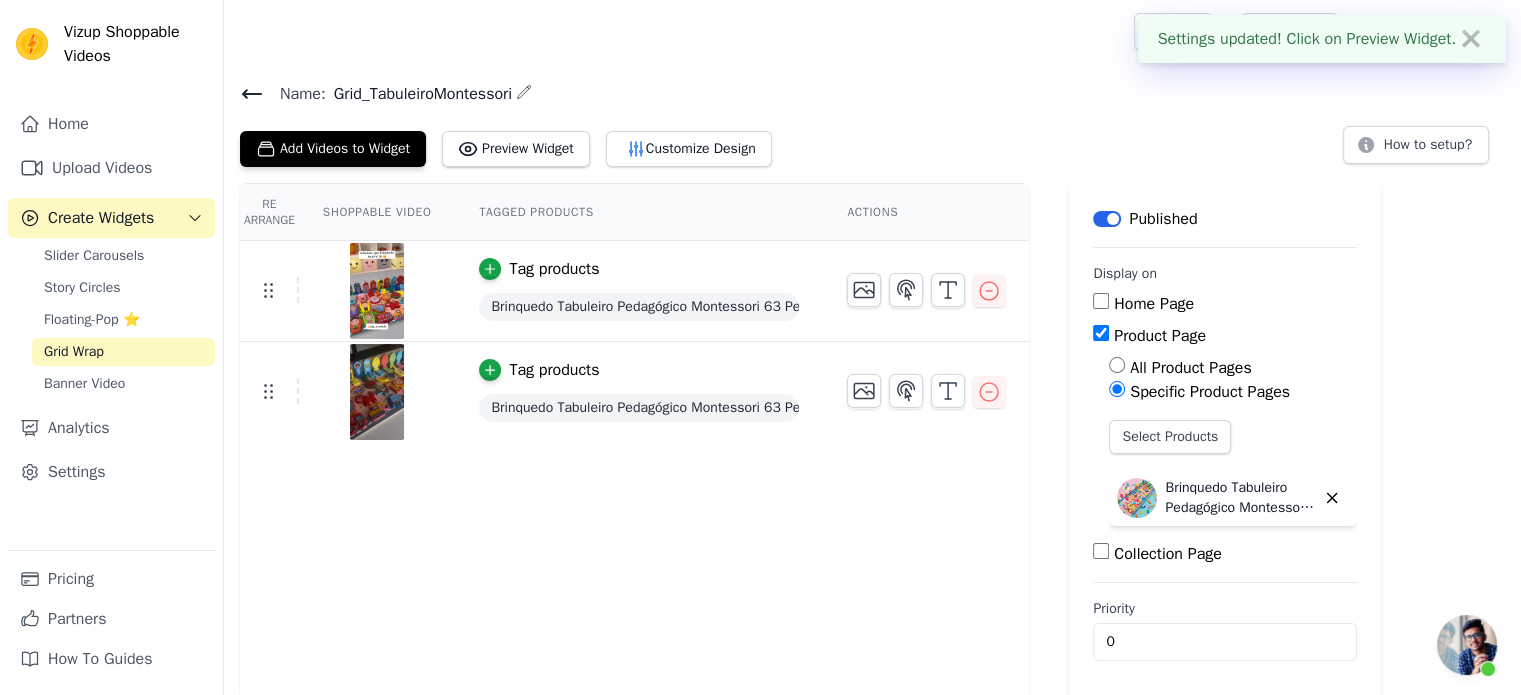 click 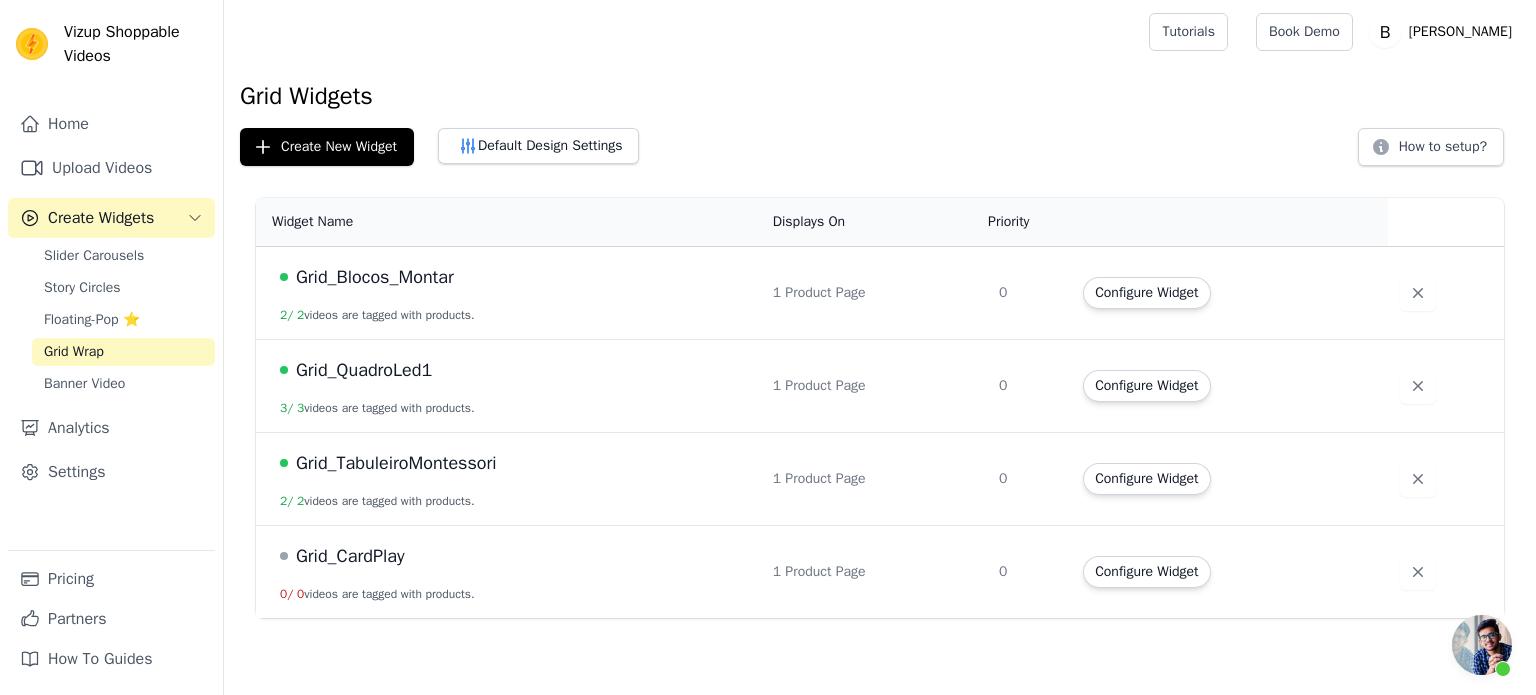 click on "Grid_QuadroLed1" at bounding box center (364, 370) 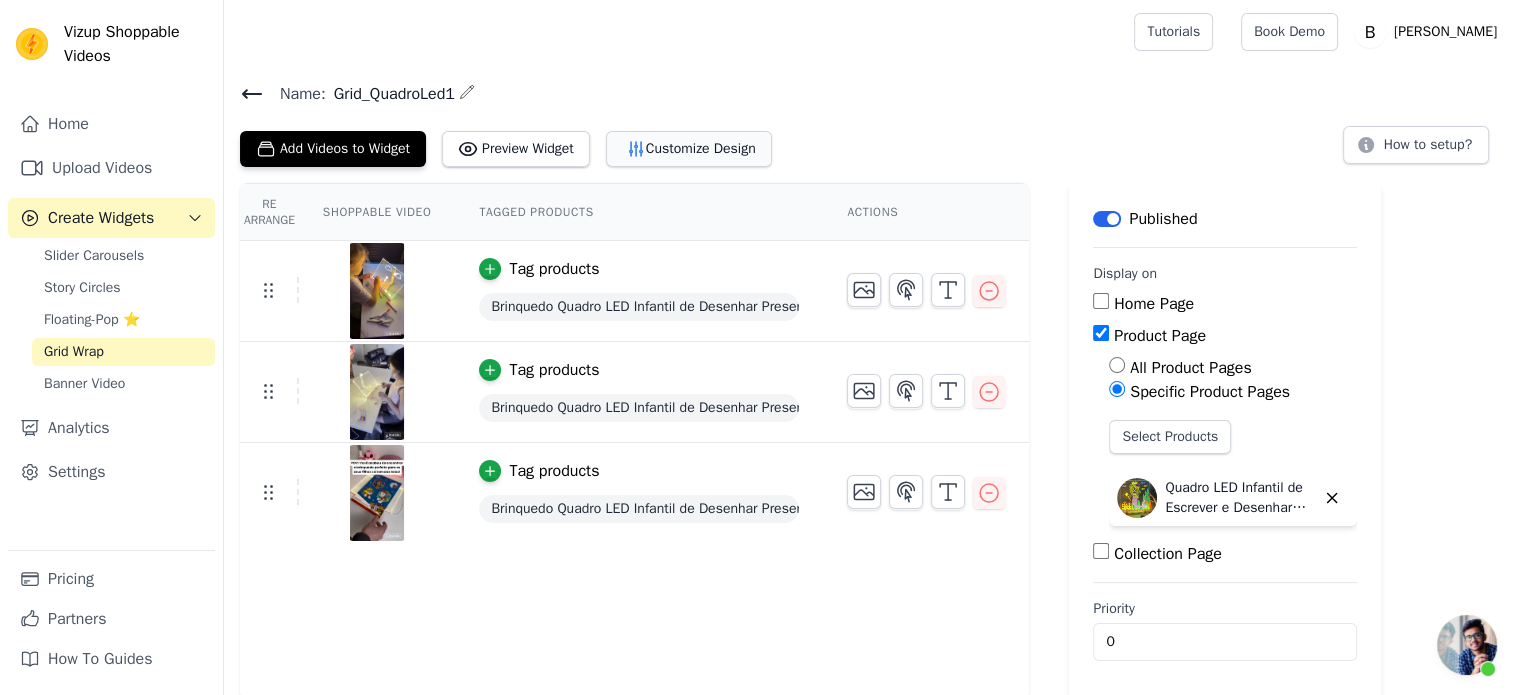 click on "Customize Design" at bounding box center (689, 149) 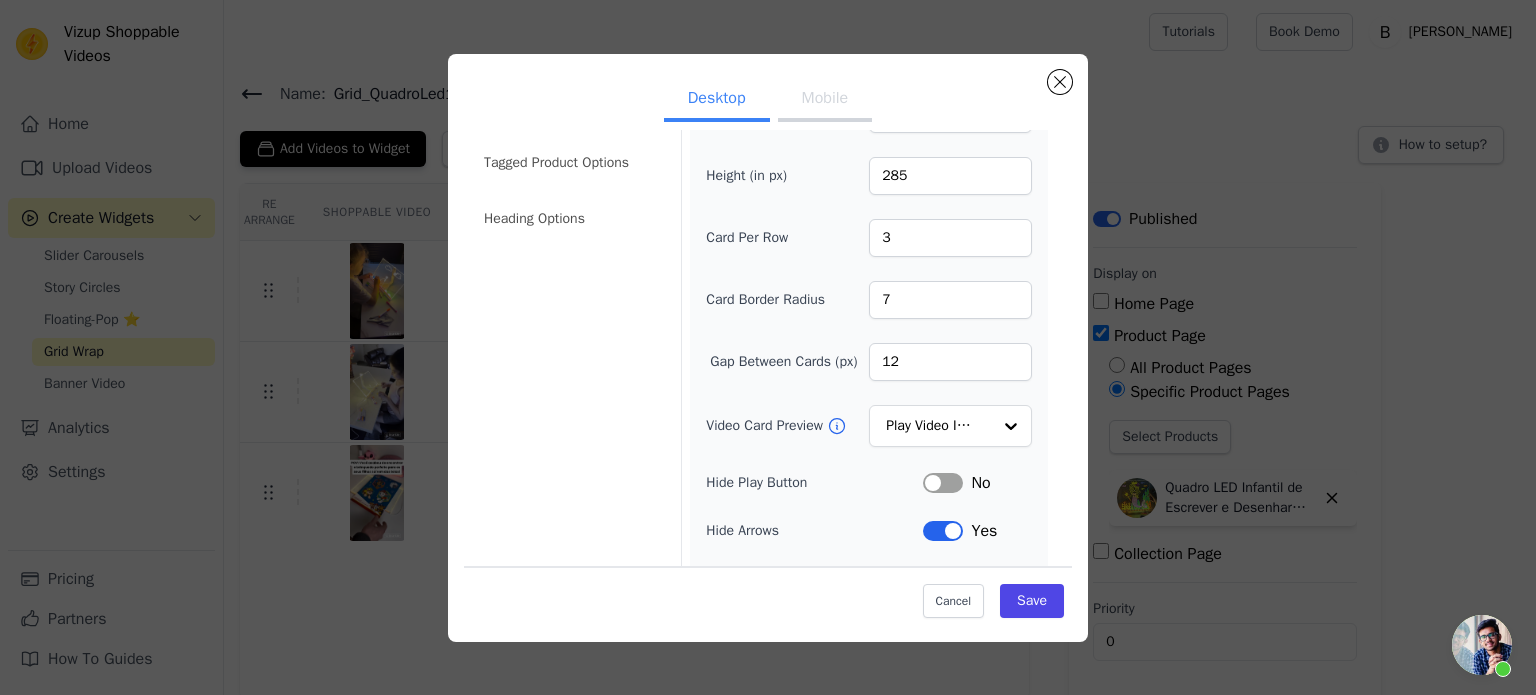scroll, scrollTop: 0, scrollLeft: 0, axis: both 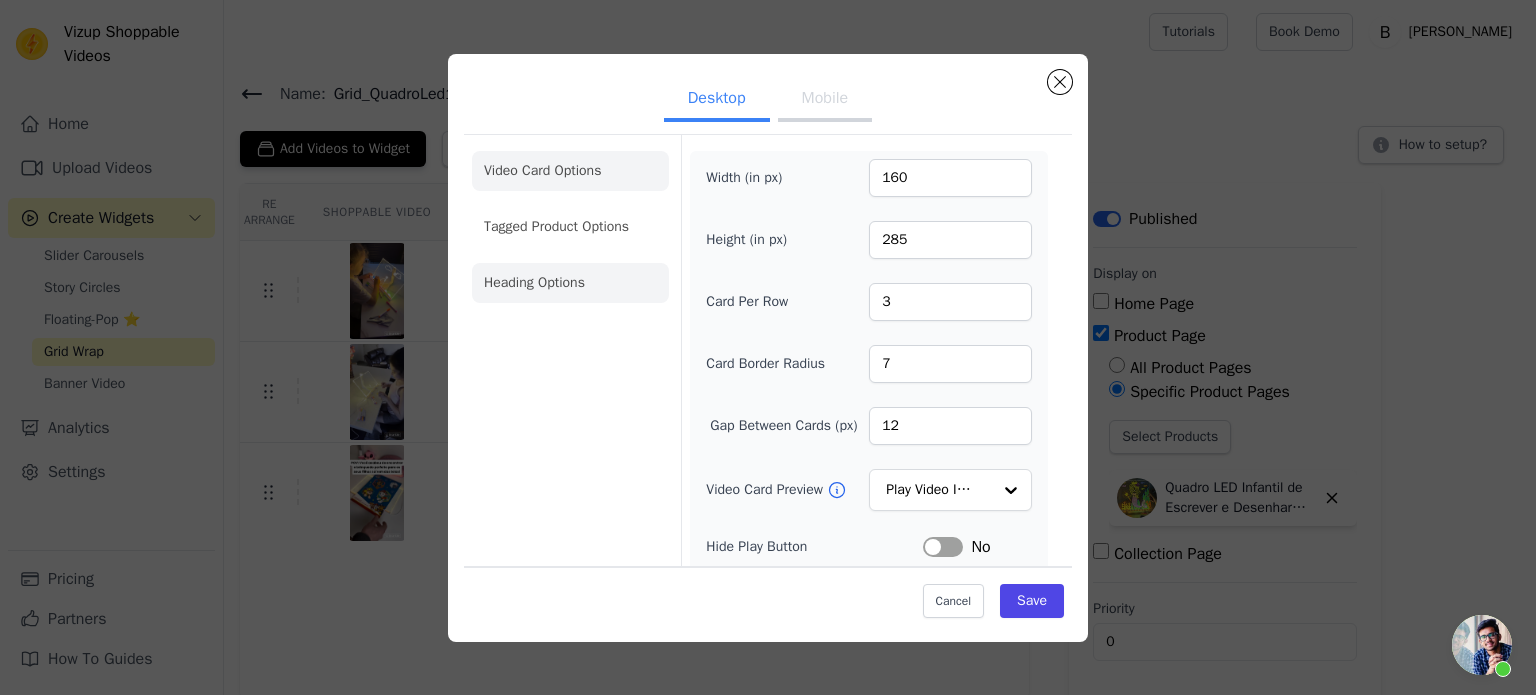 click on "Heading Options" 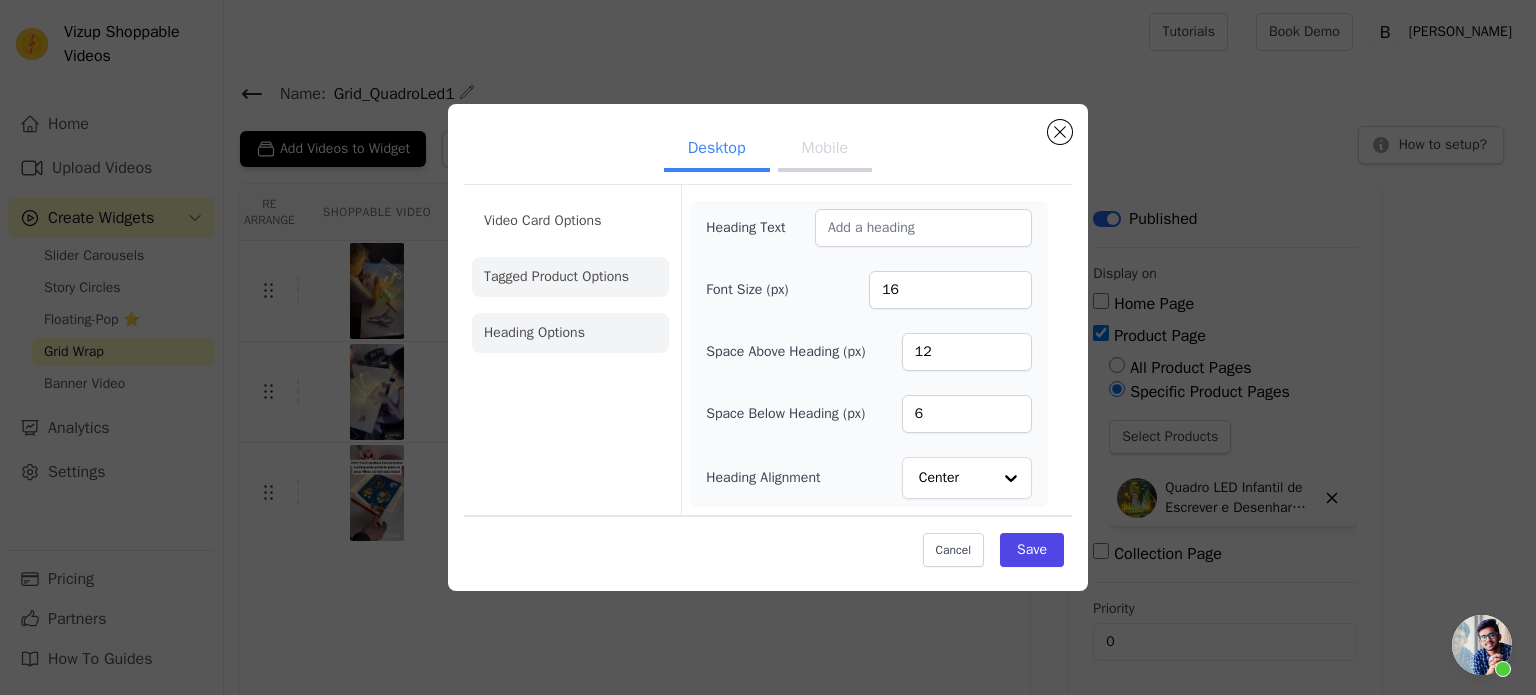 click on "Tagged Product Options" 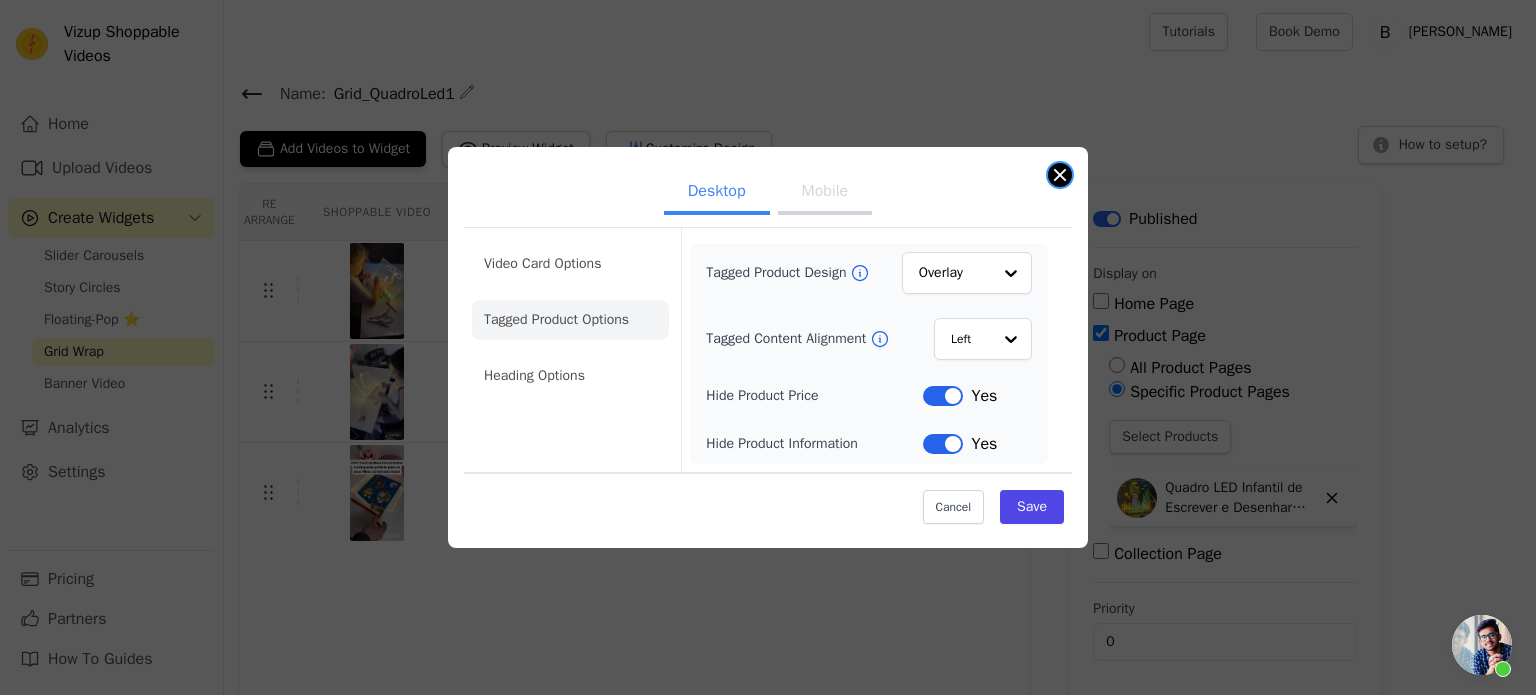 click at bounding box center [1060, 175] 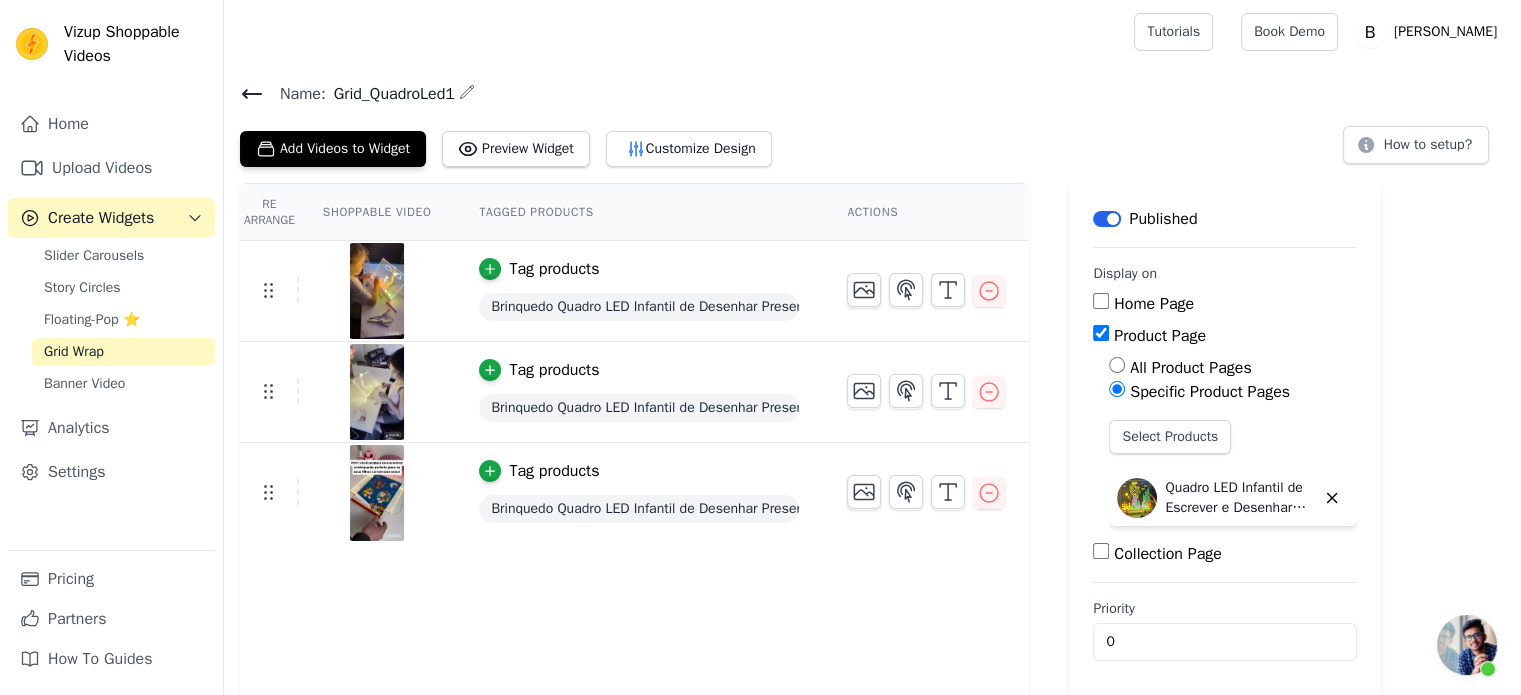 click 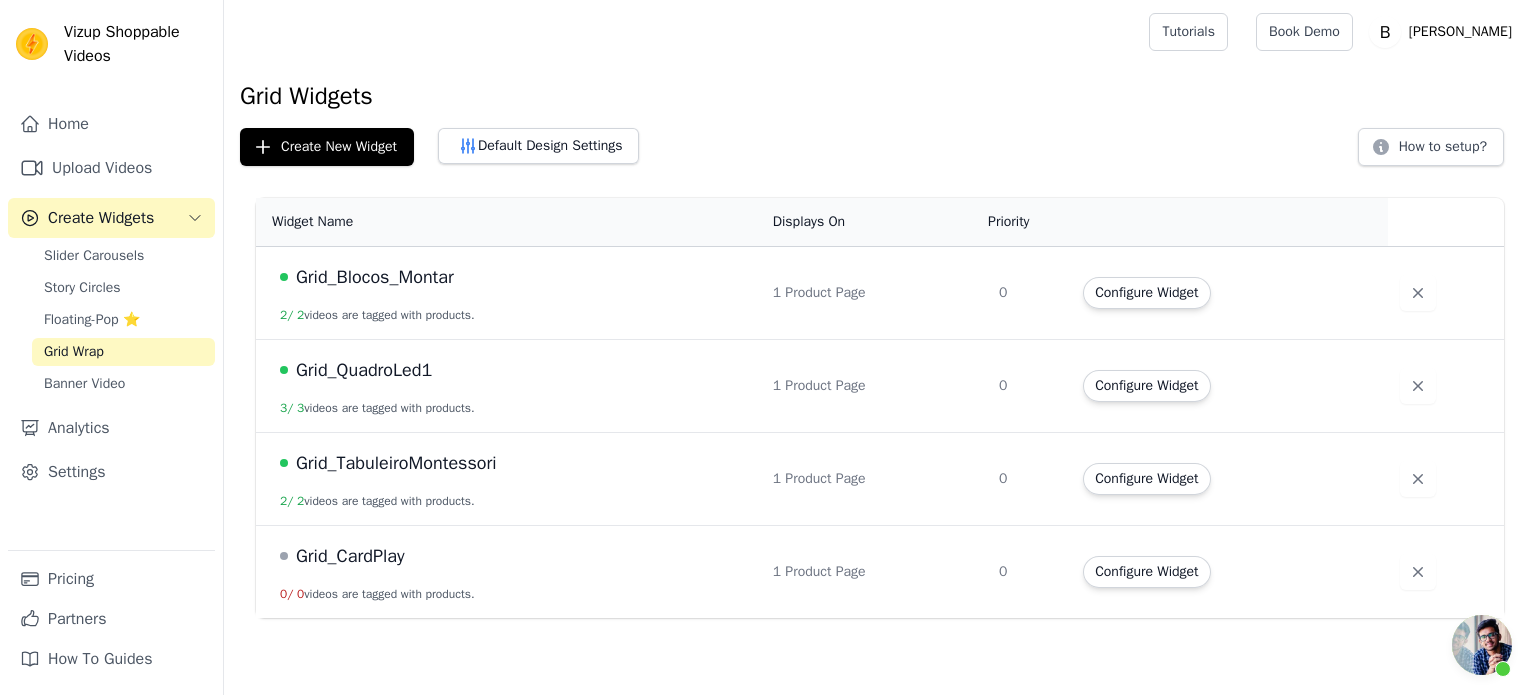 click on "Grid_Blocos_Montar" at bounding box center [375, 277] 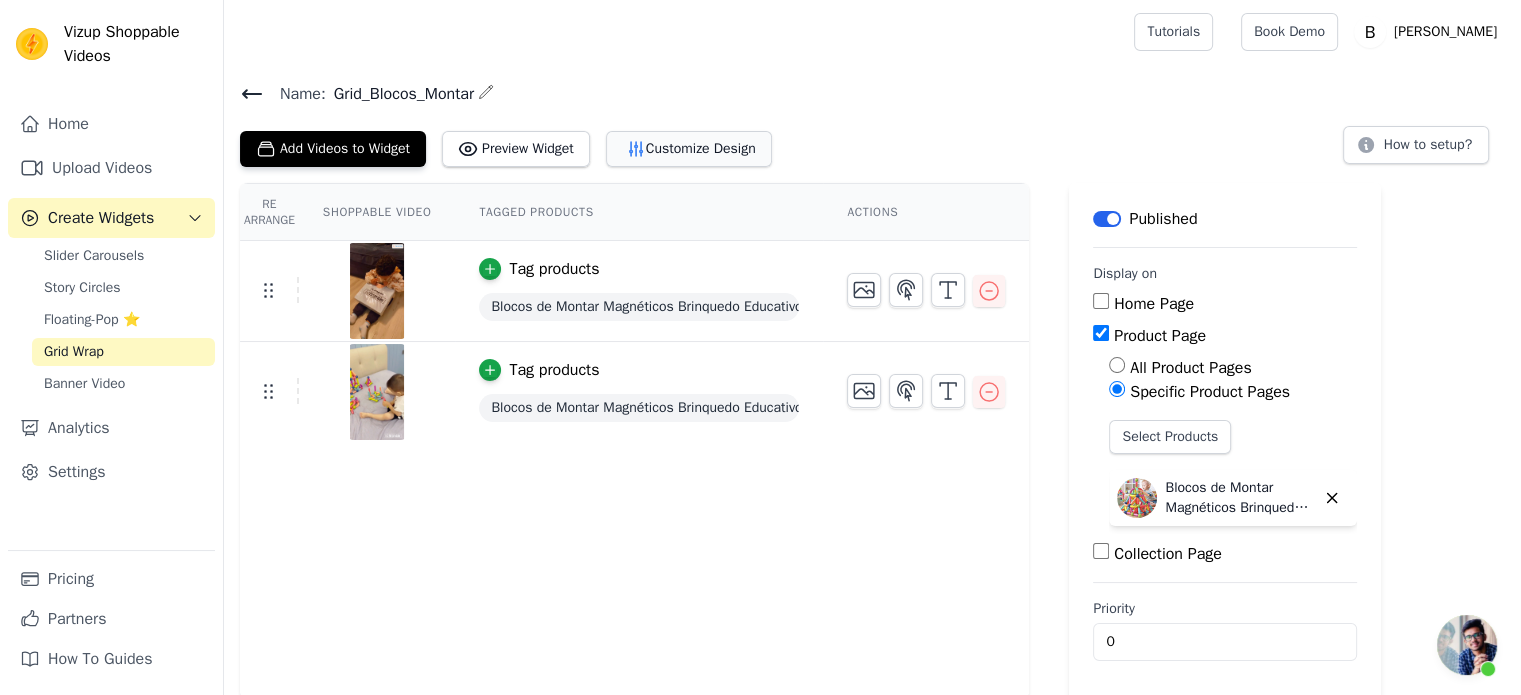 click on "Customize Design" at bounding box center (689, 149) 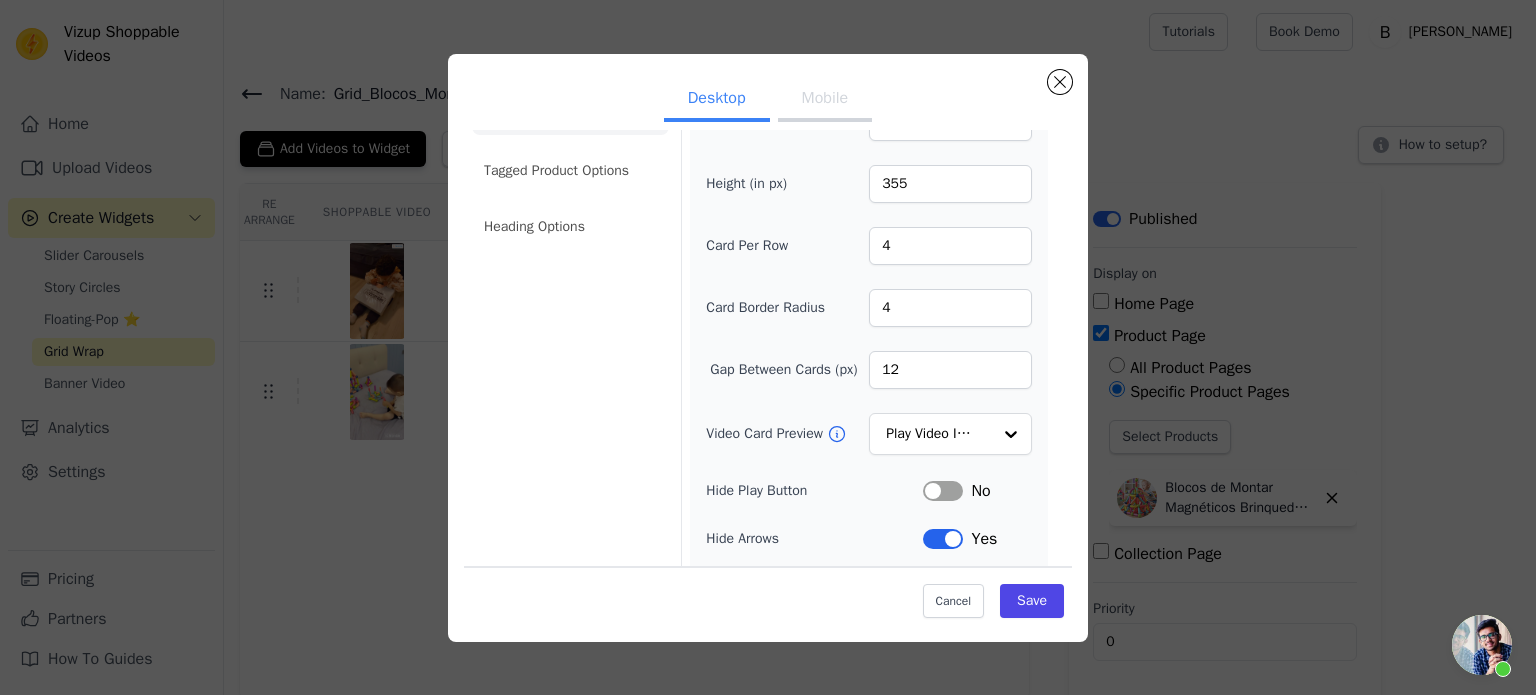 scroll, scrollTop: 0, scrollLeft: 0, axis: both 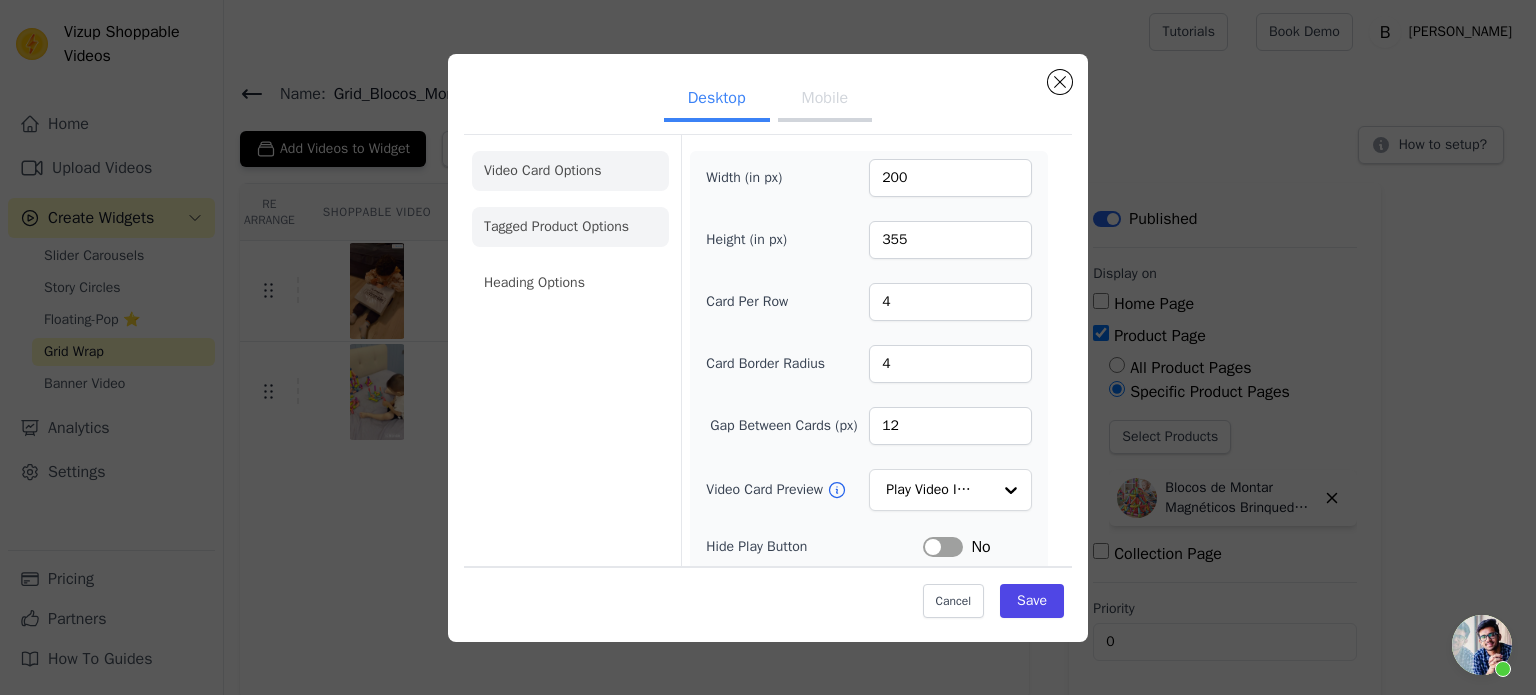 click on "Tagged Product Options" 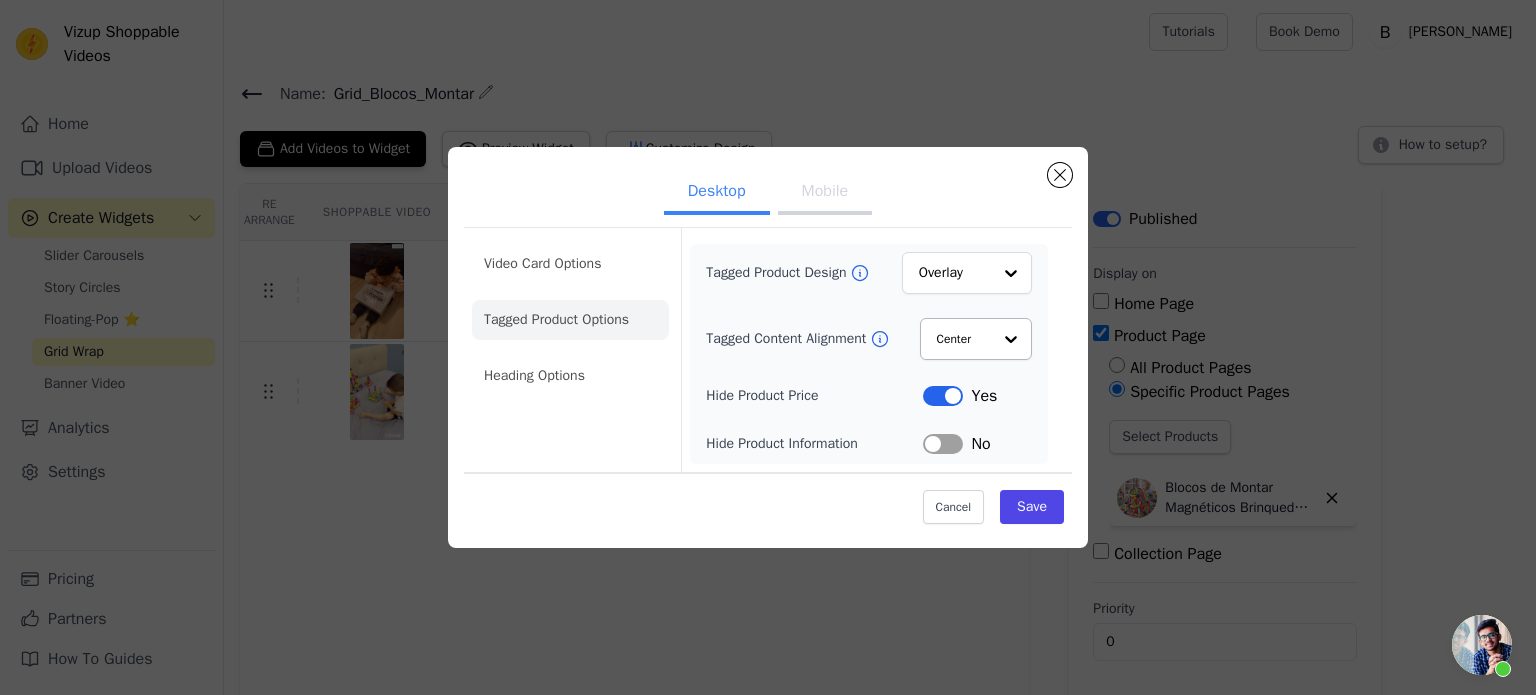 type 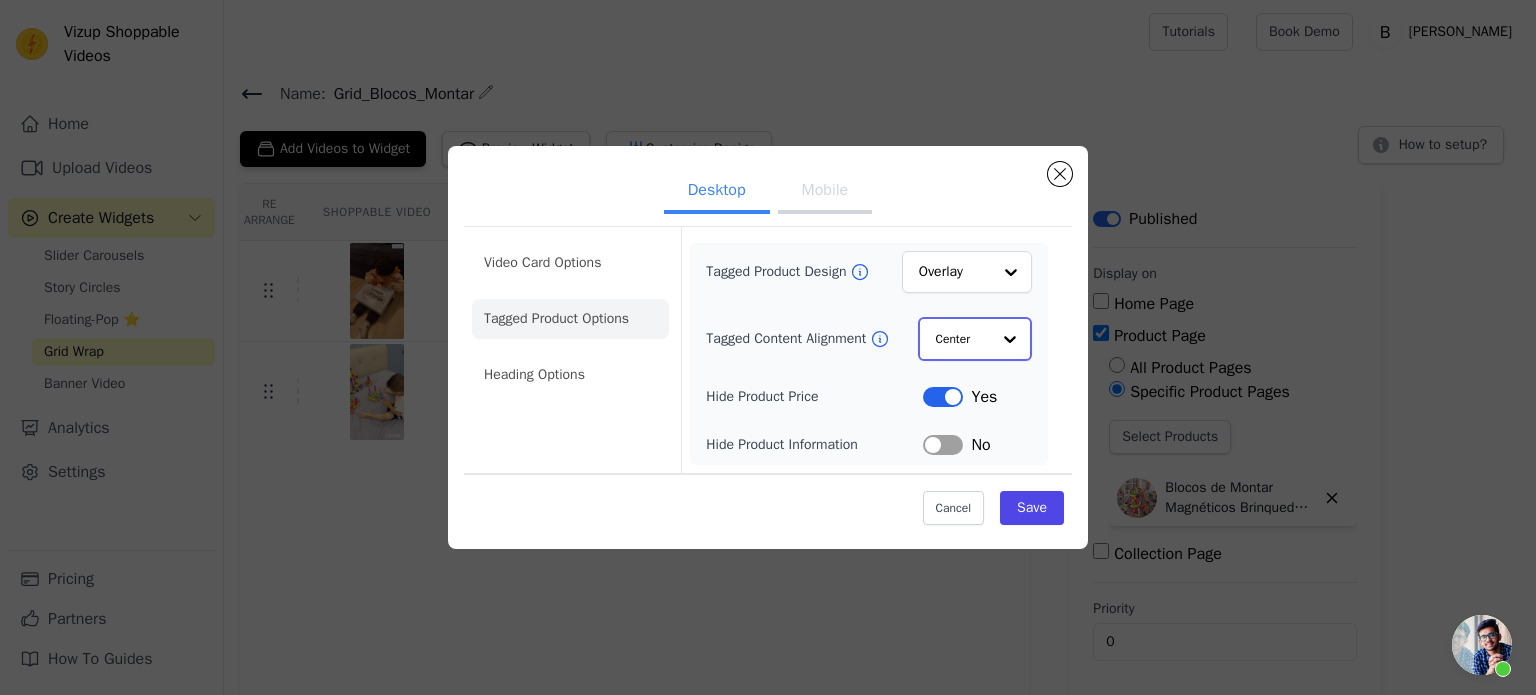 click at bounding box center [1010, 339] 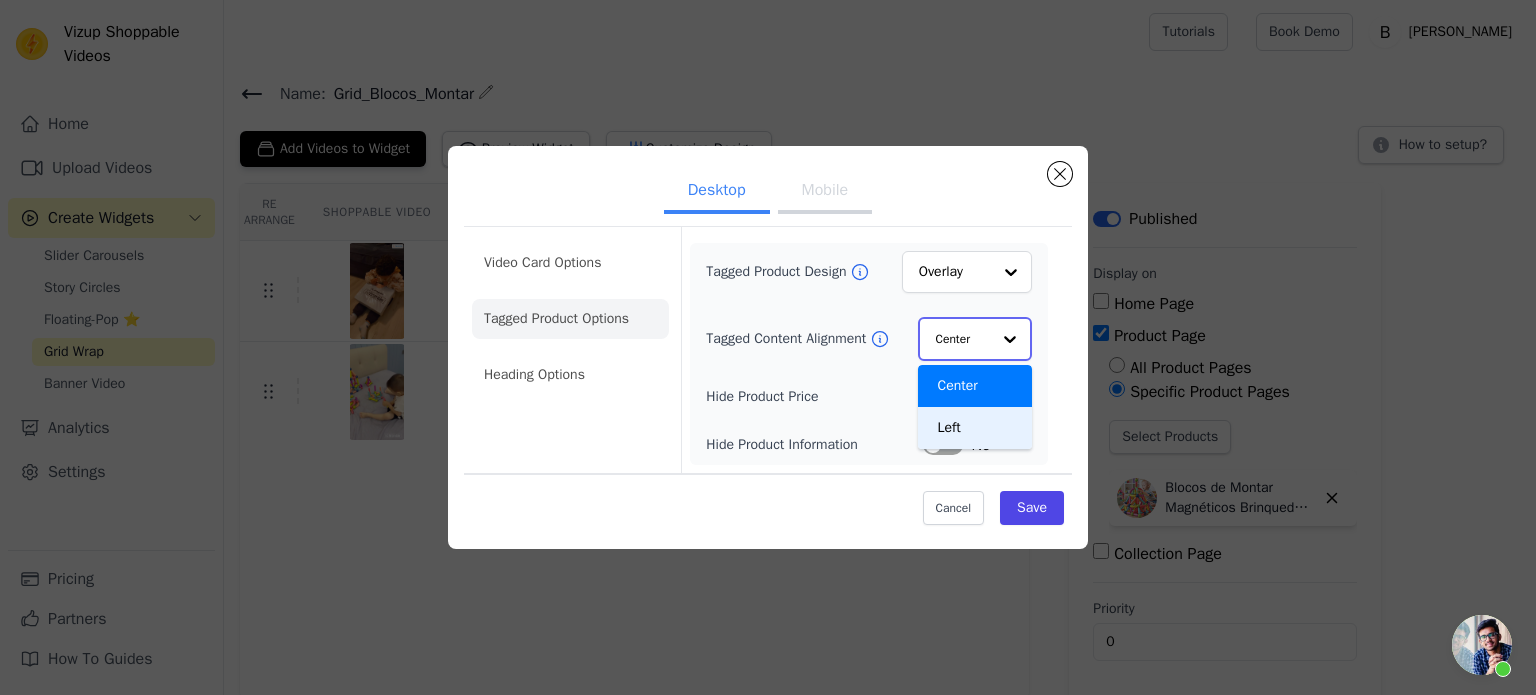 click on "Left" at bounding box center (975, 428) 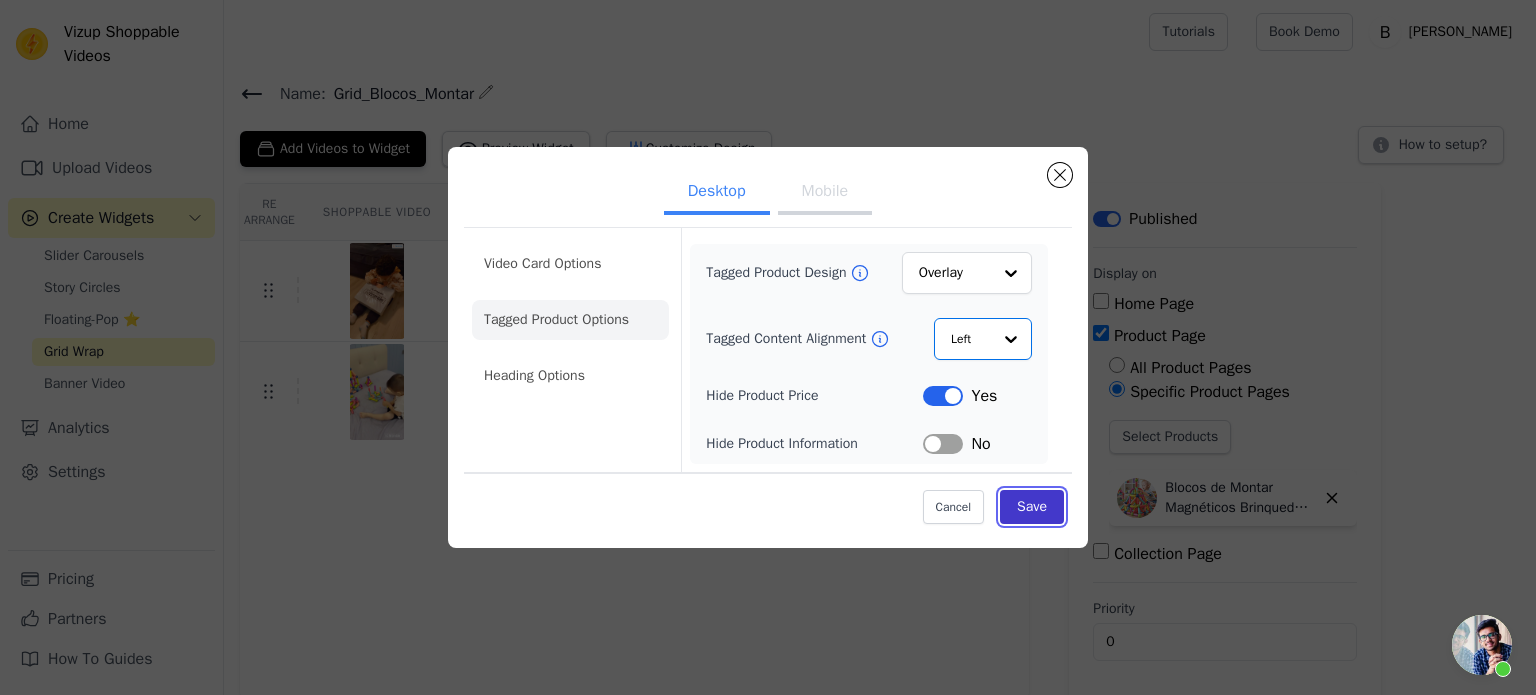 click on "Save" at bounding box center (1032, 507) 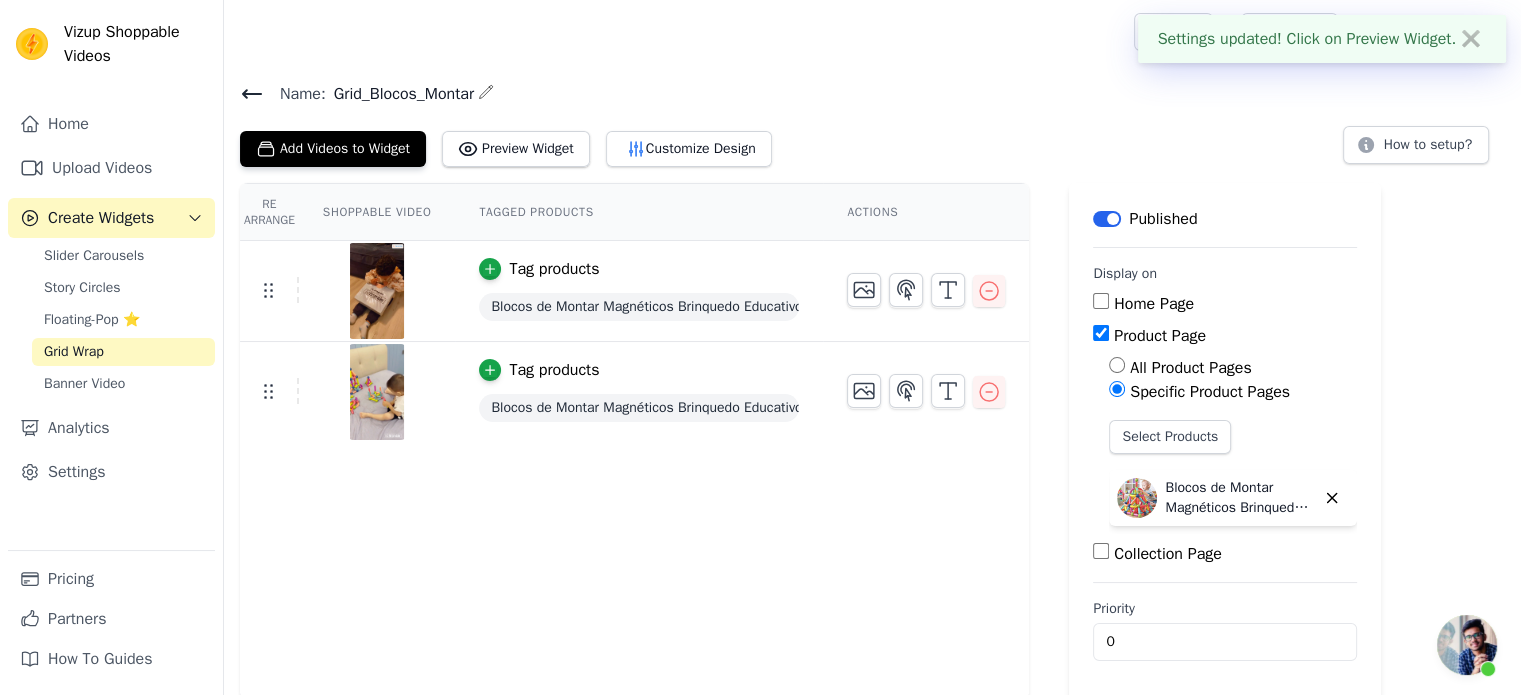 click 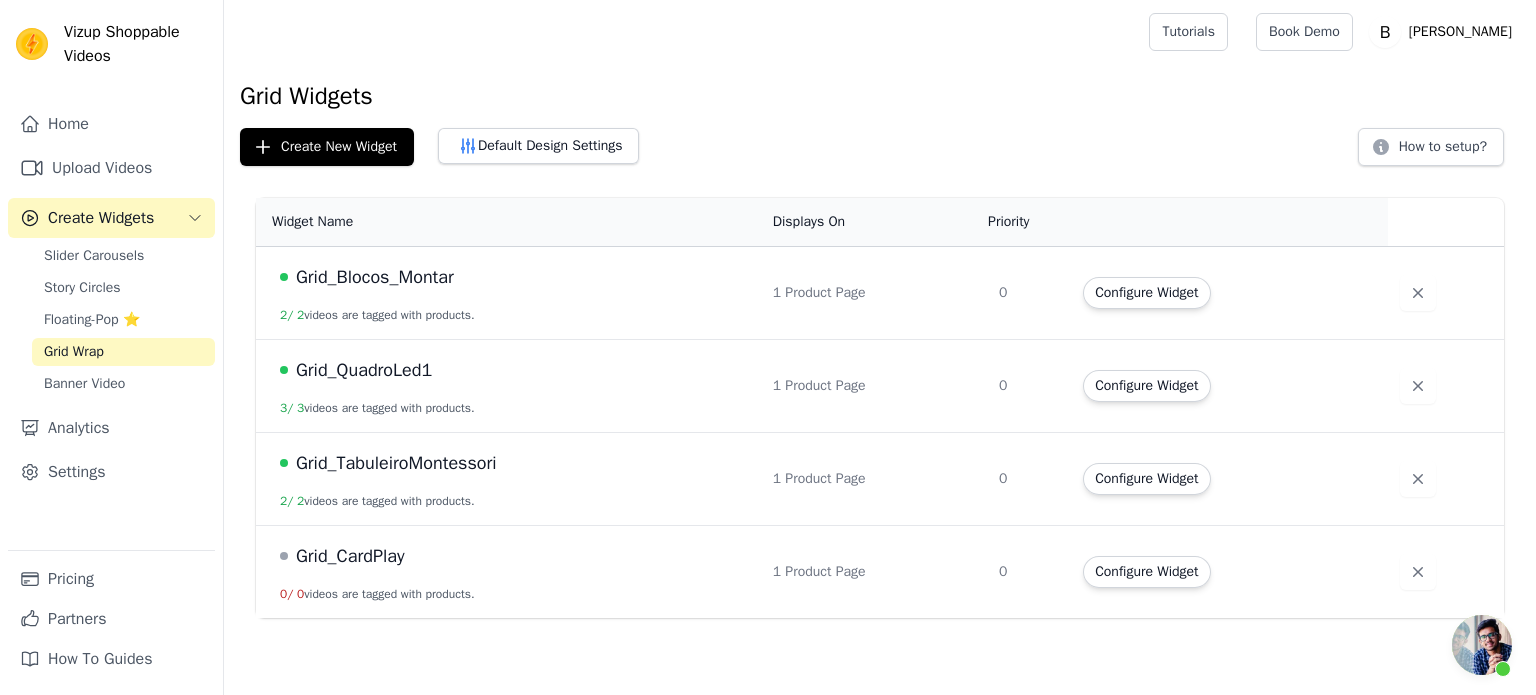 click on "Grid_TabuleiroMontessori" at bounding box center [396, 463] 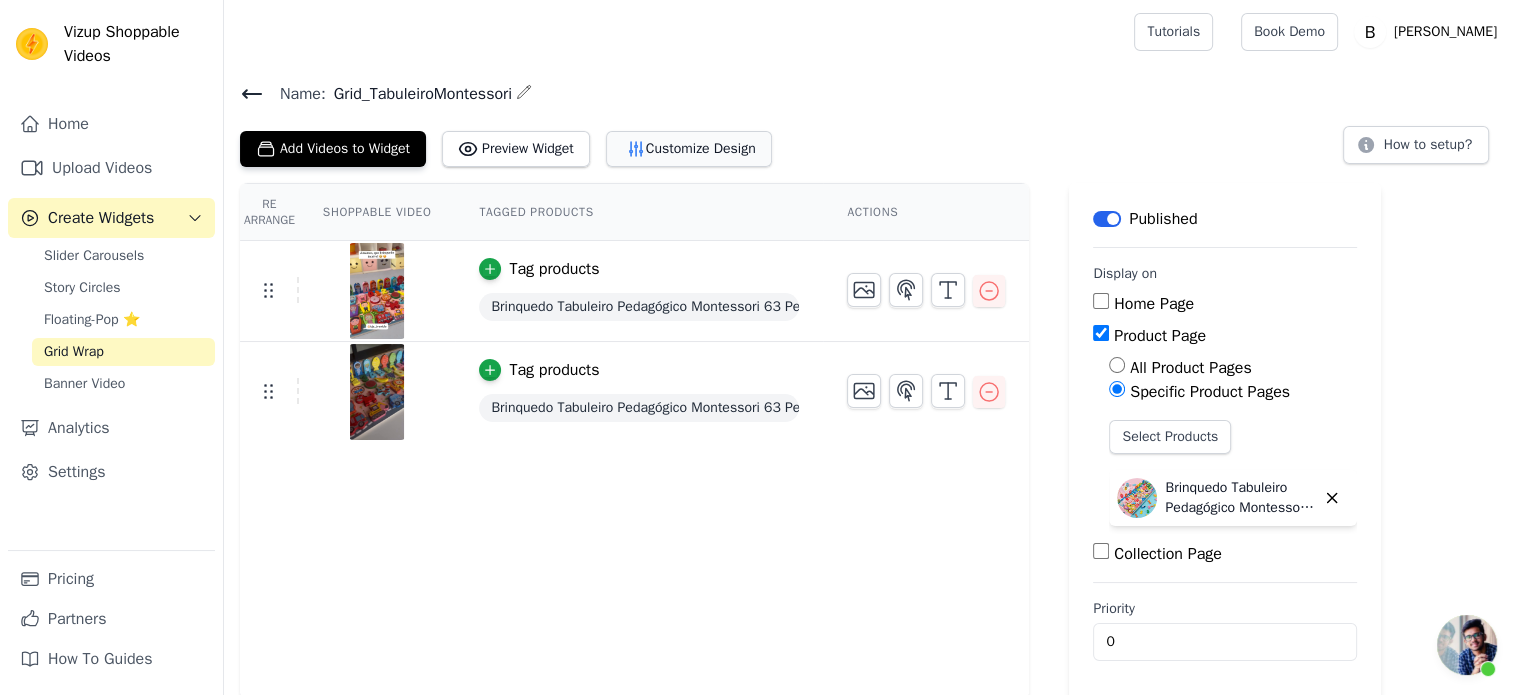 click on "Customize Design" at bounding box center [689, 149] 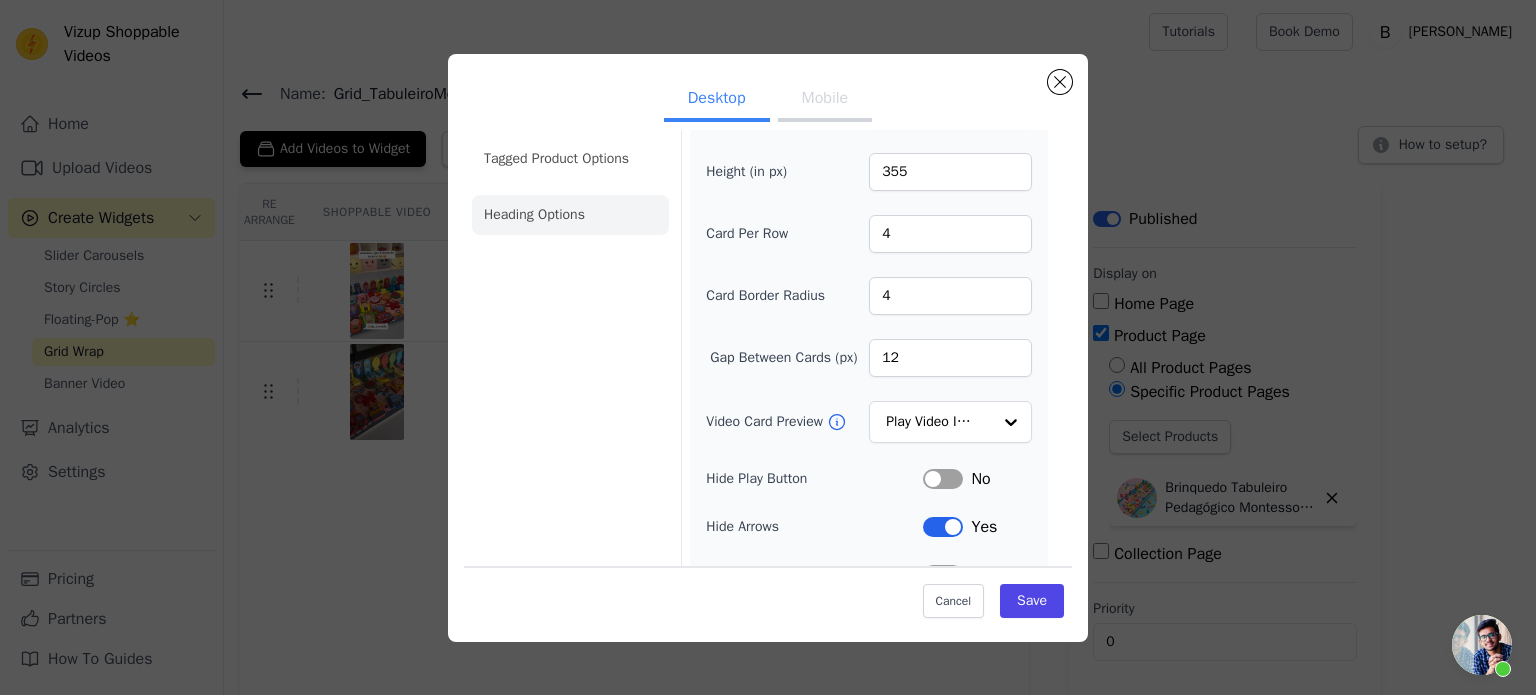 scroll, scrollTop: 0, scrollLeft: 0, axis: both 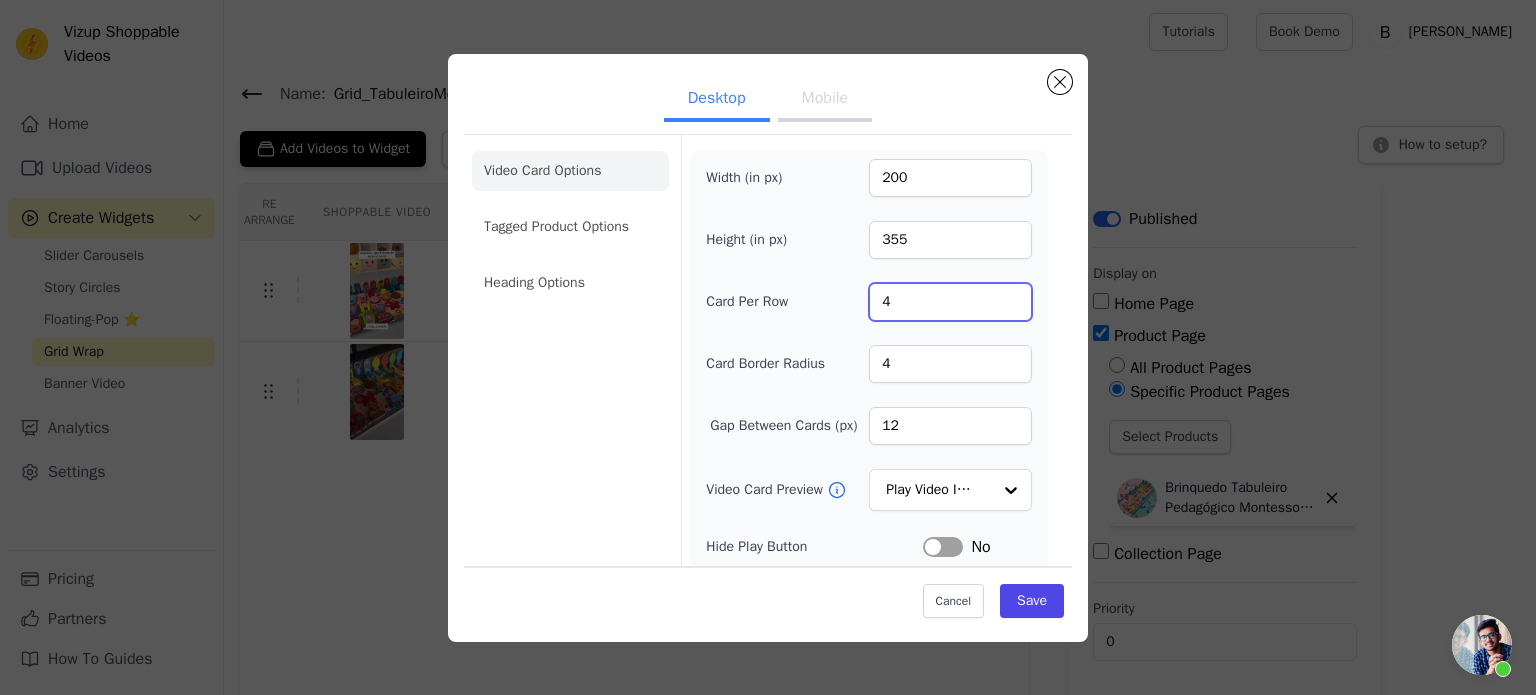 click on "Desktop Mobile   Video Card Options Tagged Product Options Heading Options   Width (in px)   200   Height (in px)   355   Card Per Row   4   Card Border Radius   4   Gap Between Cards (px)   12   Video Card Preview           Play Video In Loop               Hide Play Button   Label     No   Hide Arrows   Label     Yes   Shopping Icon on Video Cards   Label     No   Add to Cart on Video Cards     Label     No   Cancel   Save" at bounding box center [768, 348] 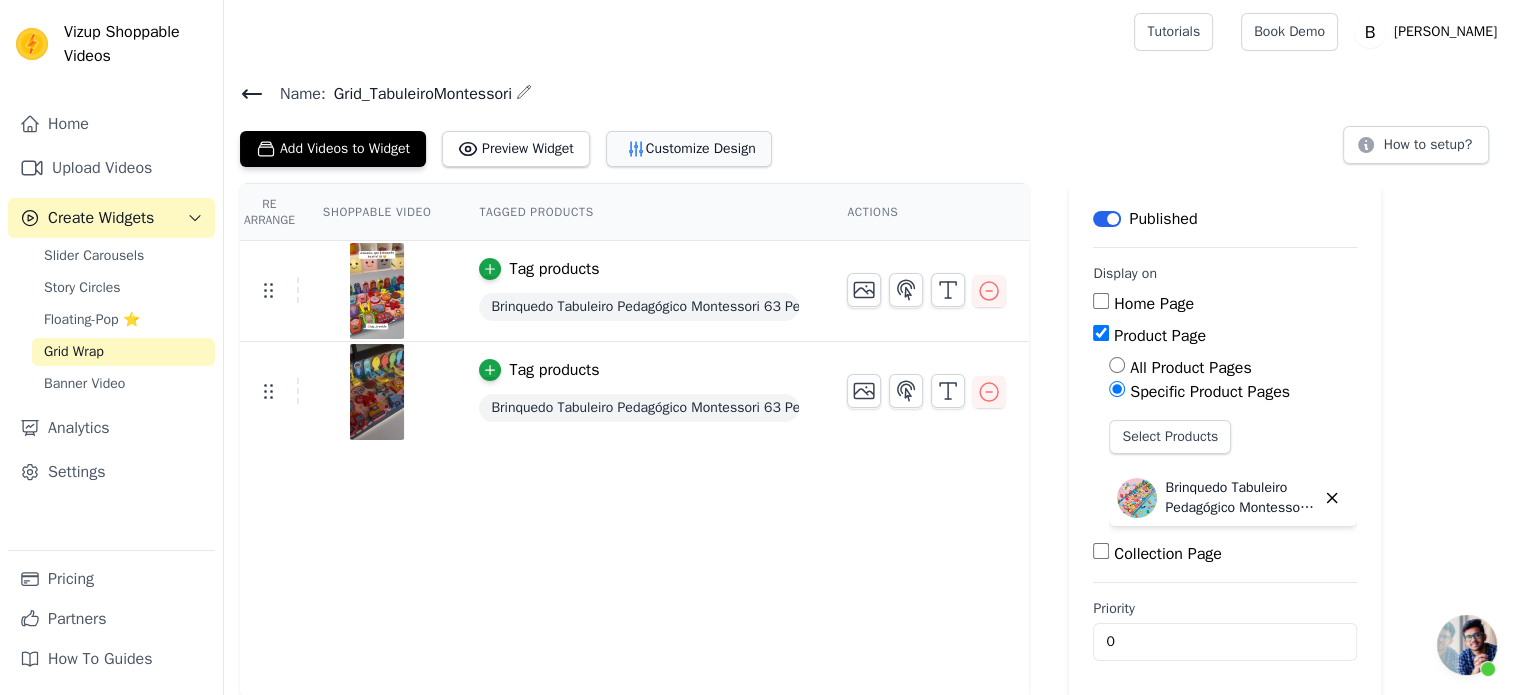 click on "Customize Design" at bounding box center (689, 149) 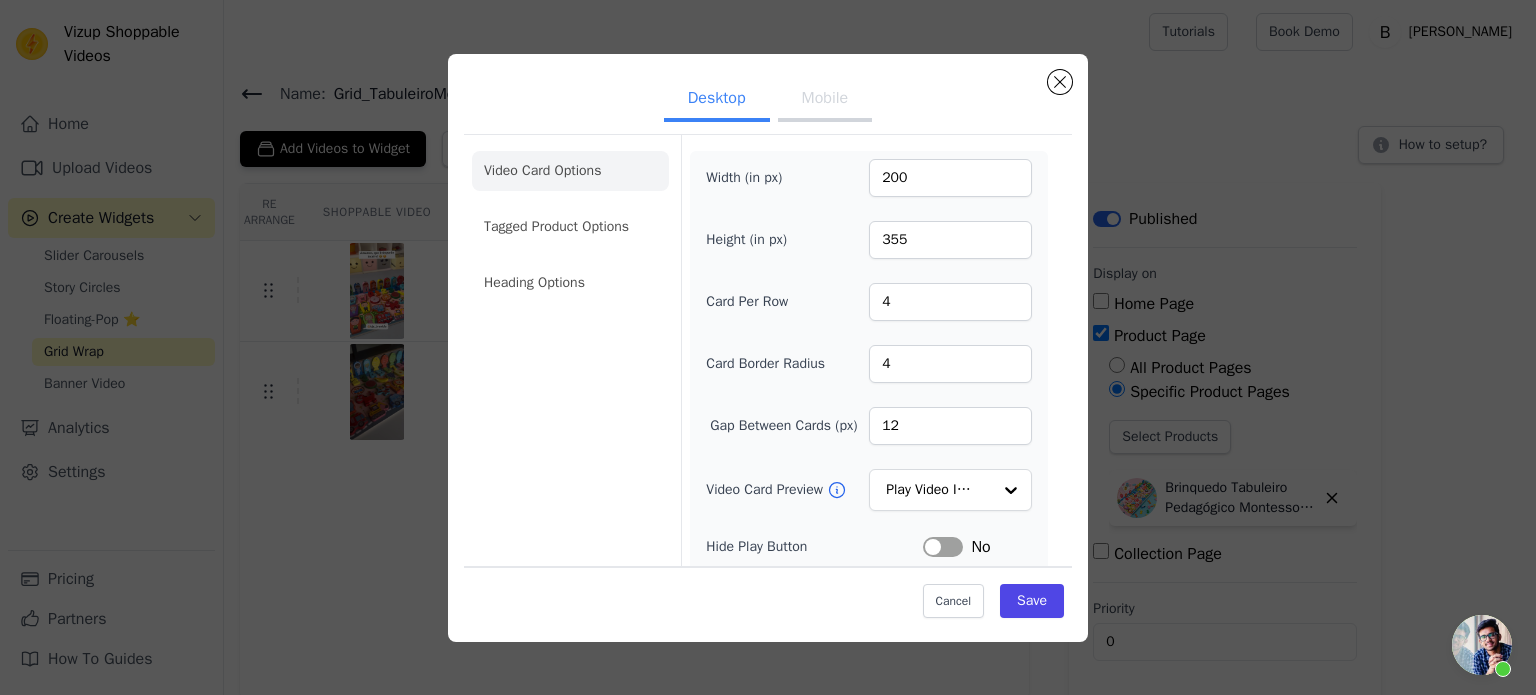 drag, startPoint x: 617, startPoint y: 235, endPoint x: 648, endPoint y: 193, distance: 52.201534 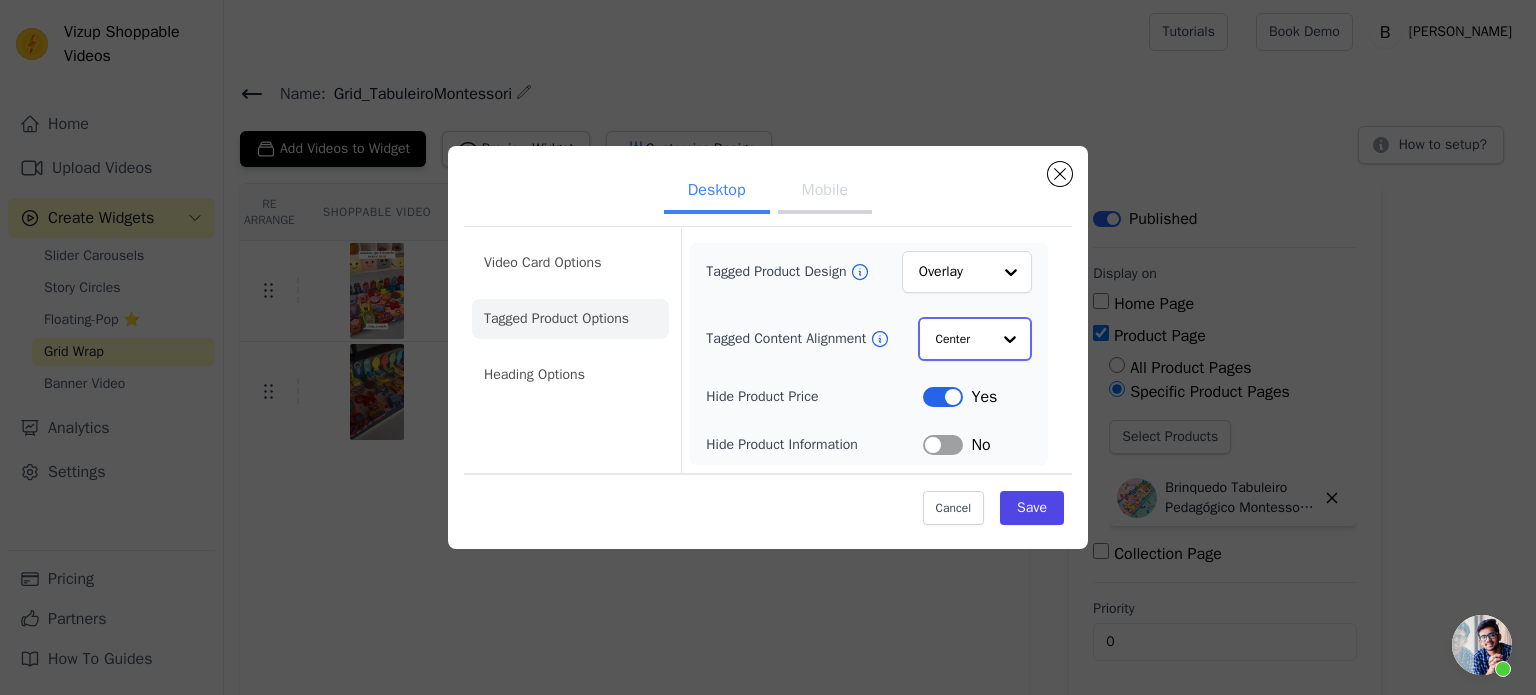 click at bounding box center [1010, 339] 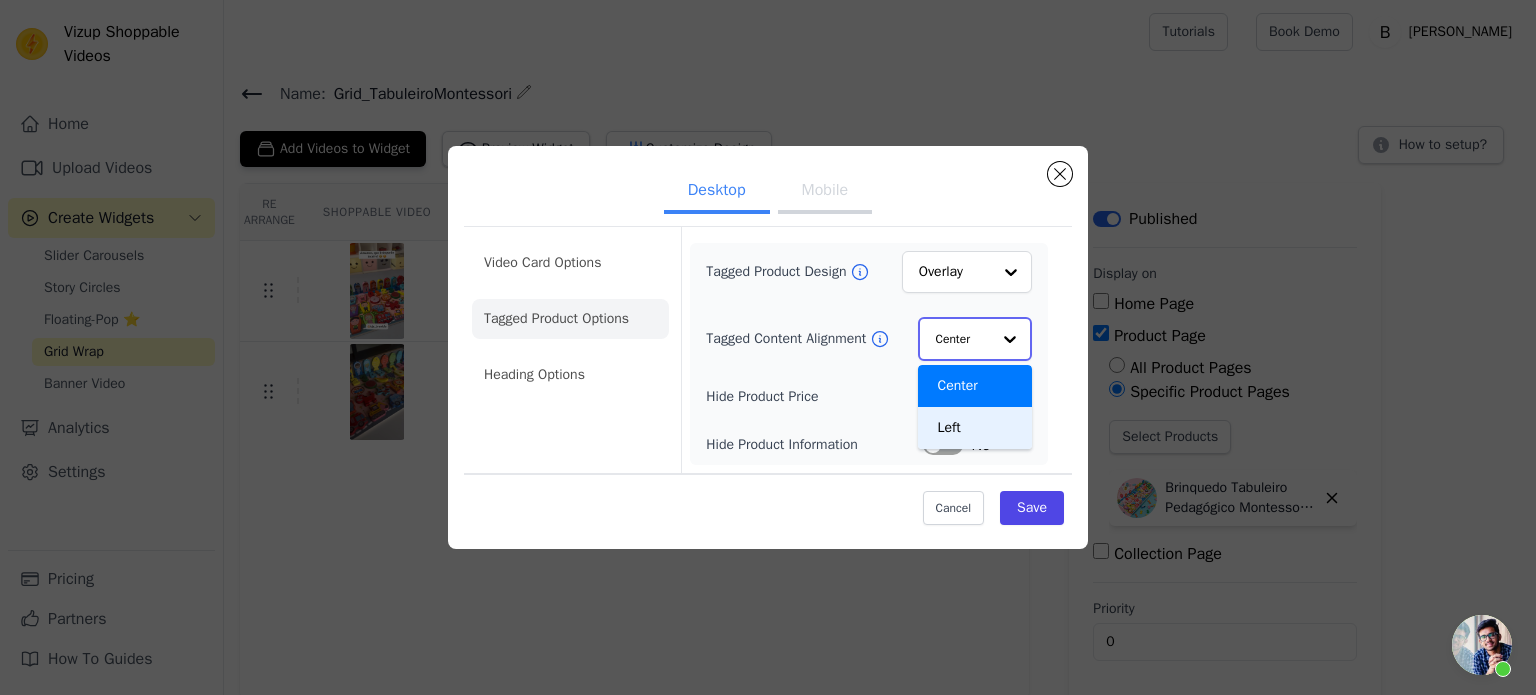 click on "Left" at bounding box center (975, 428) 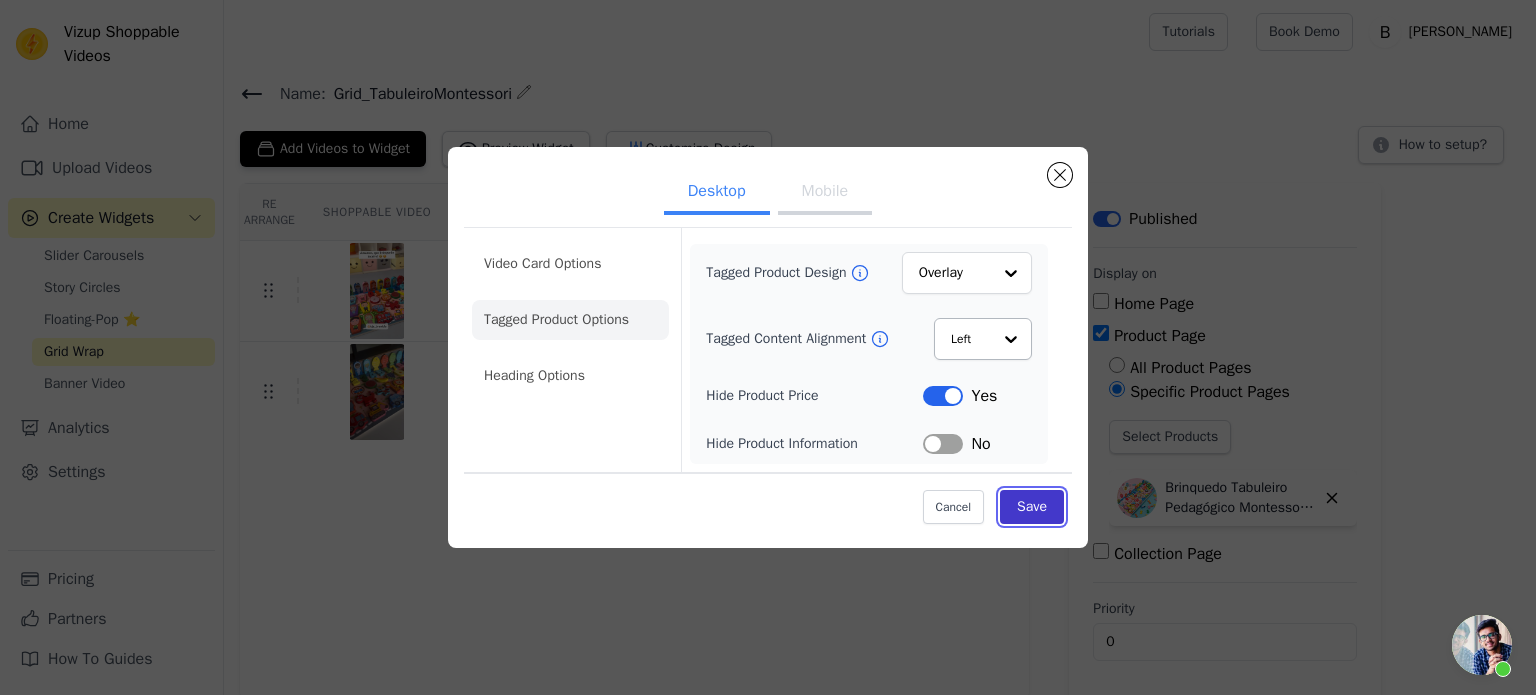 click on "Save" at bounding box center [1032, 507] 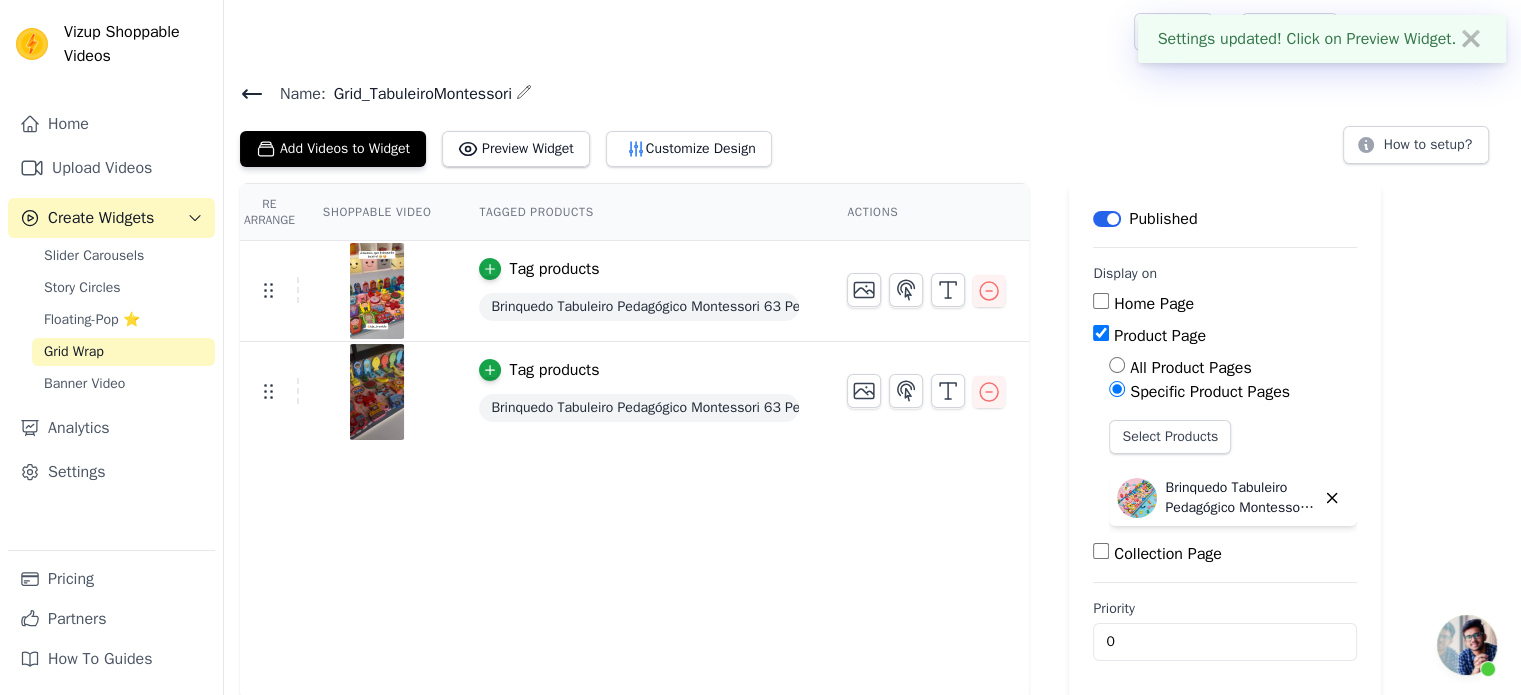 click 